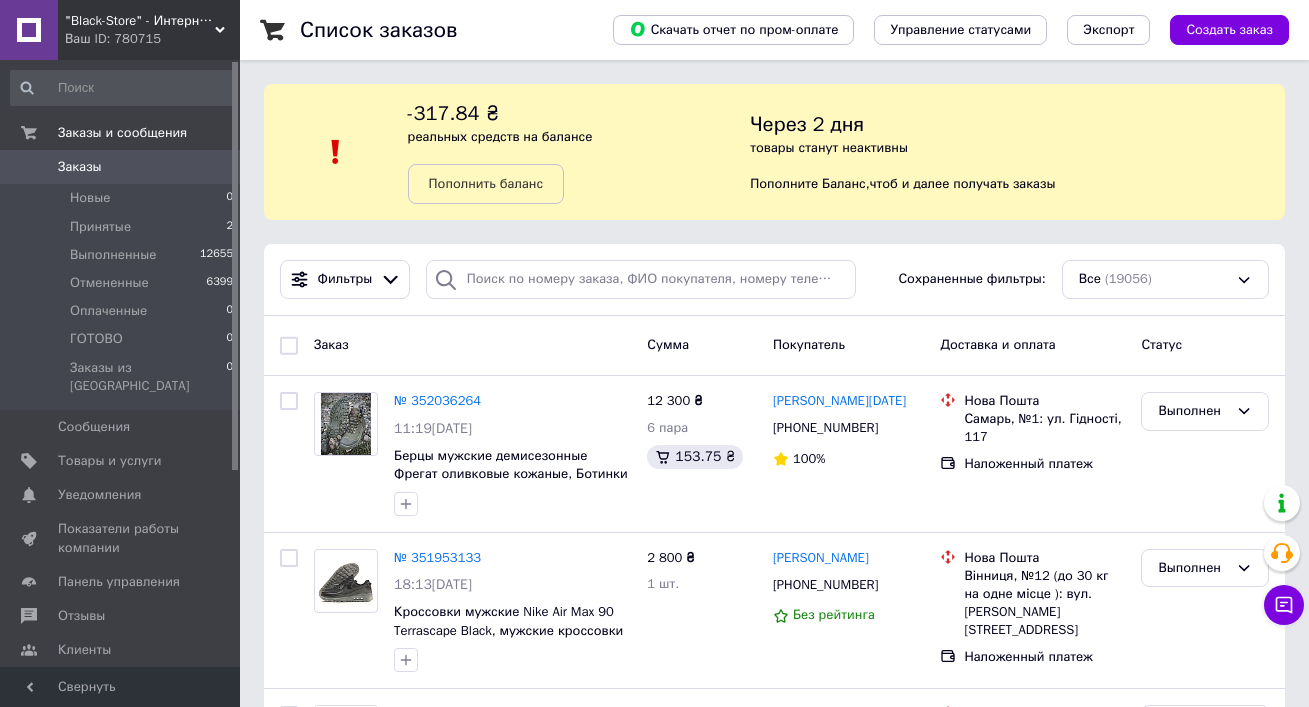 scroll, scrollTop: 127, scrollLeft: 0, axis: vertical 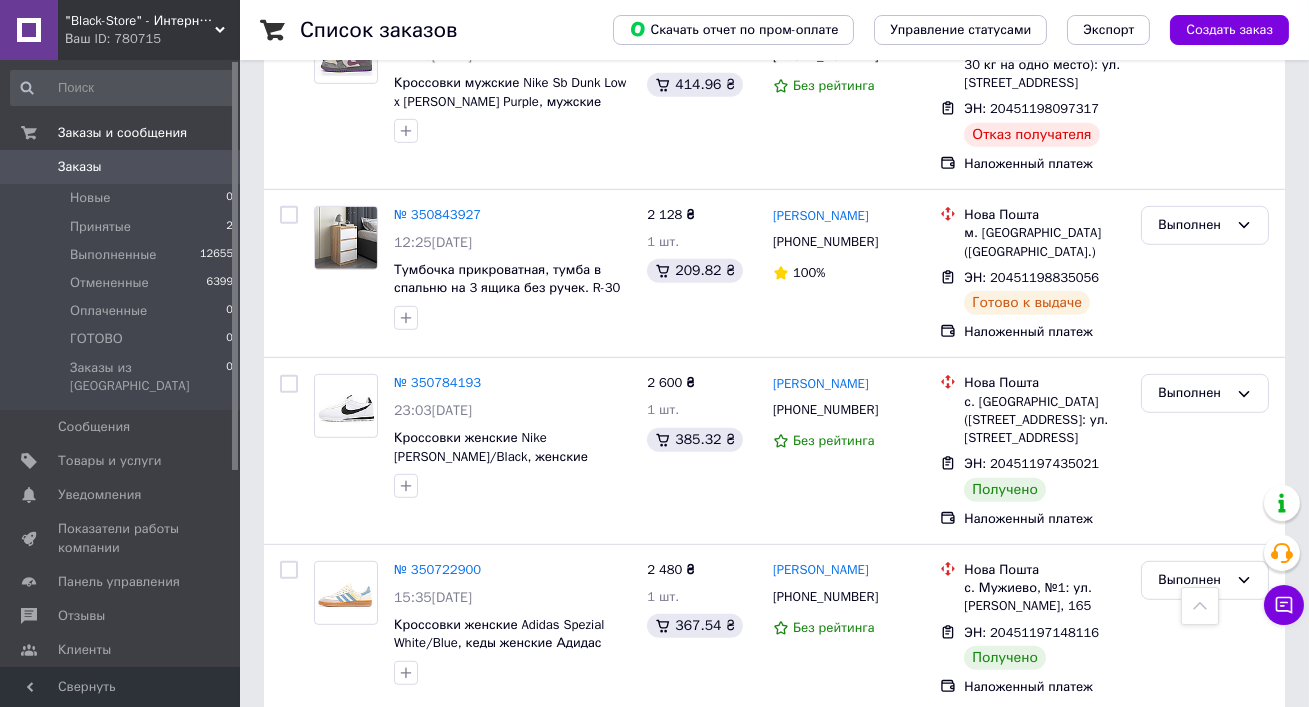 click on "Ваш ID: 780715" at bounding box center (152, 39) 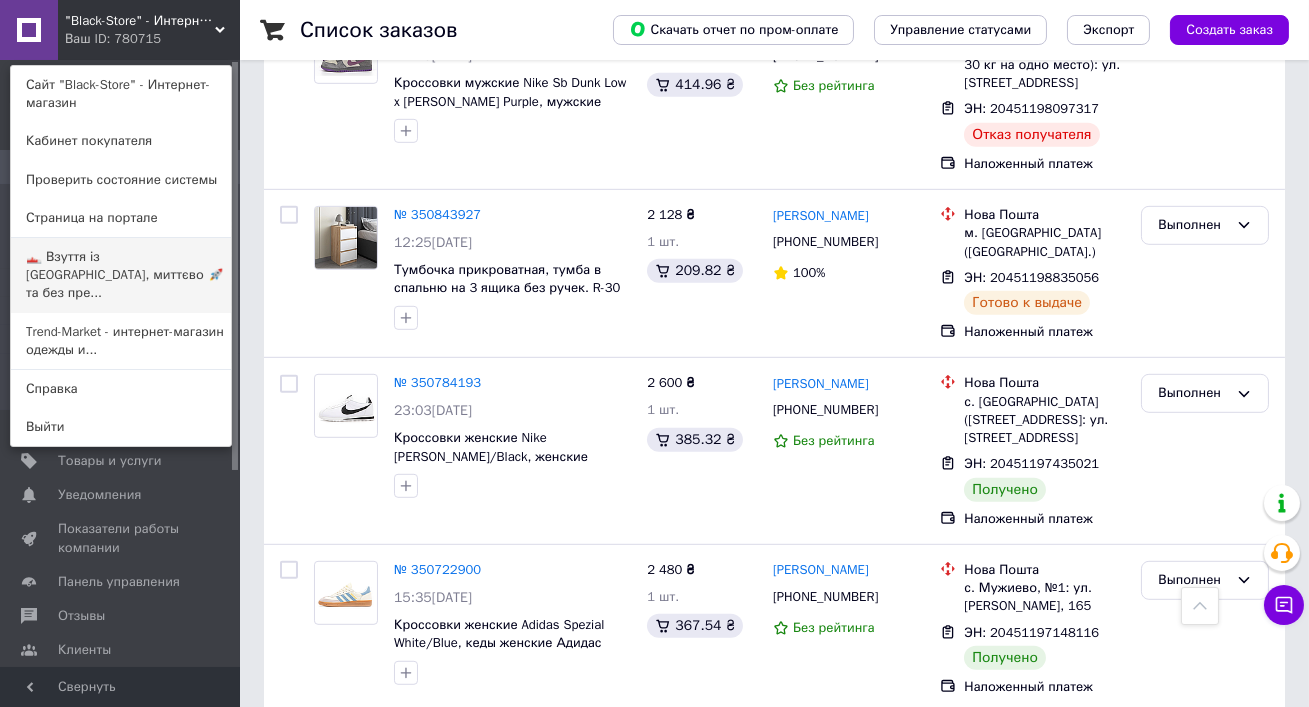 click on "👟 Взуття із [GEOGRAPHIC_DATA], миттєво 🚀 та без пре..." at bounding box center [121, 275] 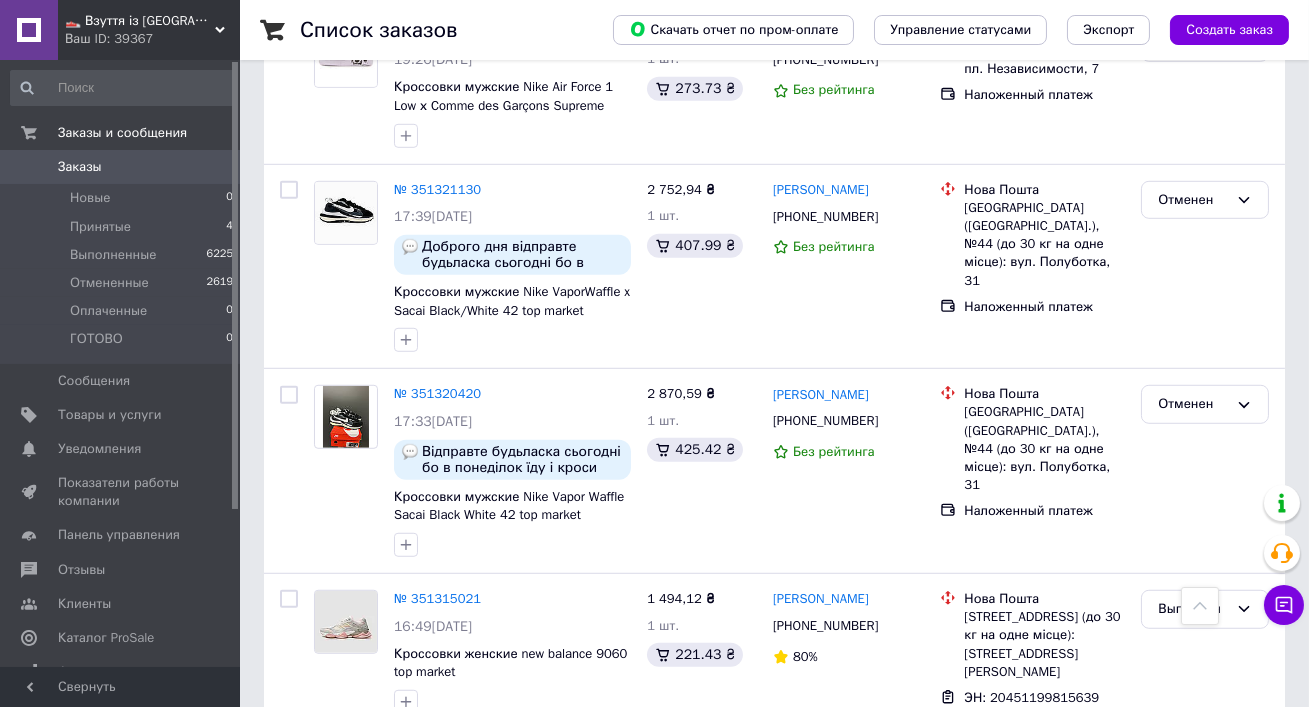 scroll, scrollTop: 3032, scrollLeft: 0, axis: vertical 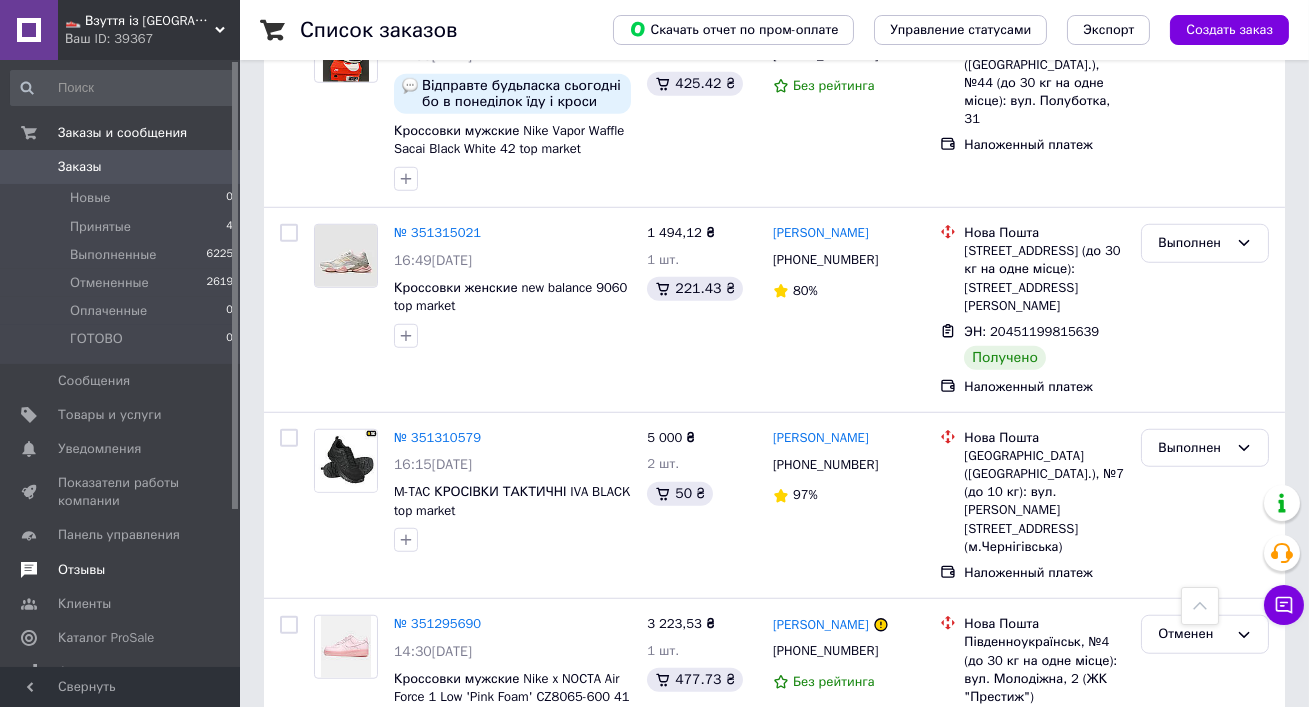 click on "Отзывы" at bounding box center [81, 570] 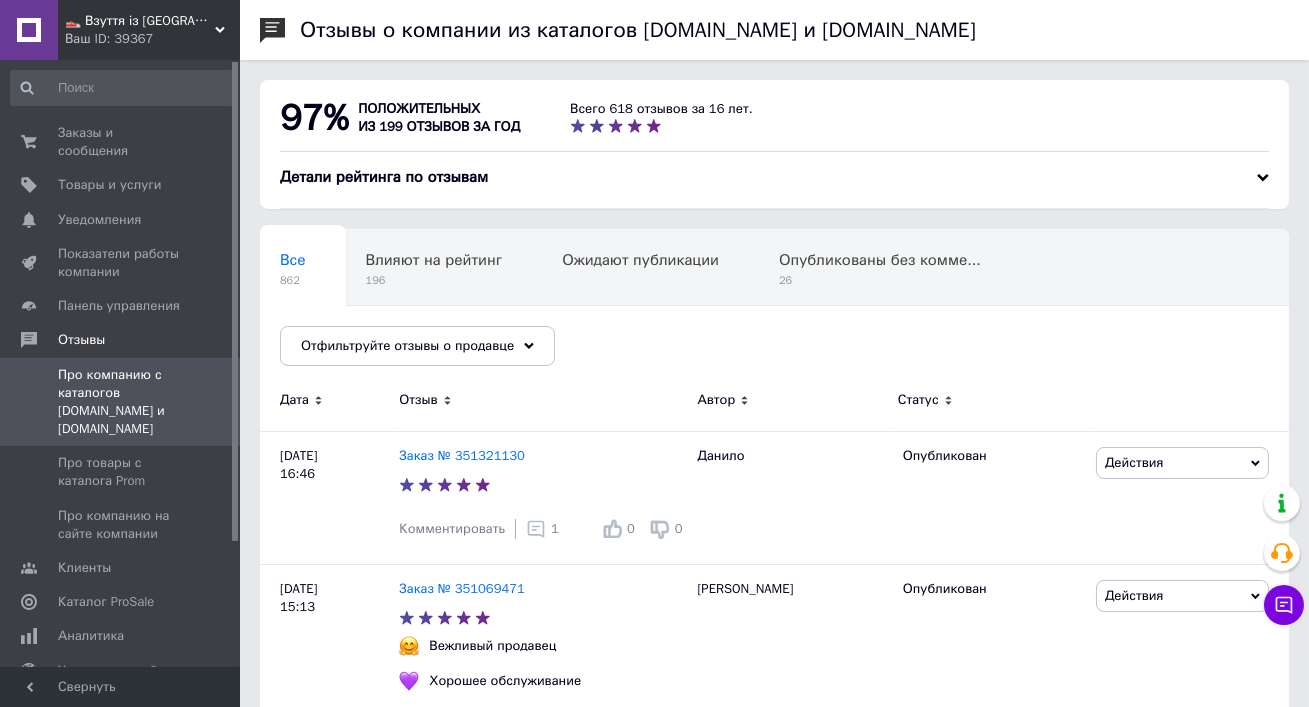 click on "👟 Взуття із Польщі, миттєво 🚀 та без предоплат" at bounding box center (140, 21) 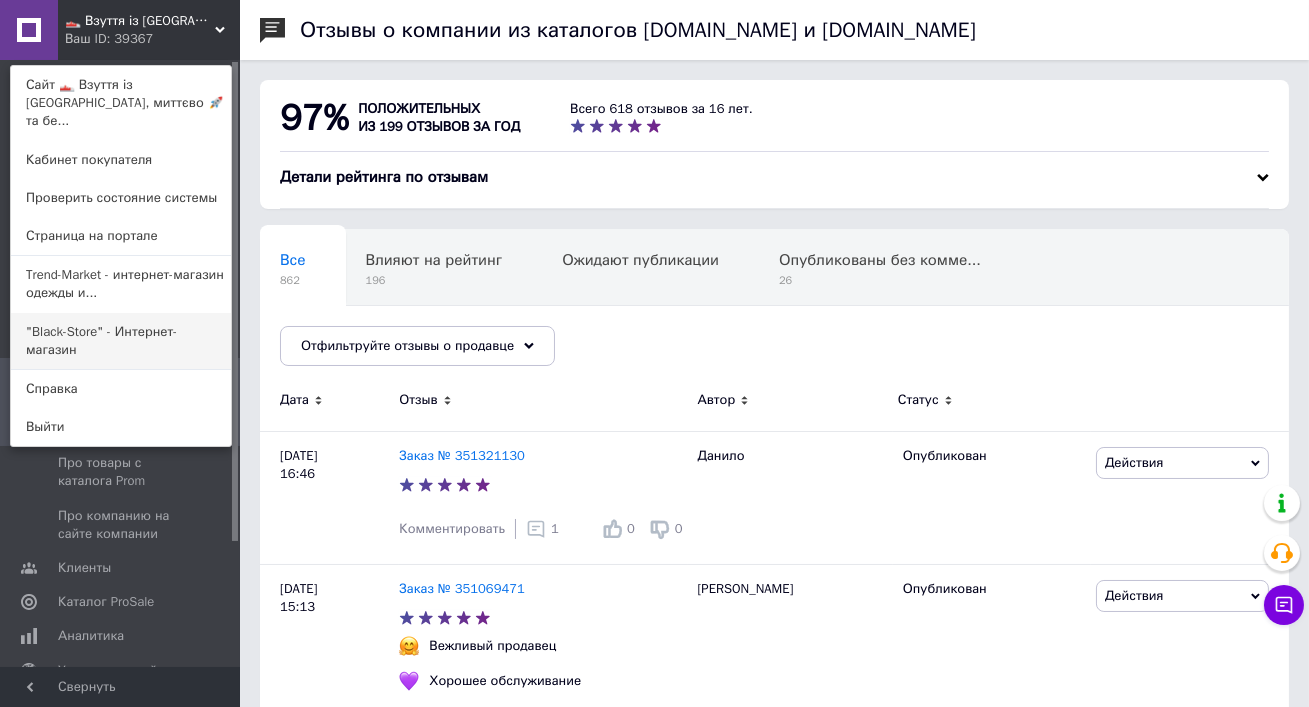 click on ""Black-Store" - Интернет-магазин" at bounding box center (121, 341) 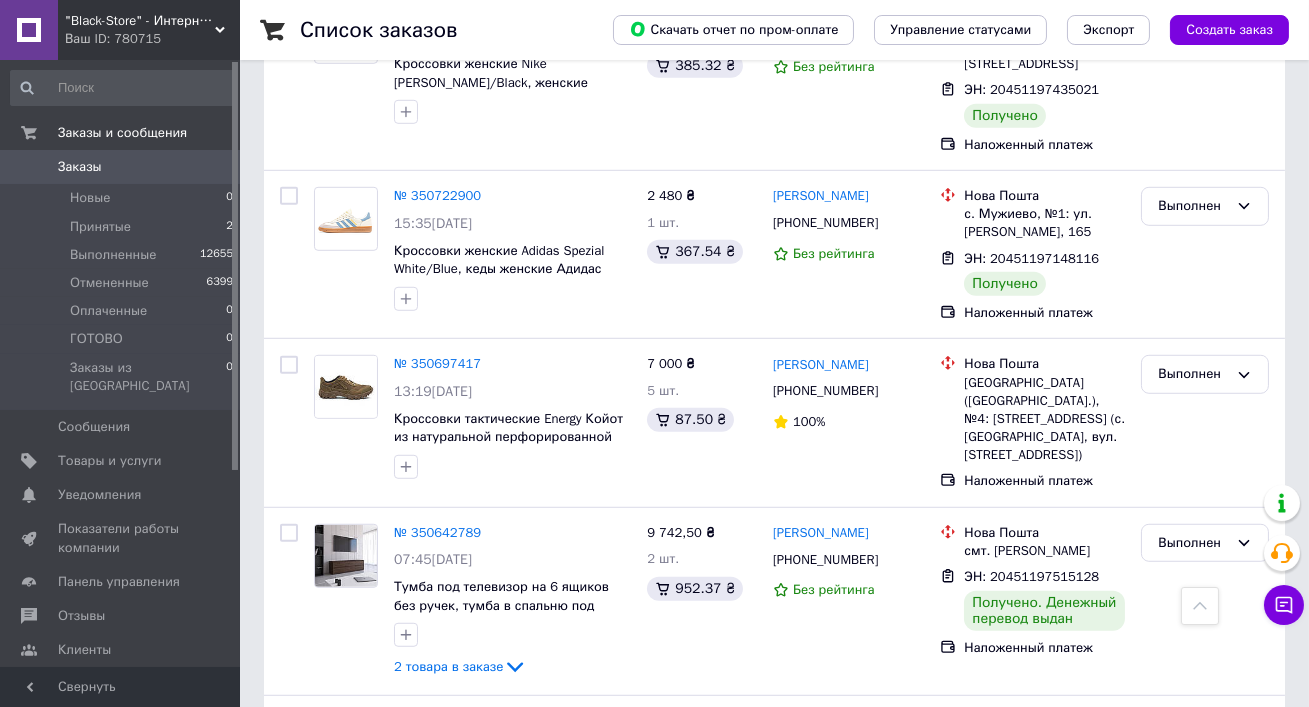 scroll, scrollTop: 2717, scrollLeft: 0, axis: vertical 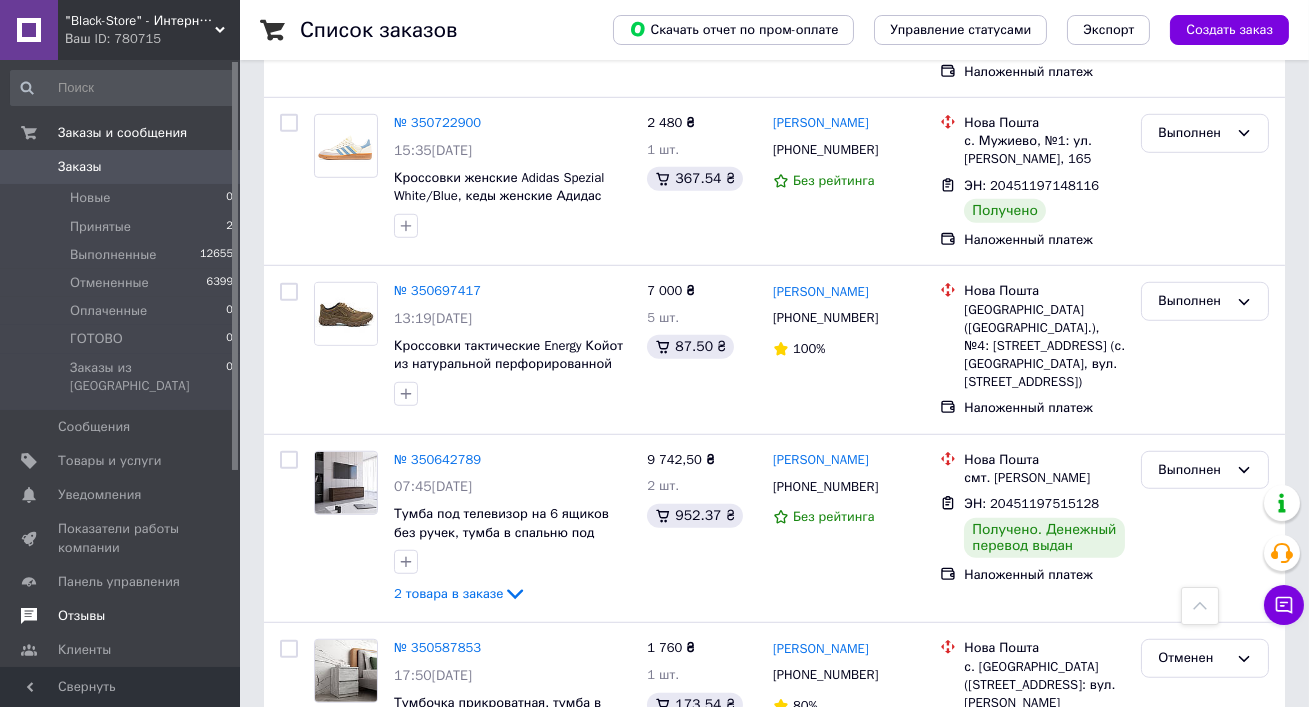 click on "Отзывы" at bounding box center [81, 616] 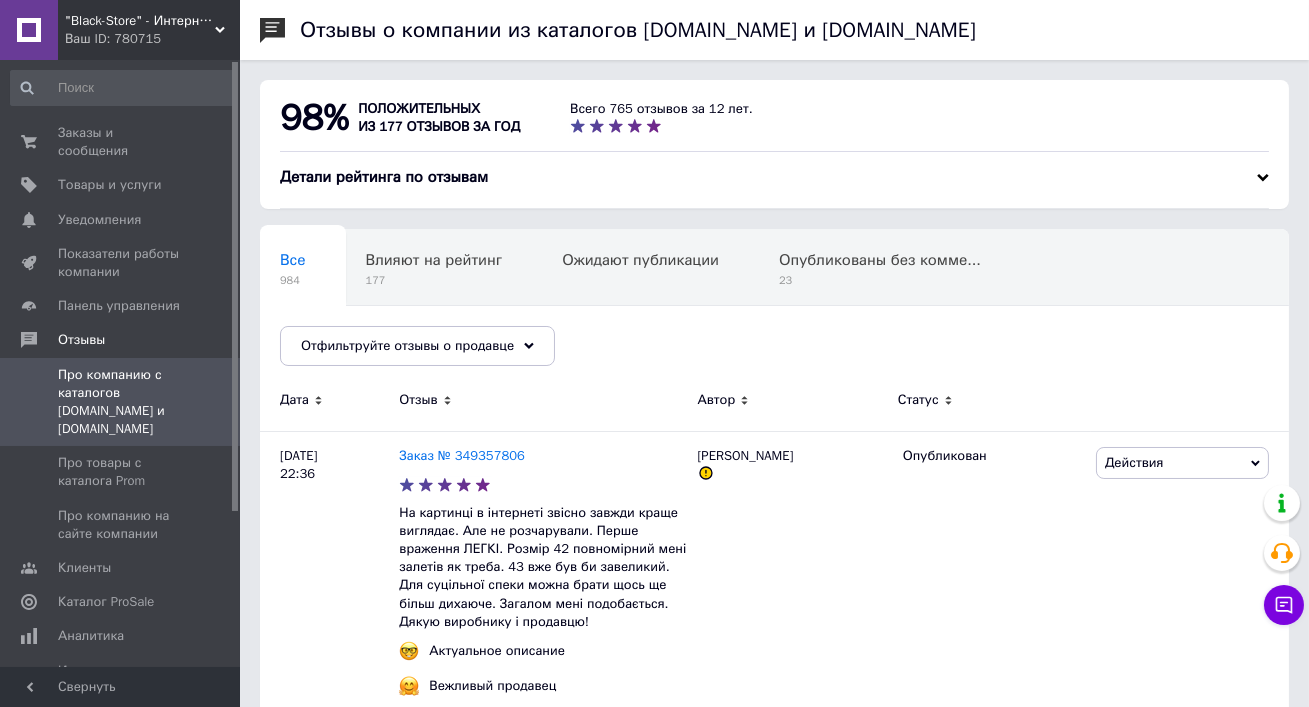click on ""Black-Store" - Интернет-магазин" at bounding box center [140, 21] 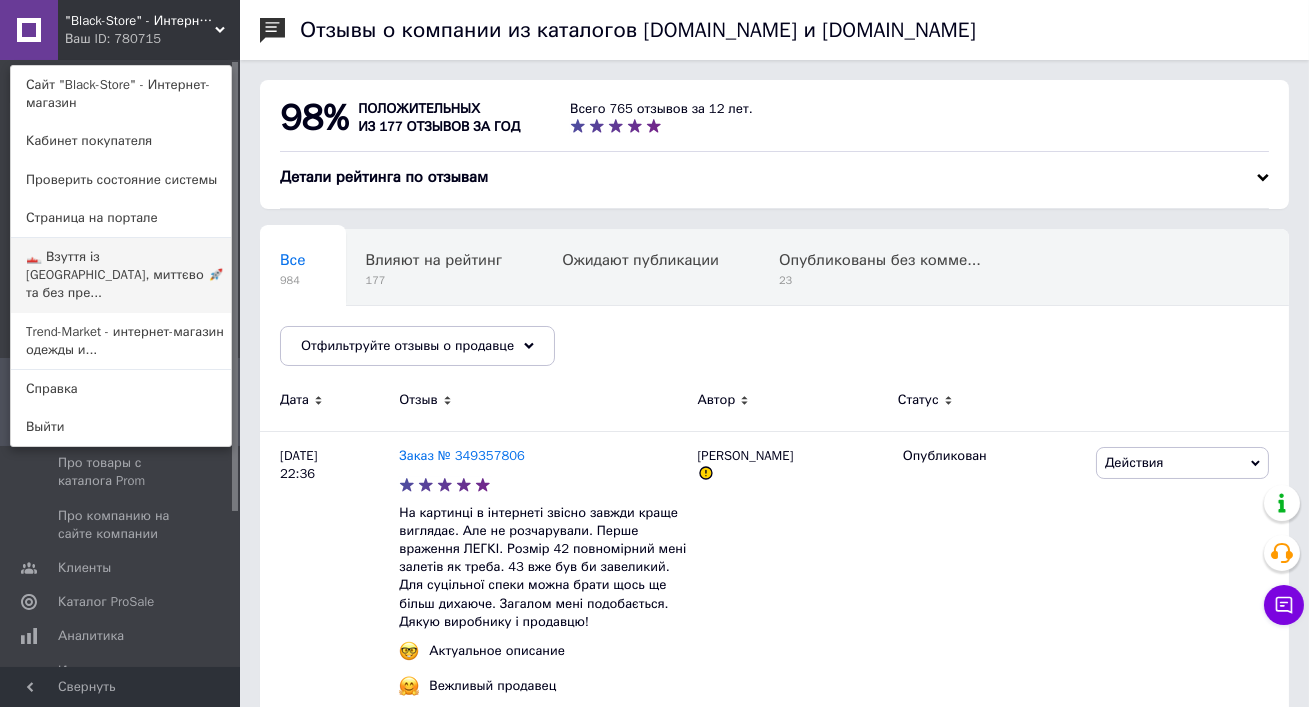 click on "👟 Взуття із [GEOGRAPHIC_DATA], миттєво 🚀 та без пре..." at bounding box center (121, 275) 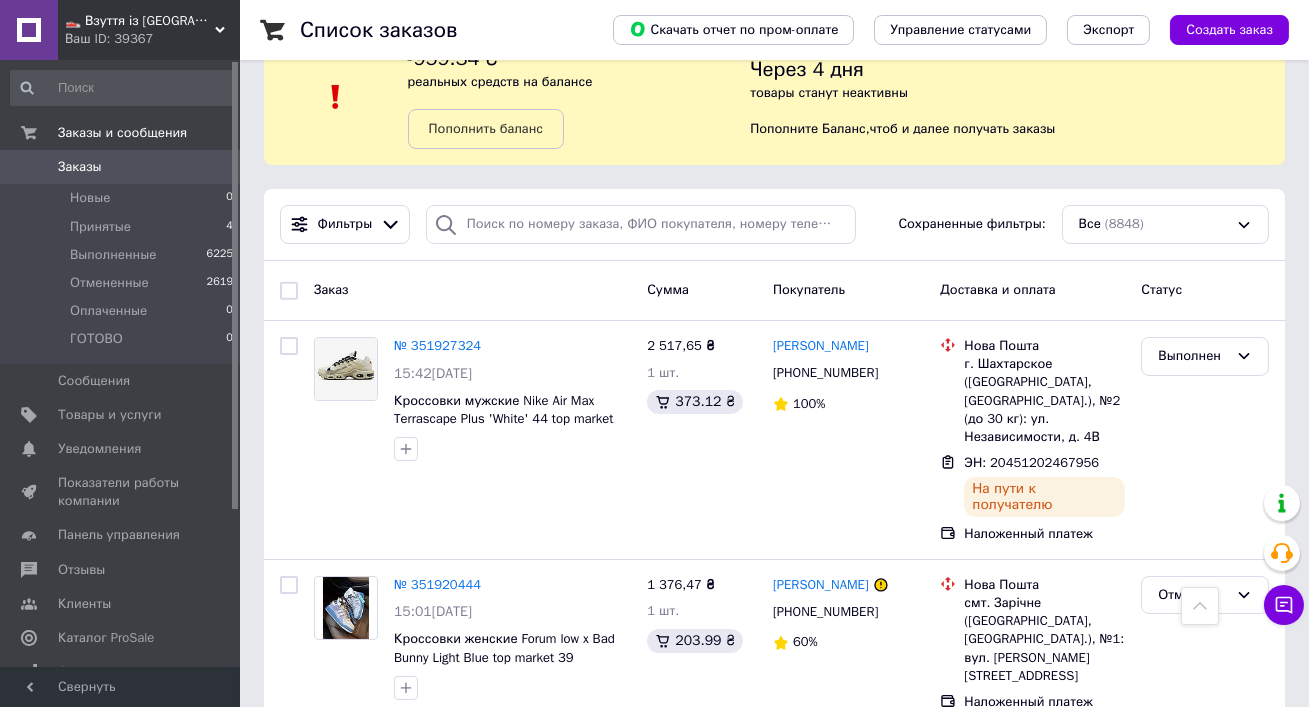 scroll, scrollTop: 0, scrollLeft: 0, axis: both 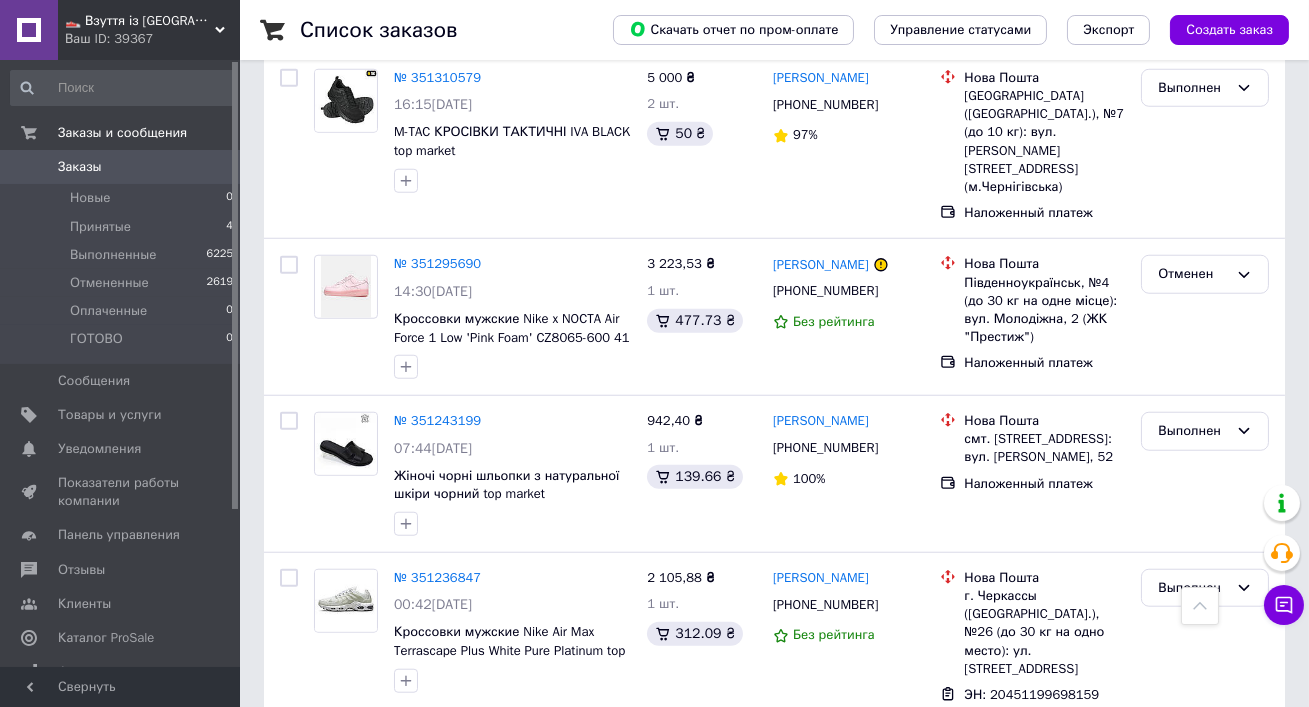 click on "2" at bounding box center [327, 820] 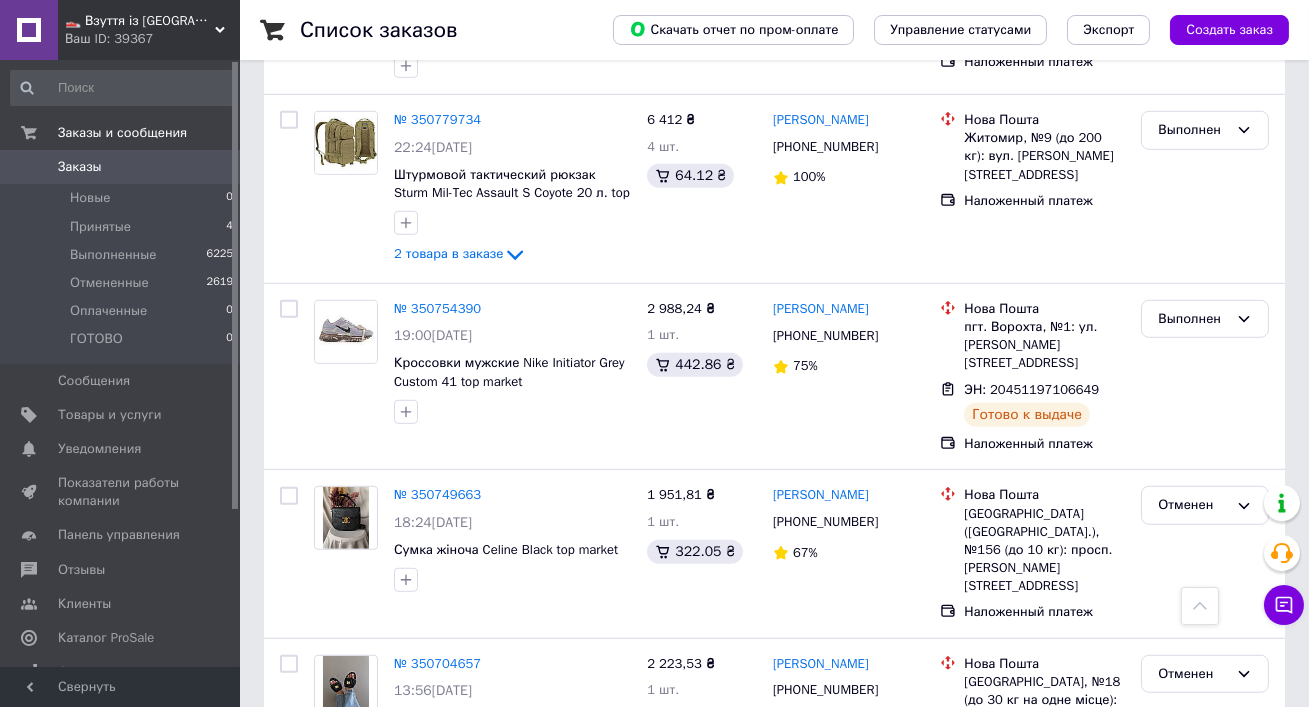 scroll, scrollTop: 2678, scrollLeft: 0, axis: vertical 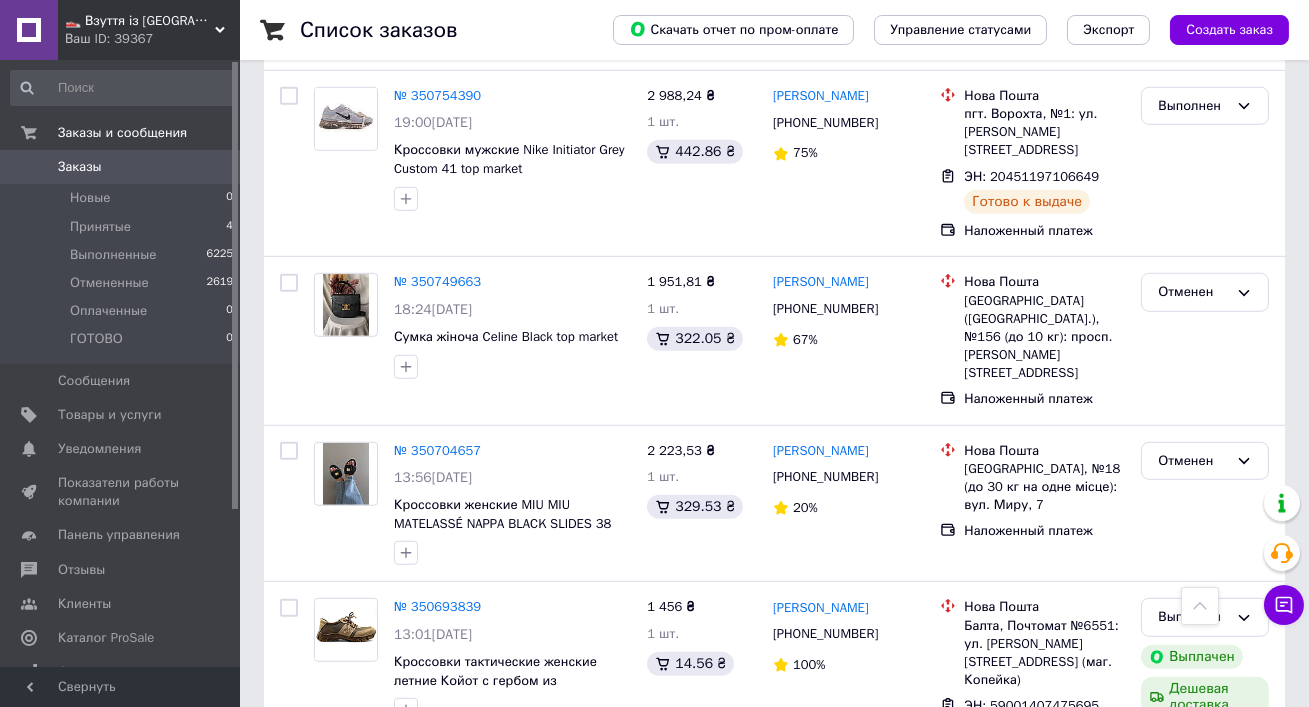 click at bounding box center (29, 30) 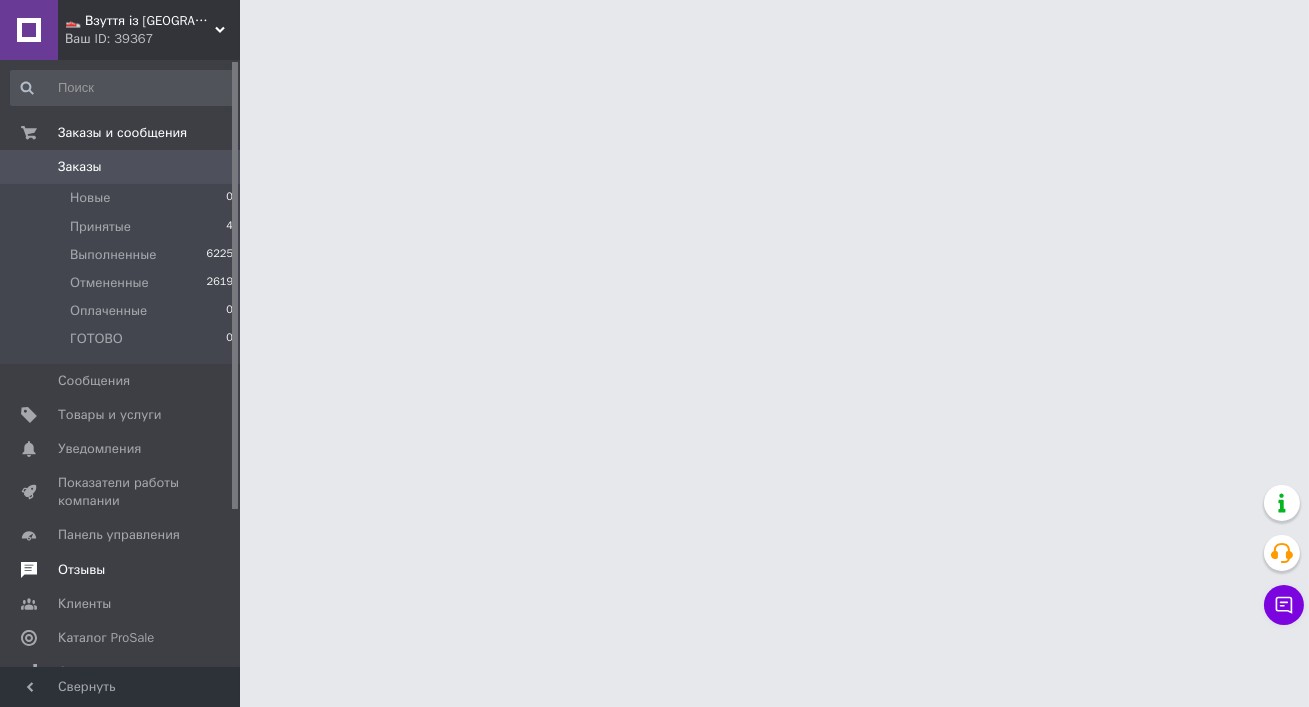 click on "Отзывы" at bounding box center [81, 570] 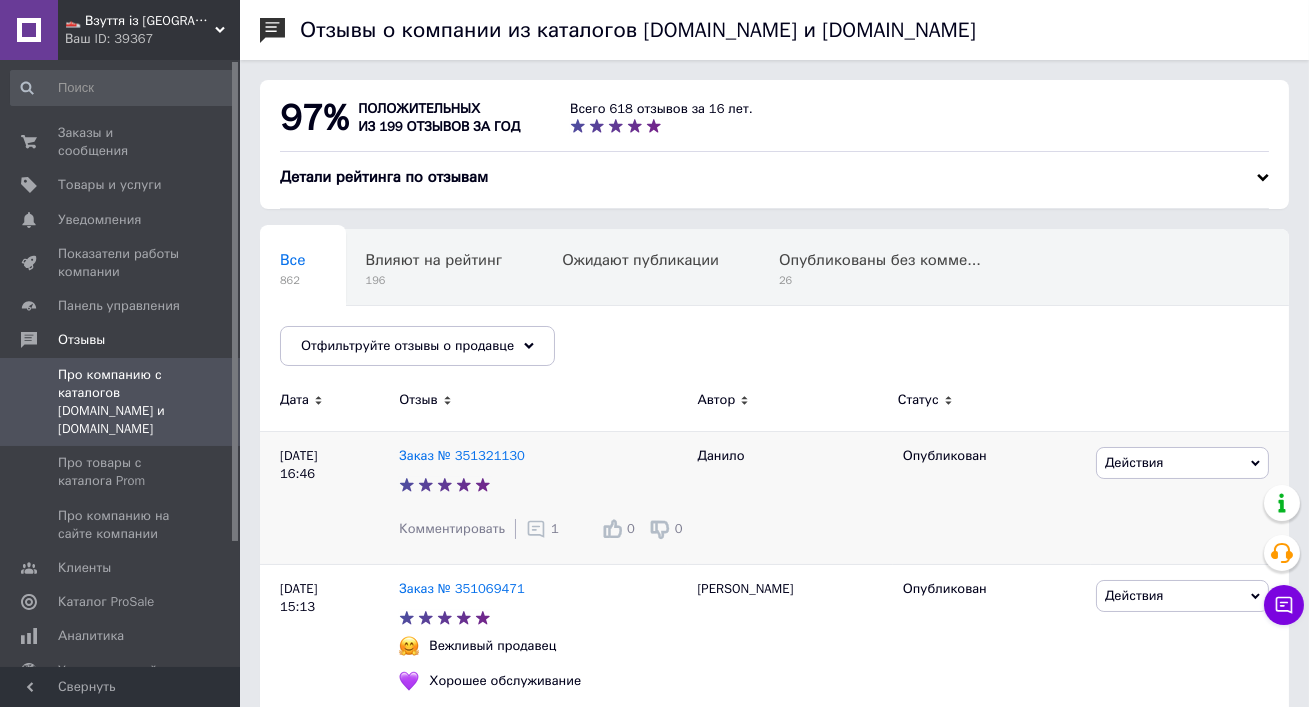 scroll, scrollTop: 536, scrollLeft: 0, axis: vertical 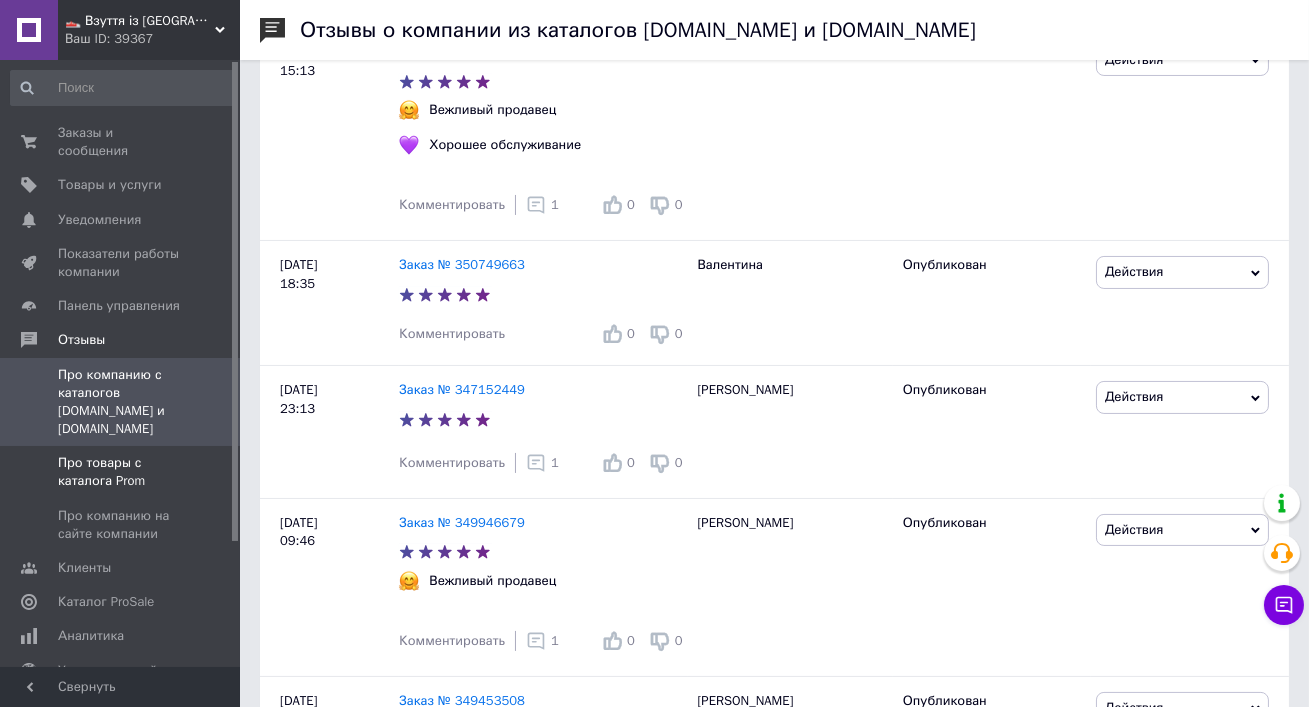 click on "Про товары с каталога Prom" at bounding box center (121, 472) 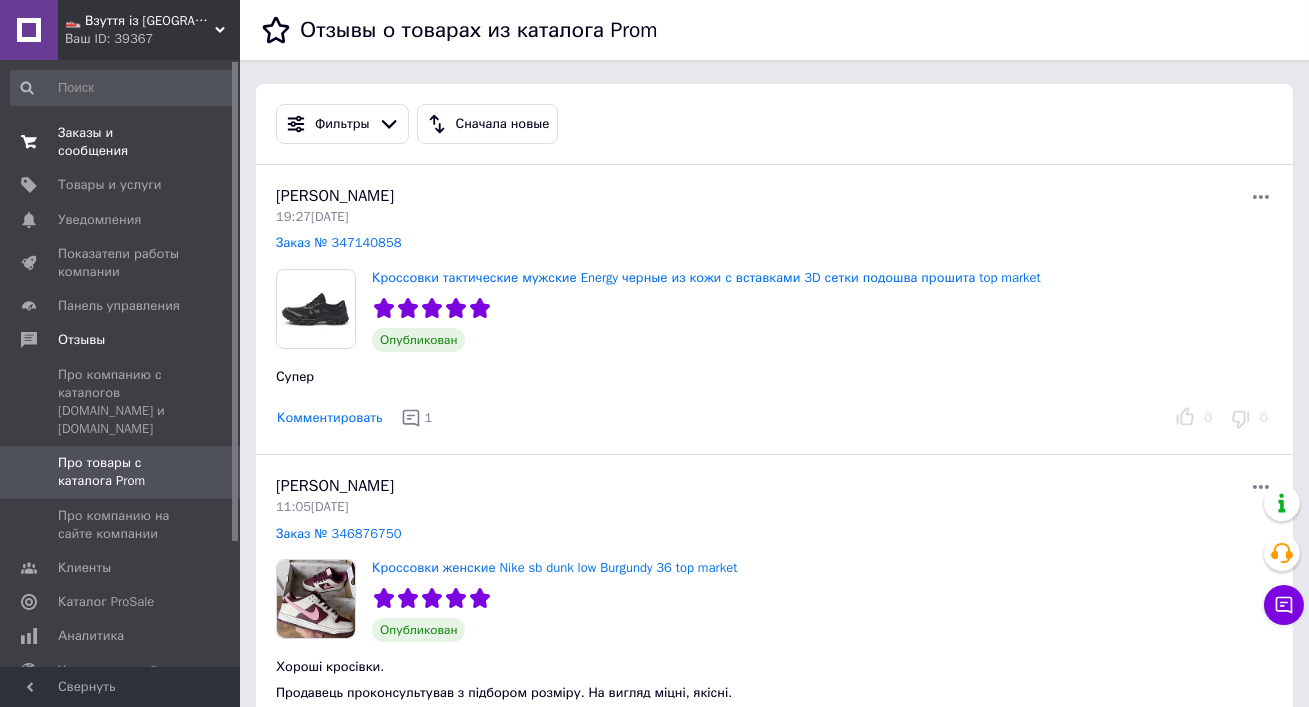 click on "Заказы и сообщения" at bounding box center [121, 142] 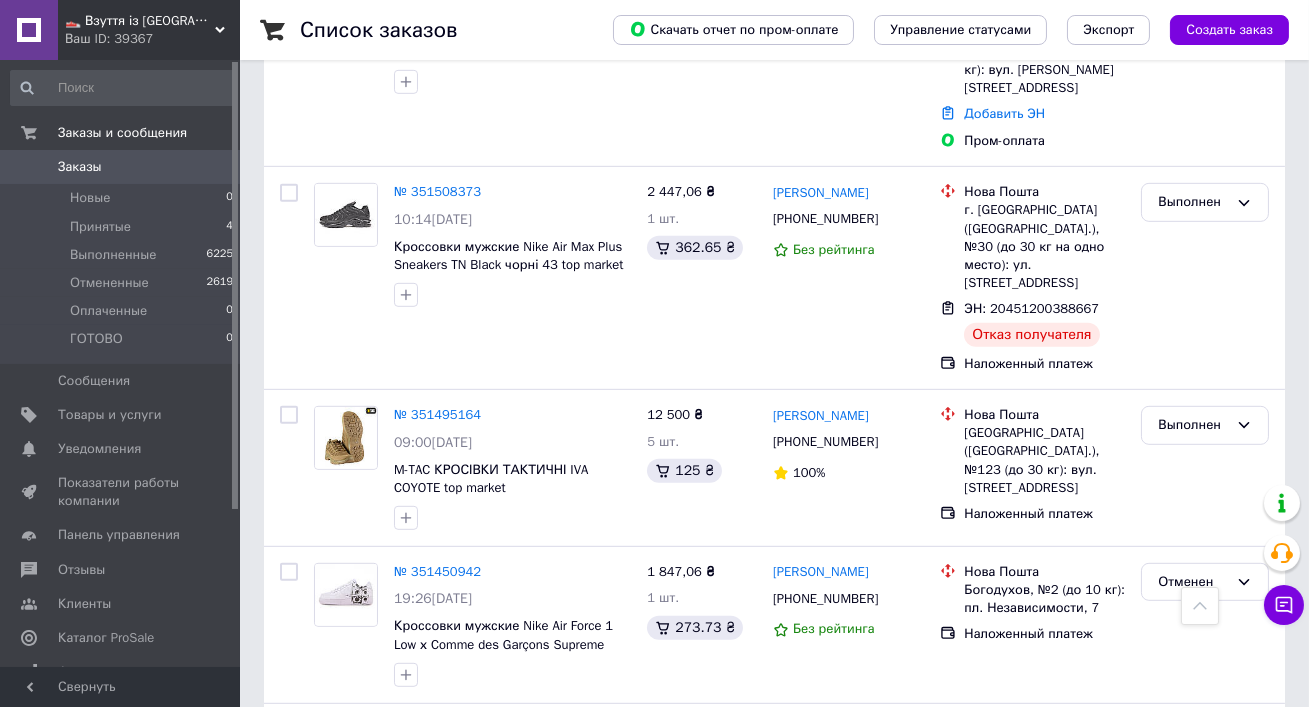 scroll, scrollTop: 2360, scrollLeft: 0, axis: vertical 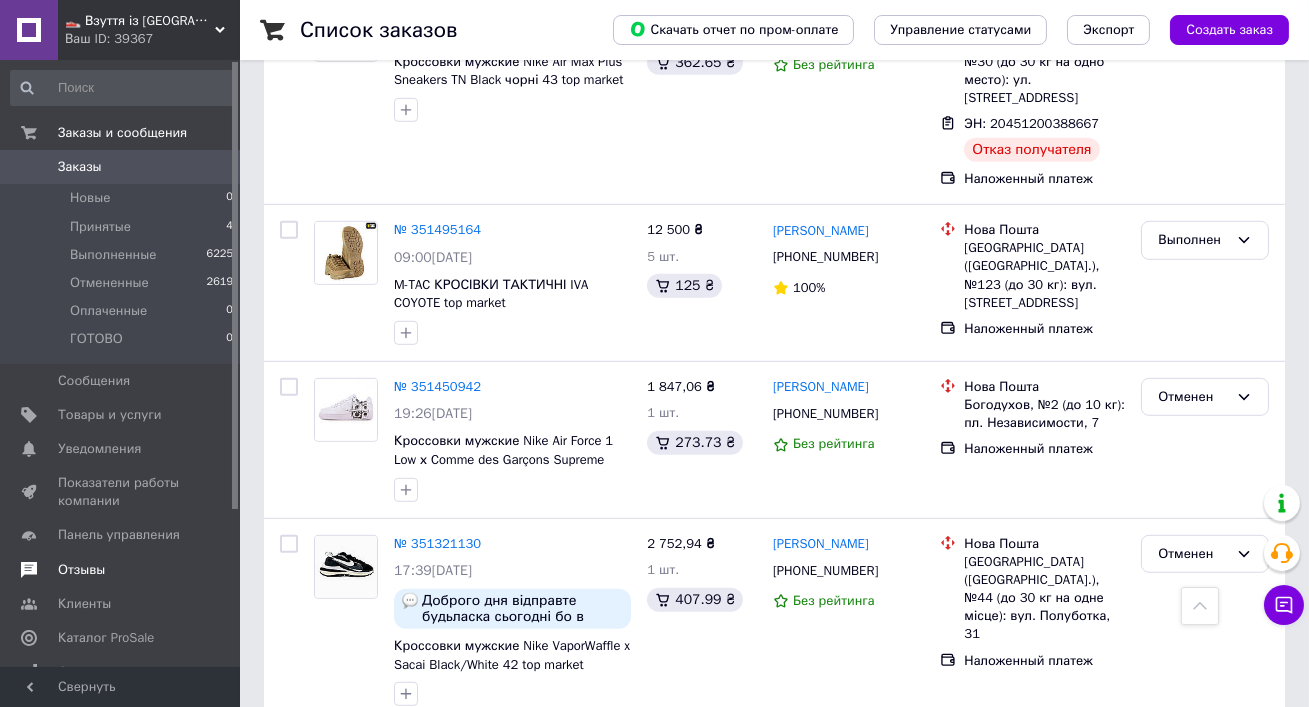click on "Отзывы" at bounding box center (122, 570) 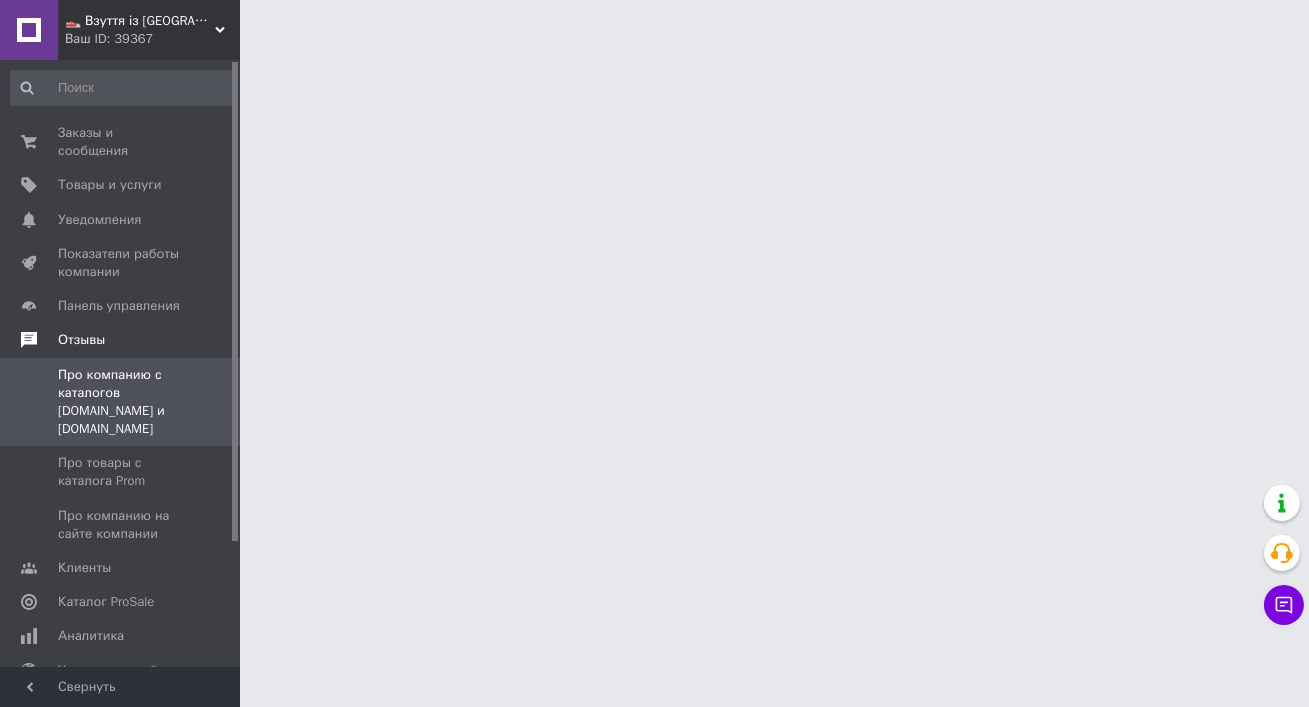 scroll, scrollTop: 0, scrollLeft: 0, axis: both 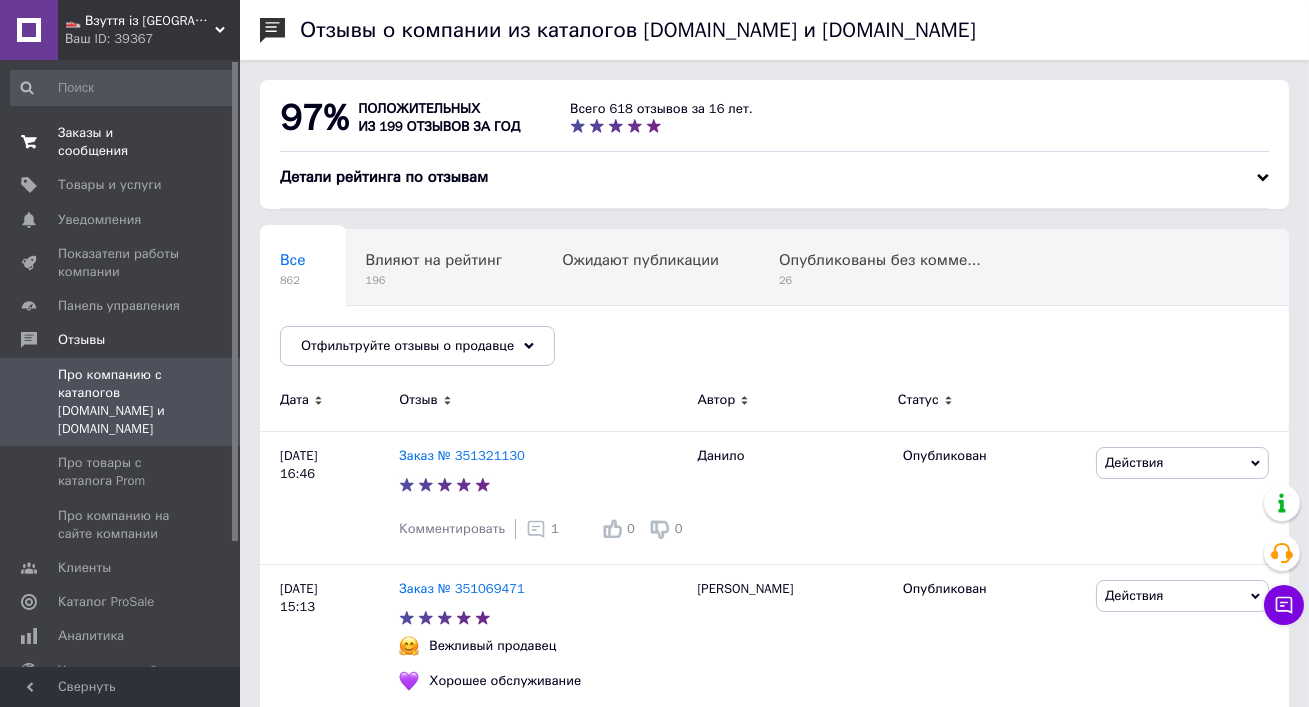 click on "Заказы и сообщения 0 0" at bounding box center (122, 142) 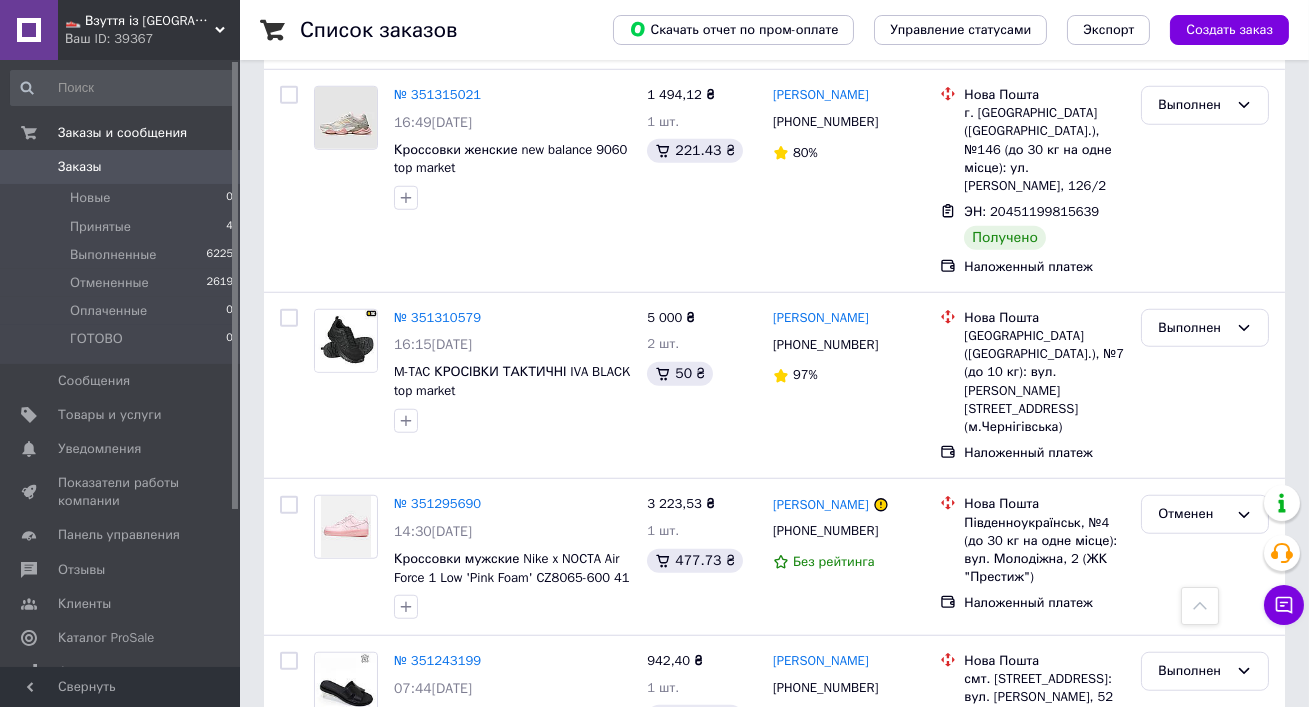 scroll, scrollTop: 3458, scrollLeft: 0, axis: vertical 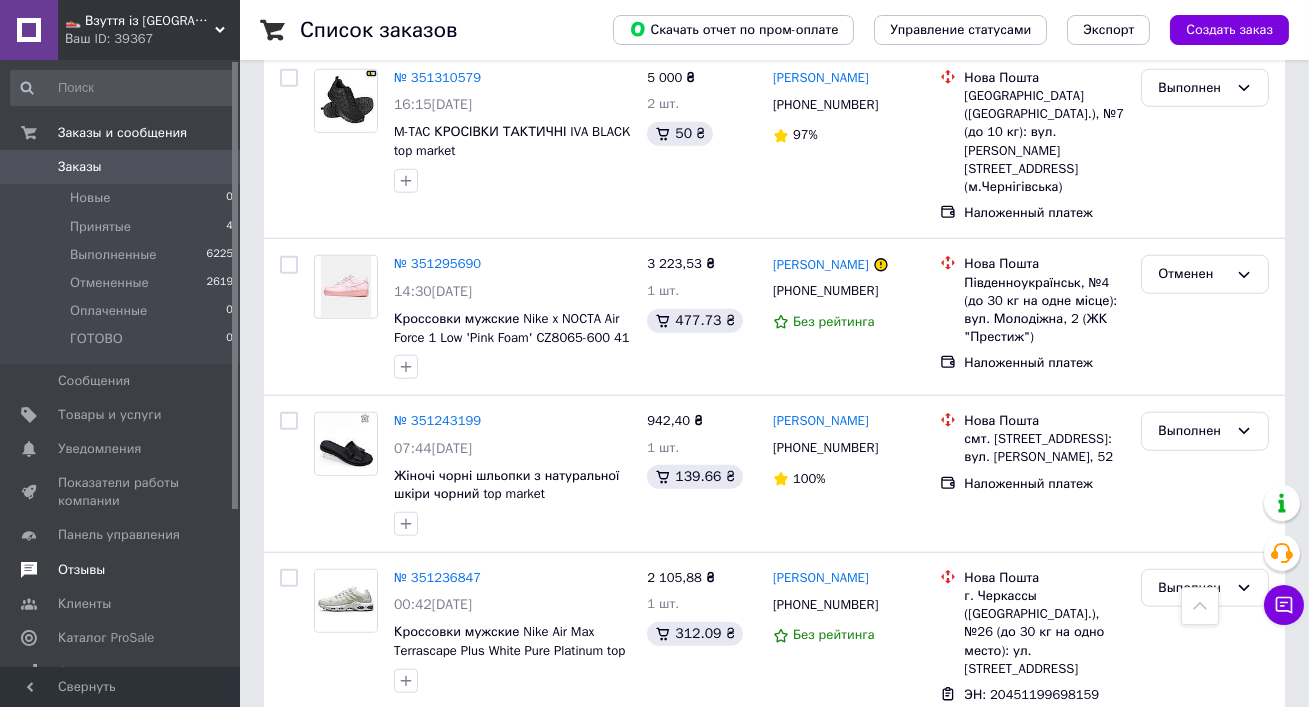 click on "Отзывы" at bounding box center [122, 570] 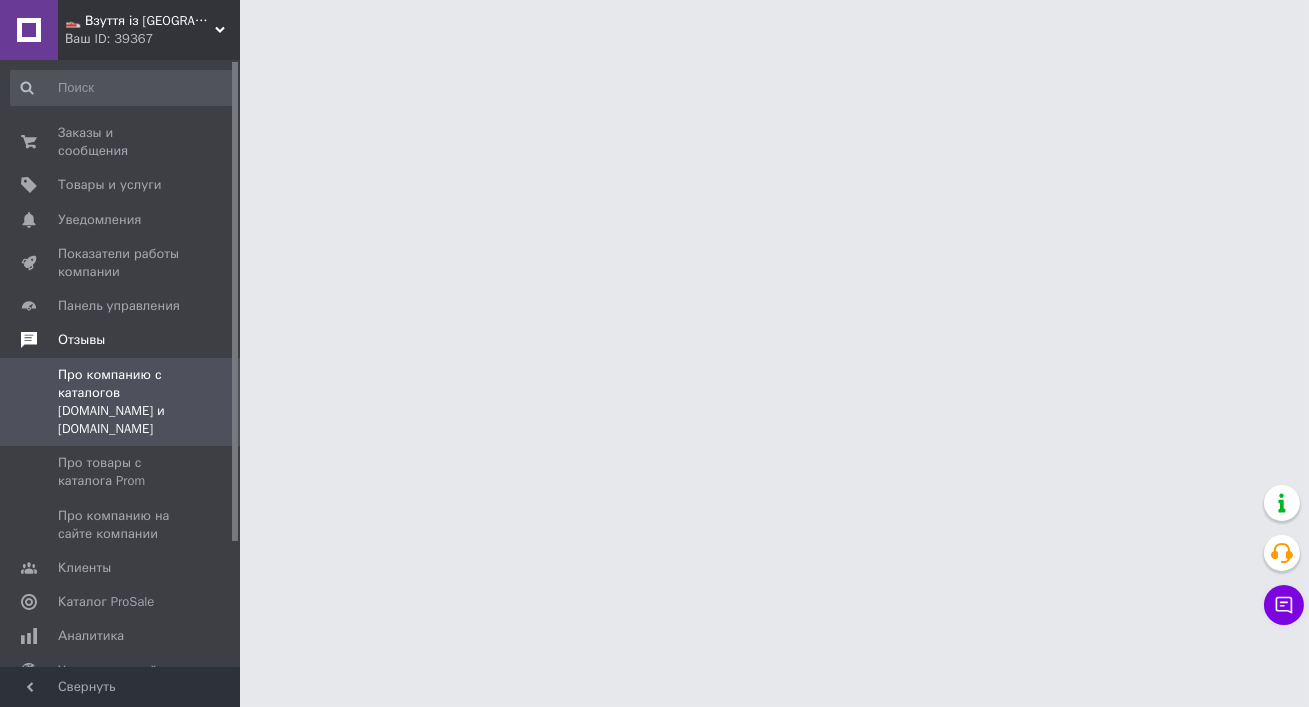 scroll, scrollTop: 0, scrollLeft: 0, axis: both 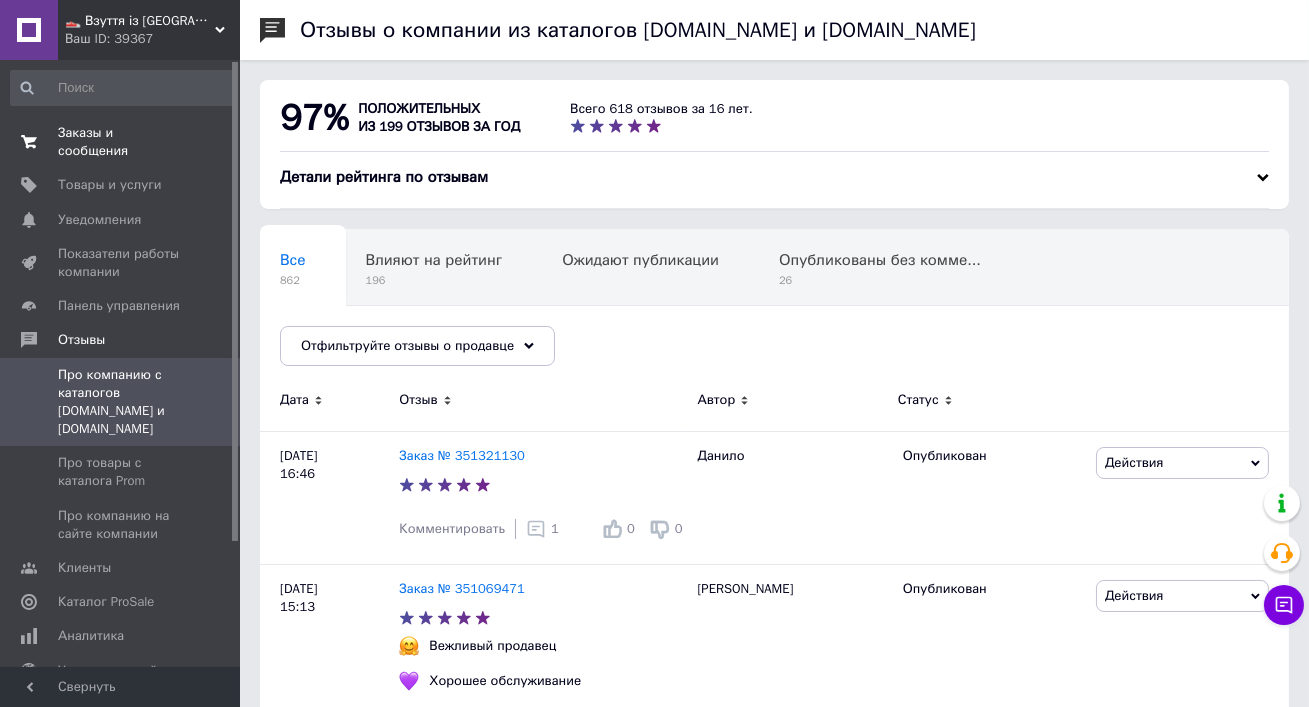 click on "Заказы и сообщения" at bounding box center (121, 142) 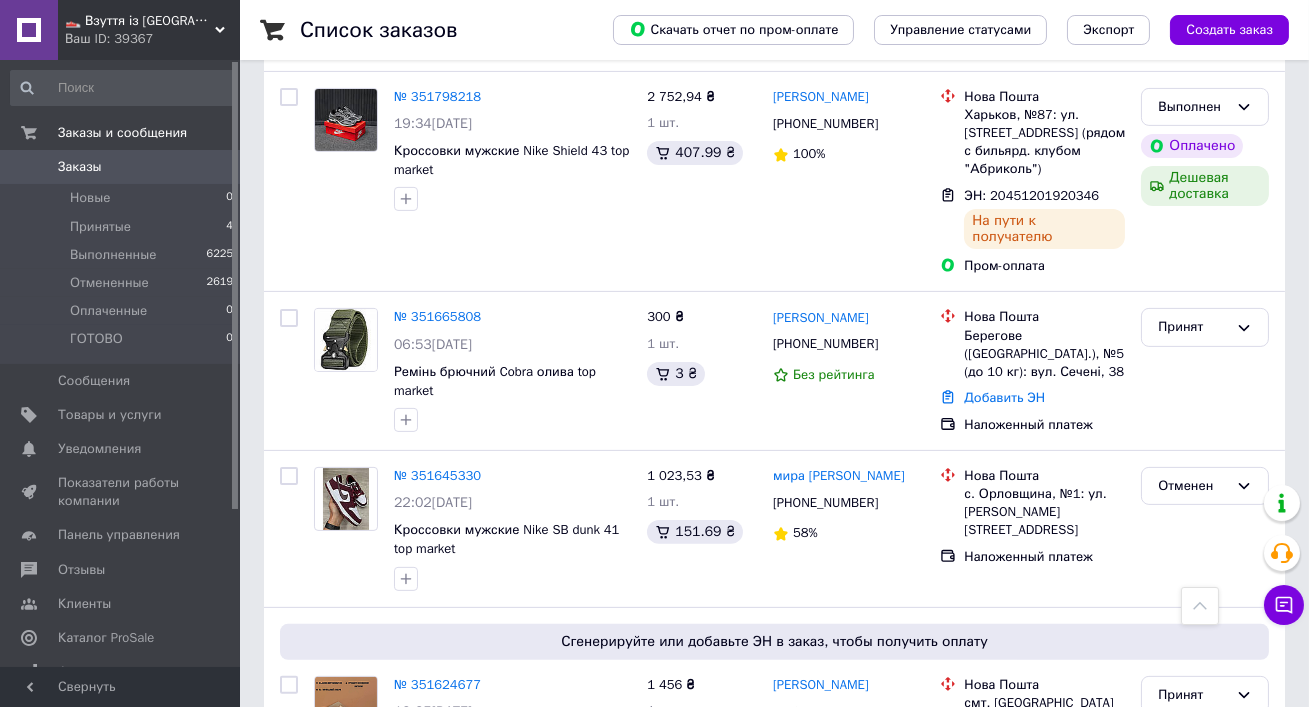 scroll, scrollTop: 1280, scrollLeft: 0, axis: vertical 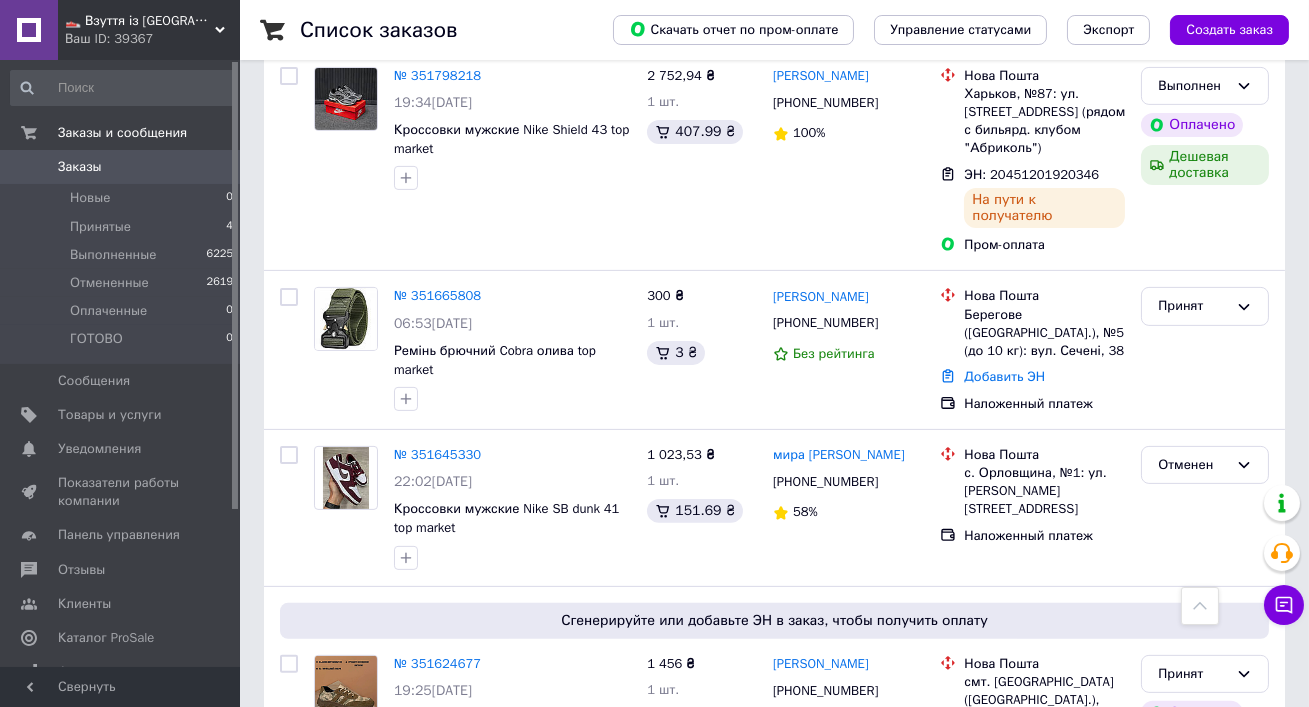 click on "👟 Взуття із [GEOGRAPHIC_DATA], миттєво 🚀 та без предоплат" at bounding box center (140, 21) 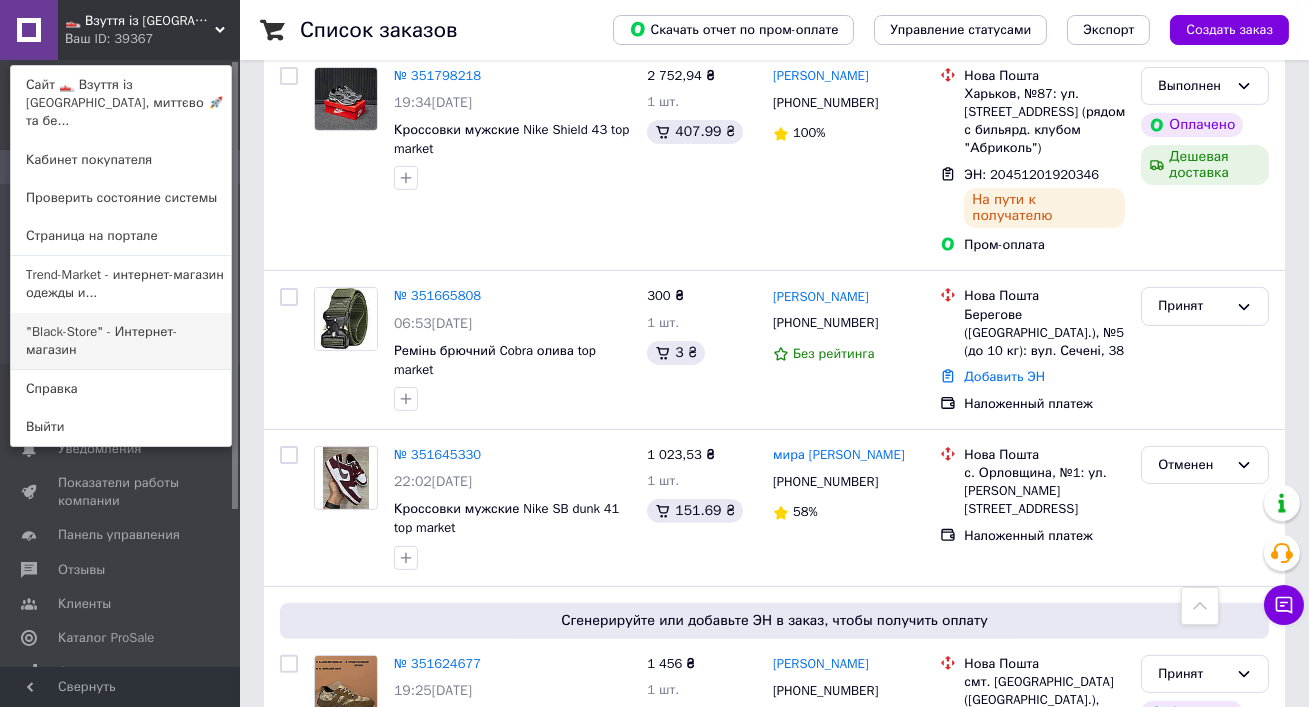 click on ""Black-Store" - Интернет-магазин" at bounding box center [121, 341] 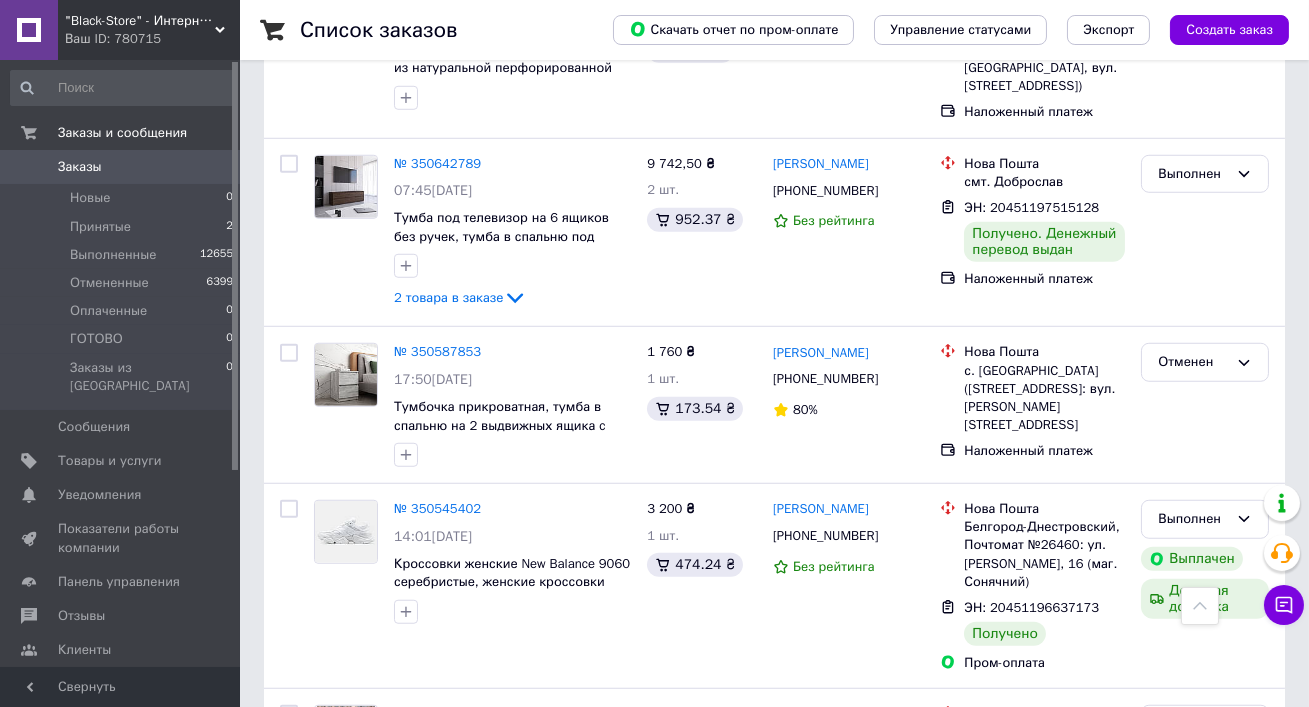 scroll, scrollTop: 3210, scrollLeft: 0, axis: vertical 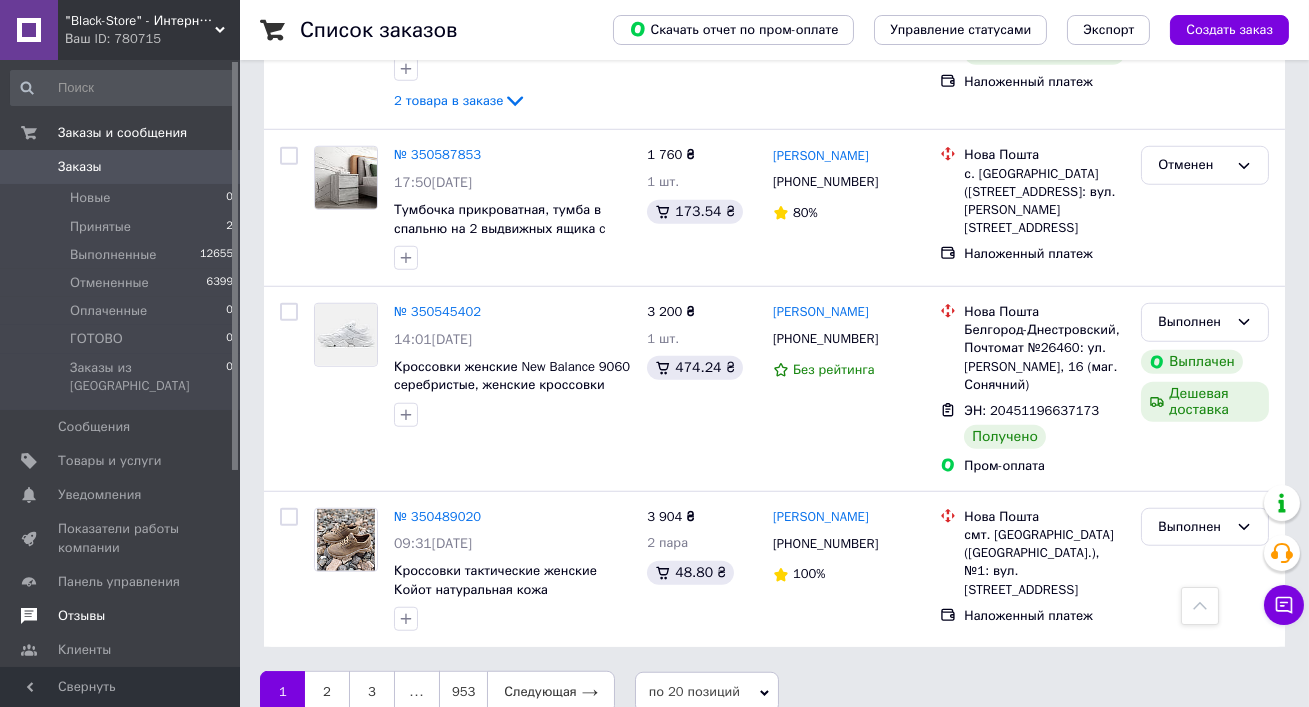 click on "Отзывы" at bounding box center (122, 616) 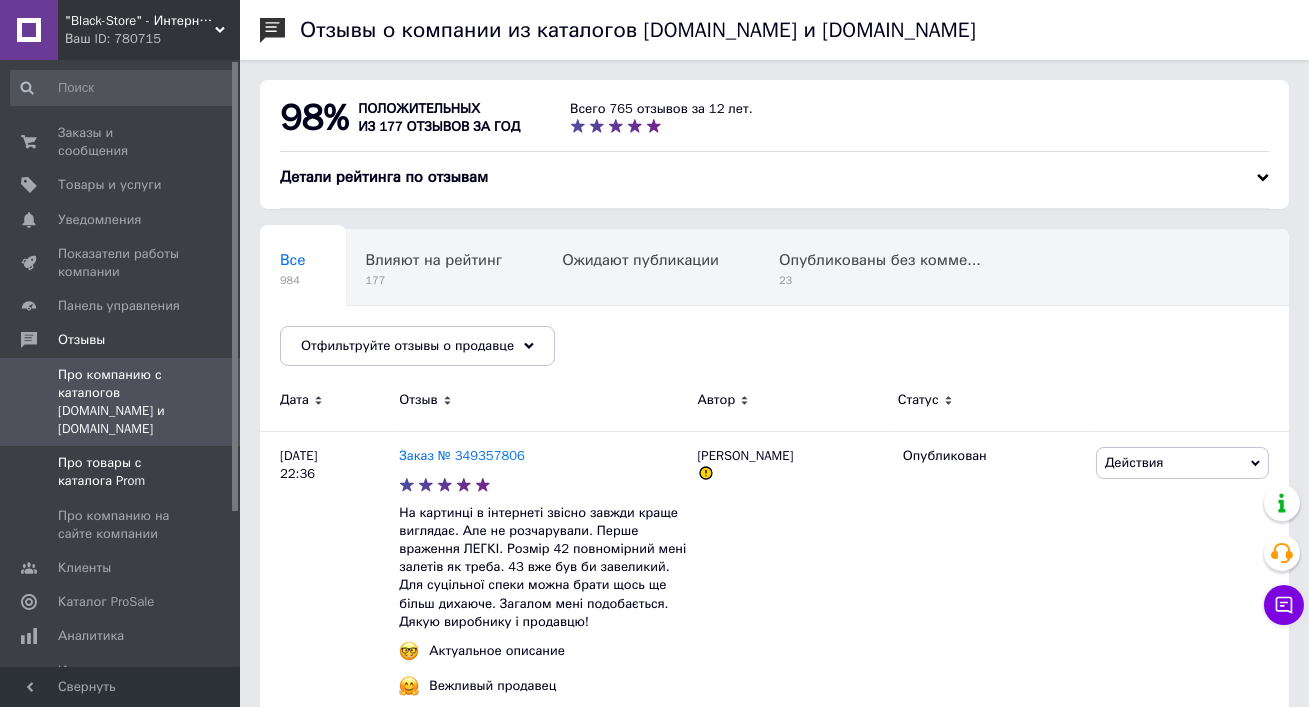 click on "Про товары с каталога Prom" at bounding box center [122, 472] 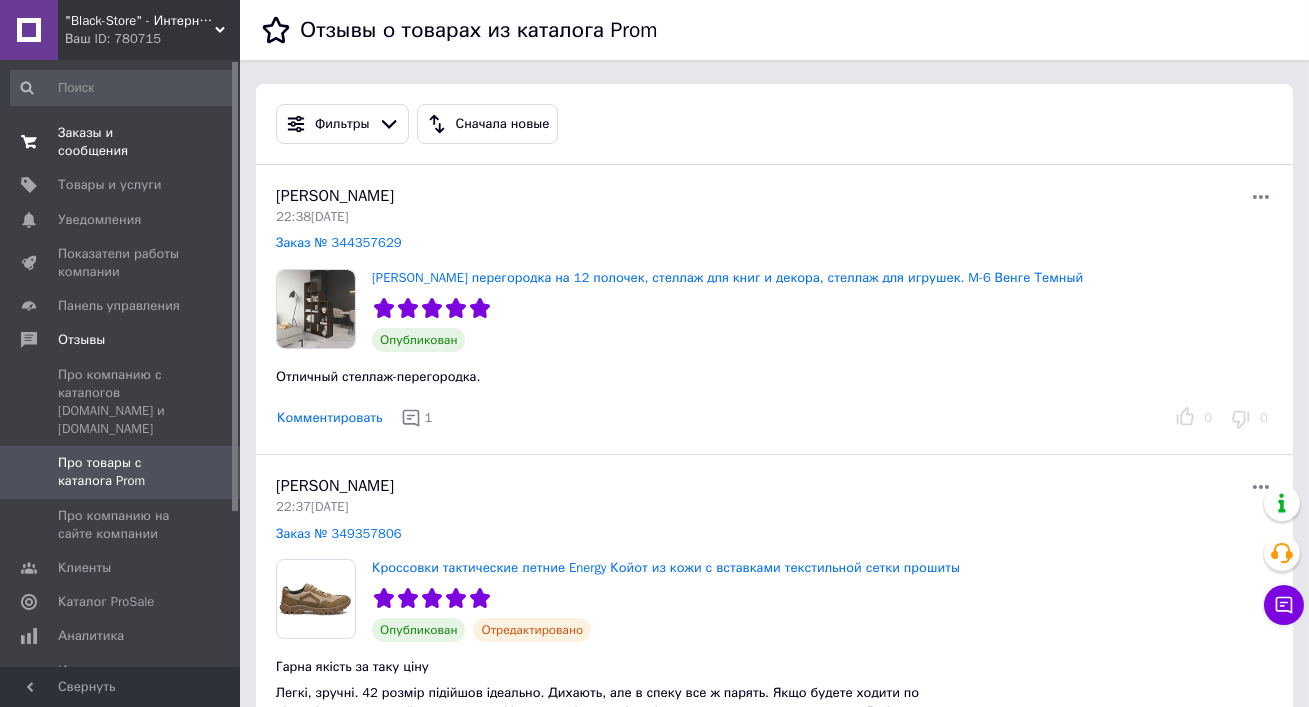 click on "Заказы и сообщения" at bounding box center (121, 142) 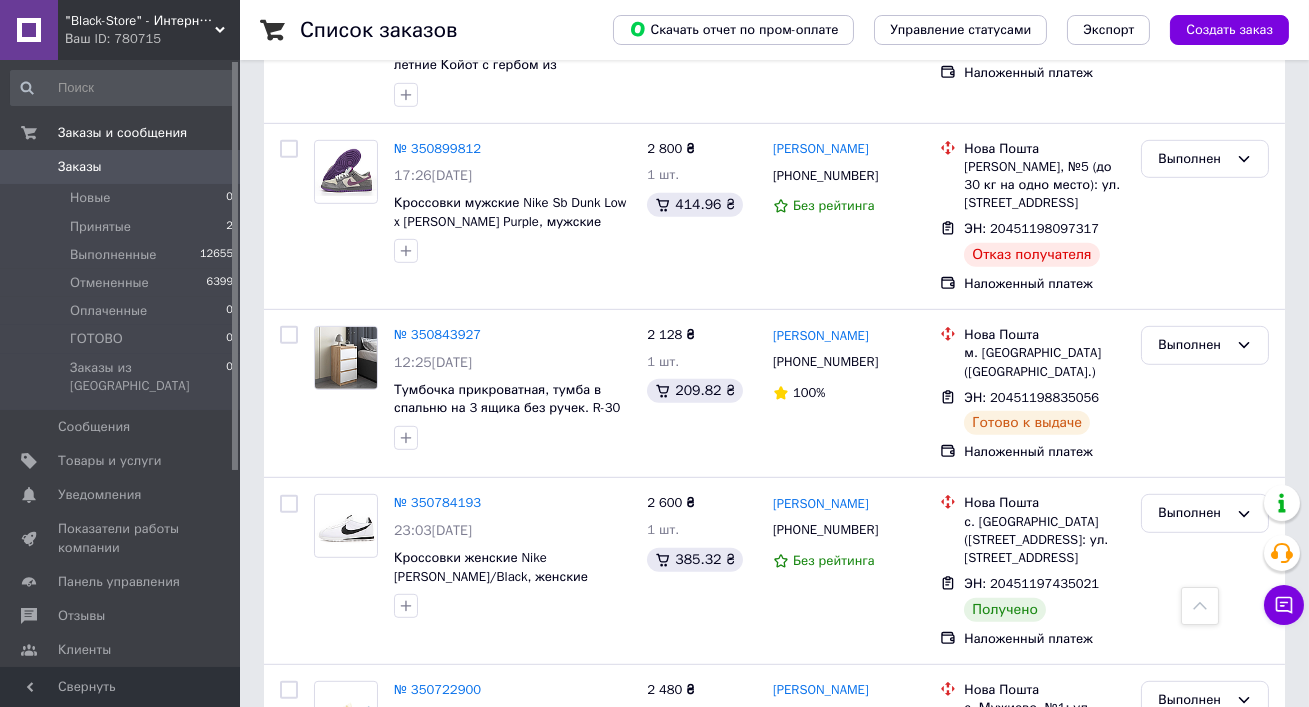 scroll, scrollTop: 2276, scrollLeft: 0, axis: vertical 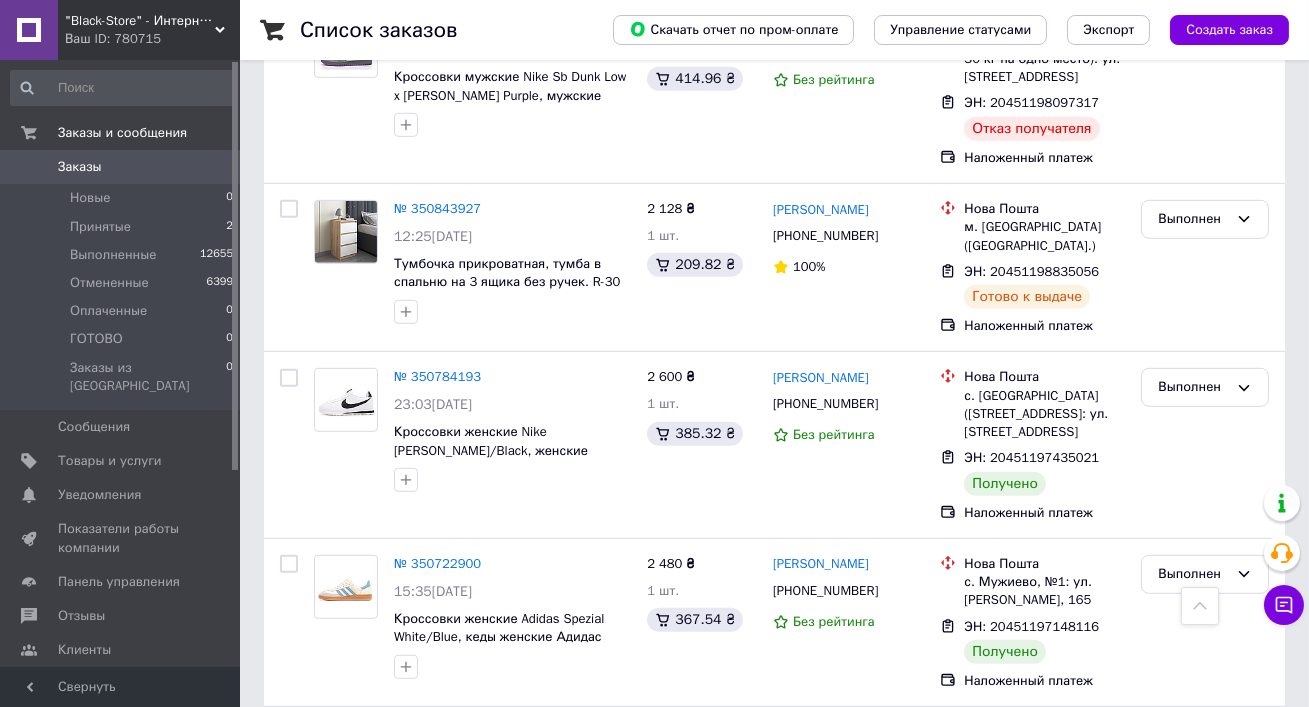 click on ""Black-Store" - Интернет-магазин" at bounding box center (140, 21) 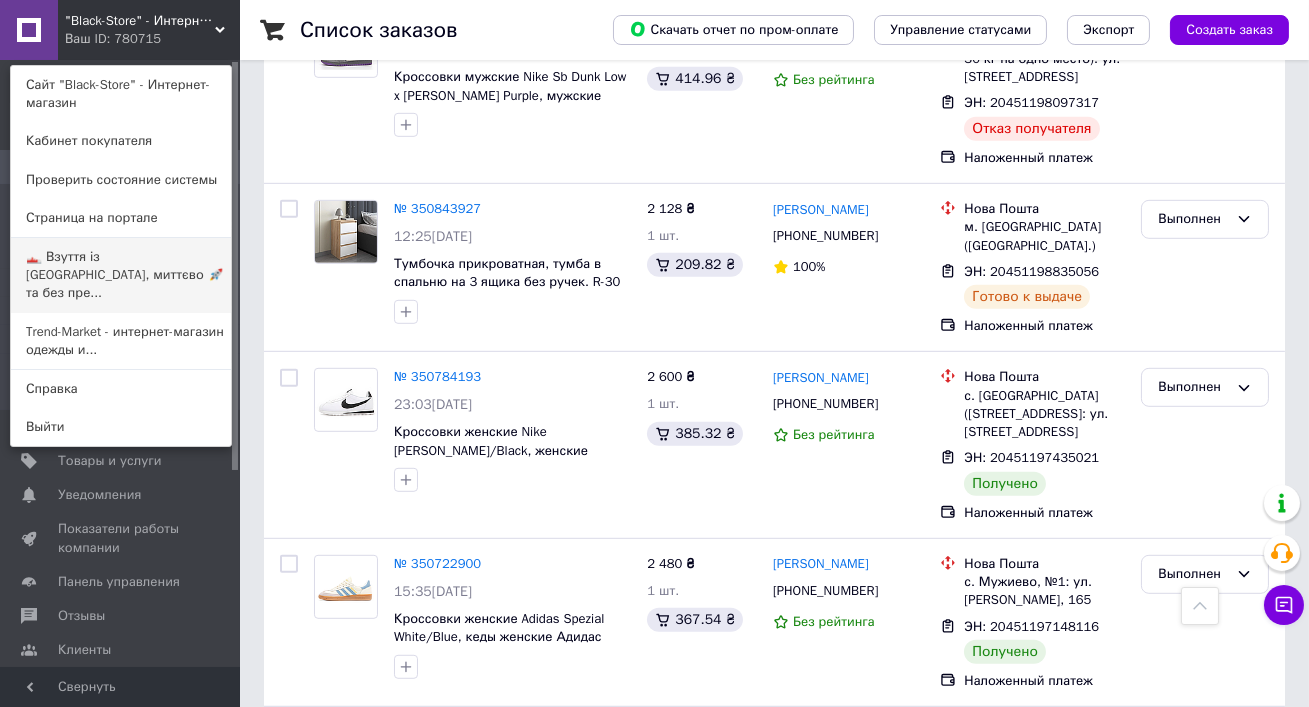 click on "👟 Взуття із Польщі, миттєво 🚀 та без пре..." at bounding box center (121, 275) 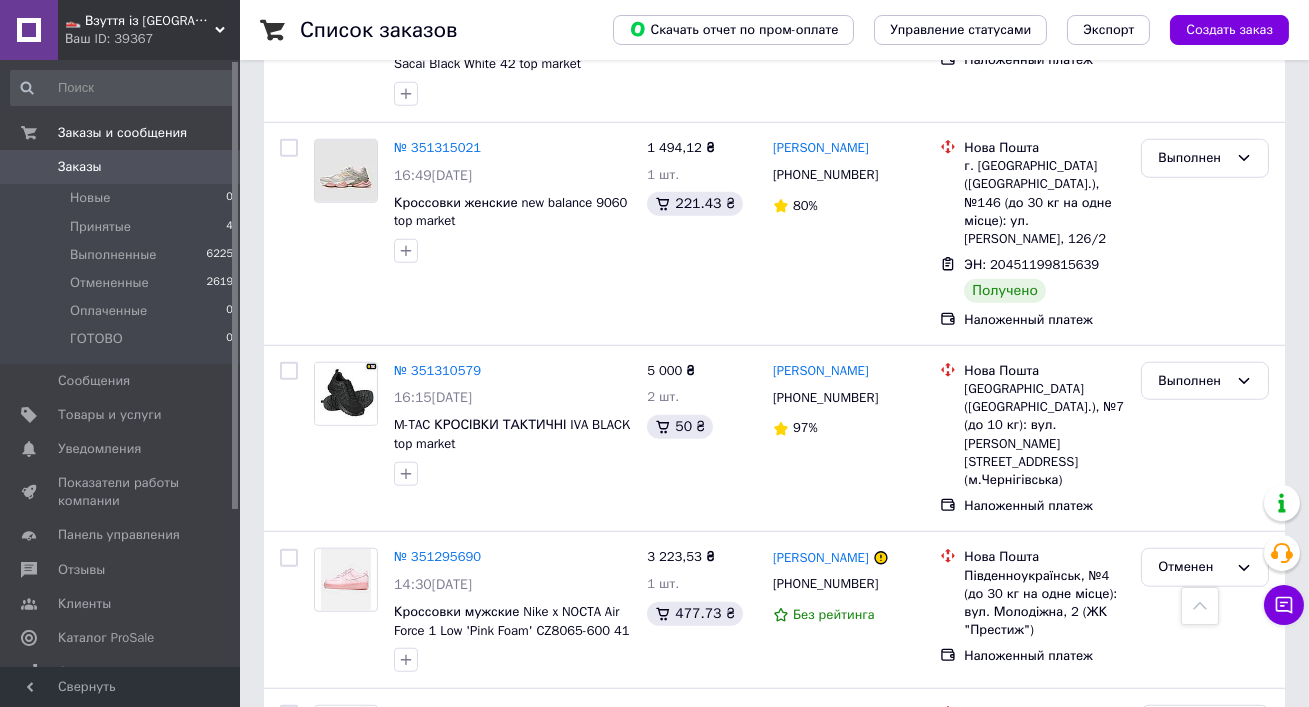 scroll, scrollTop: 3458, scrollLeft: 0, axis: vertical 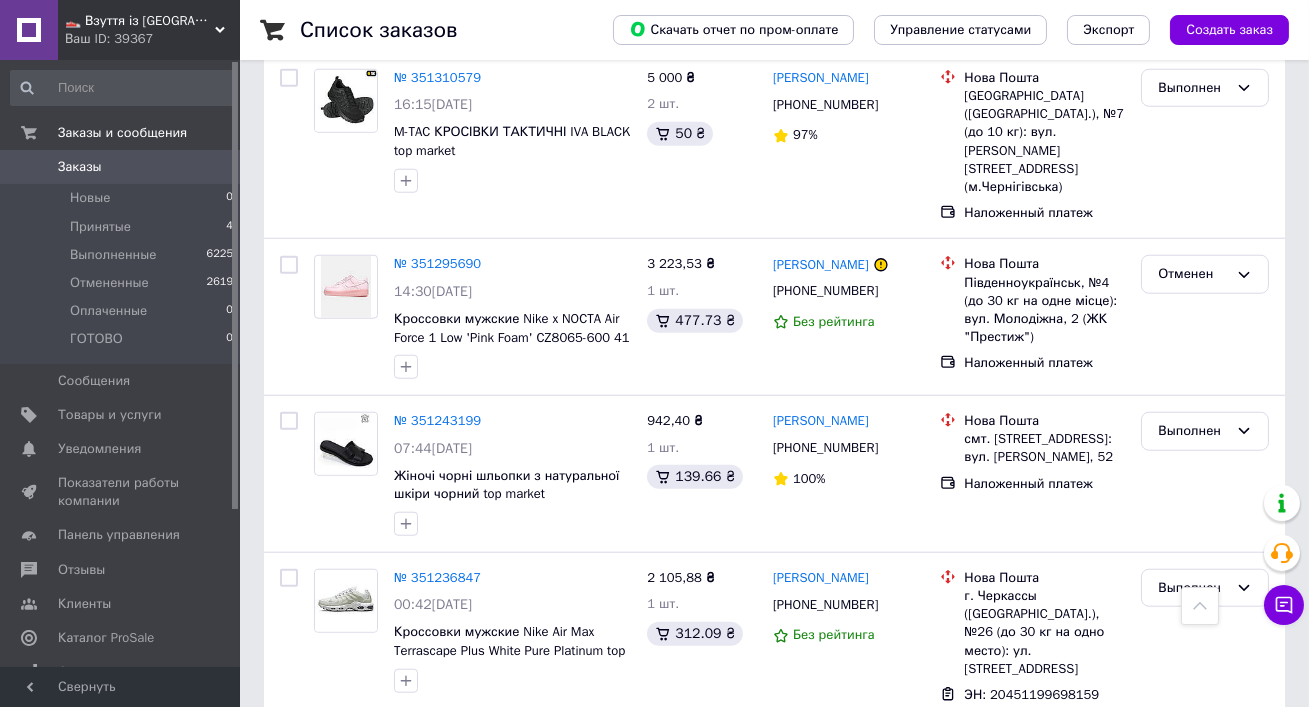 click on "2" at bounding box center [327, 820] 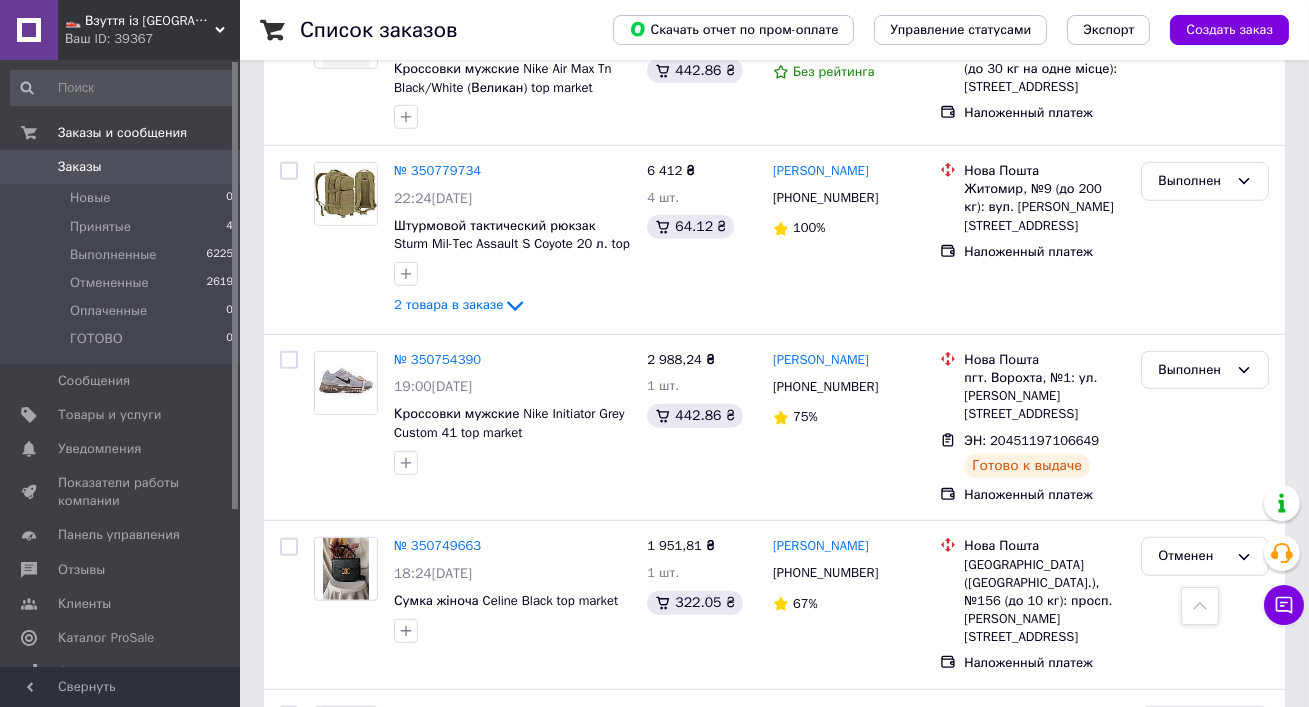 scroll, scrollTop: 2528, scrollLeft: 0, axis: vertical 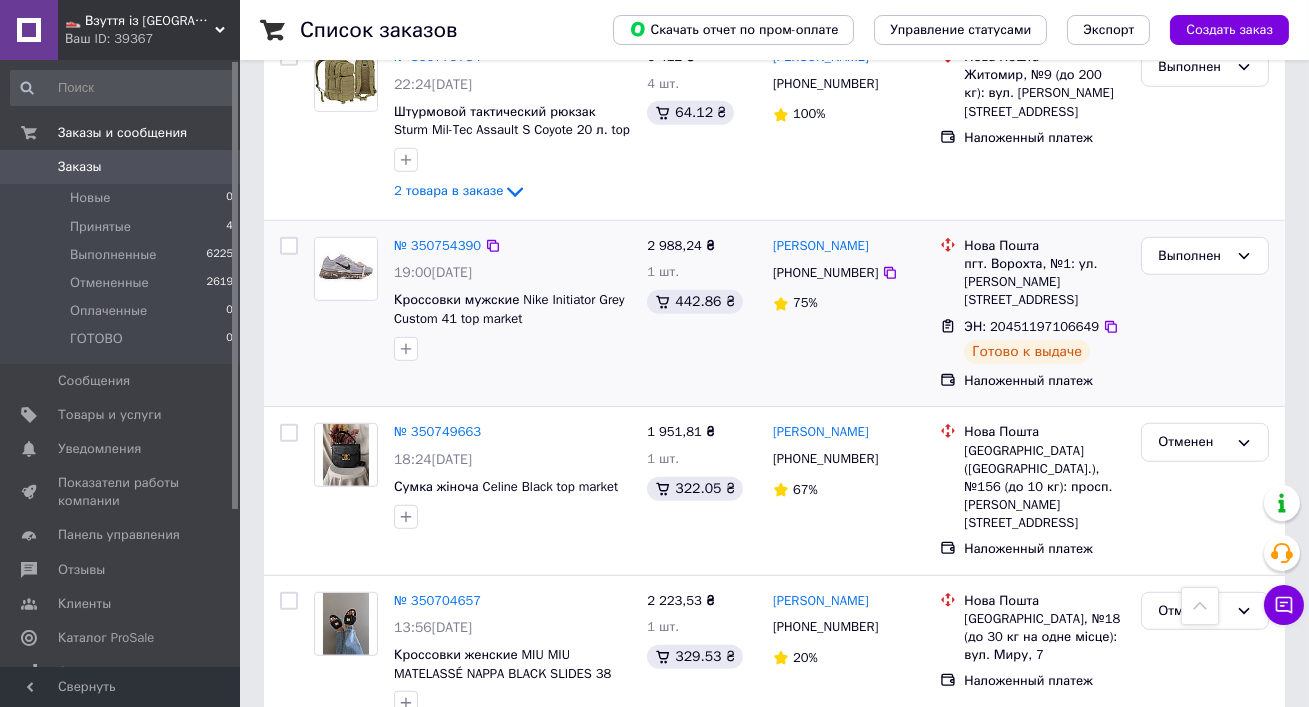 click on "ЭН: 20451197106649" at bounding box center (1031, 326) 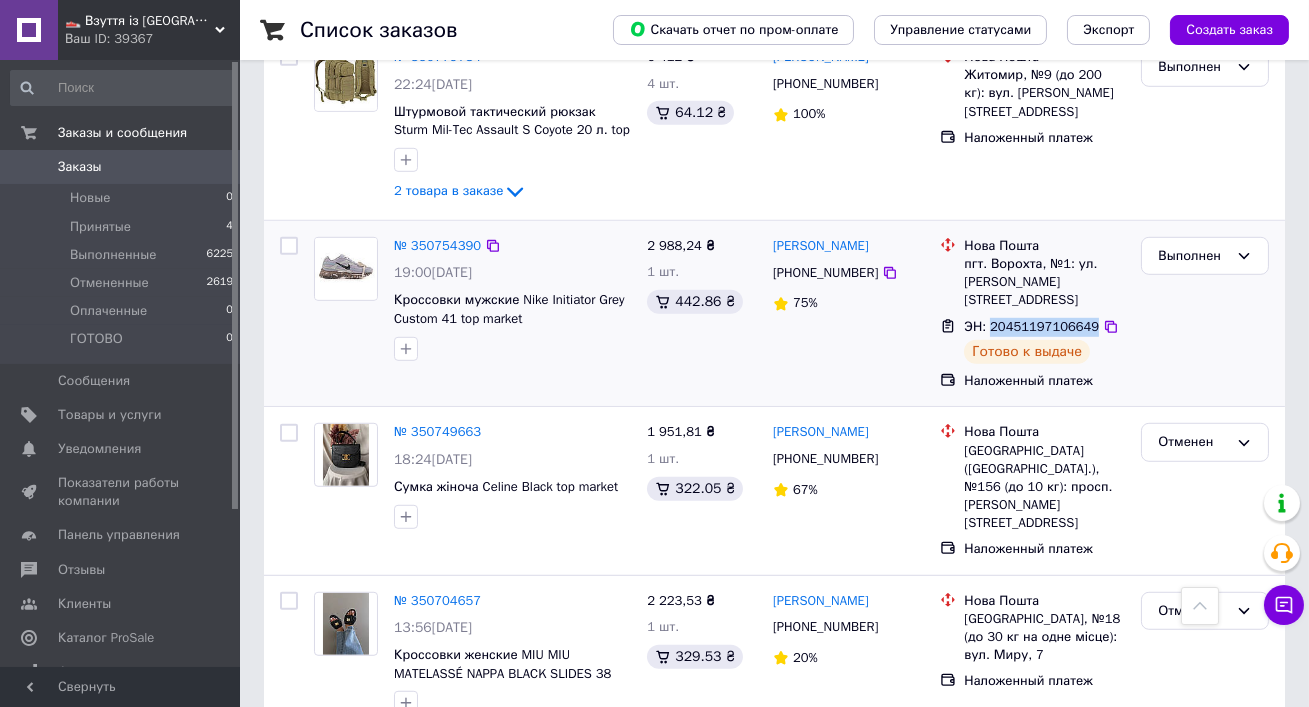 copy on "20451197106649" 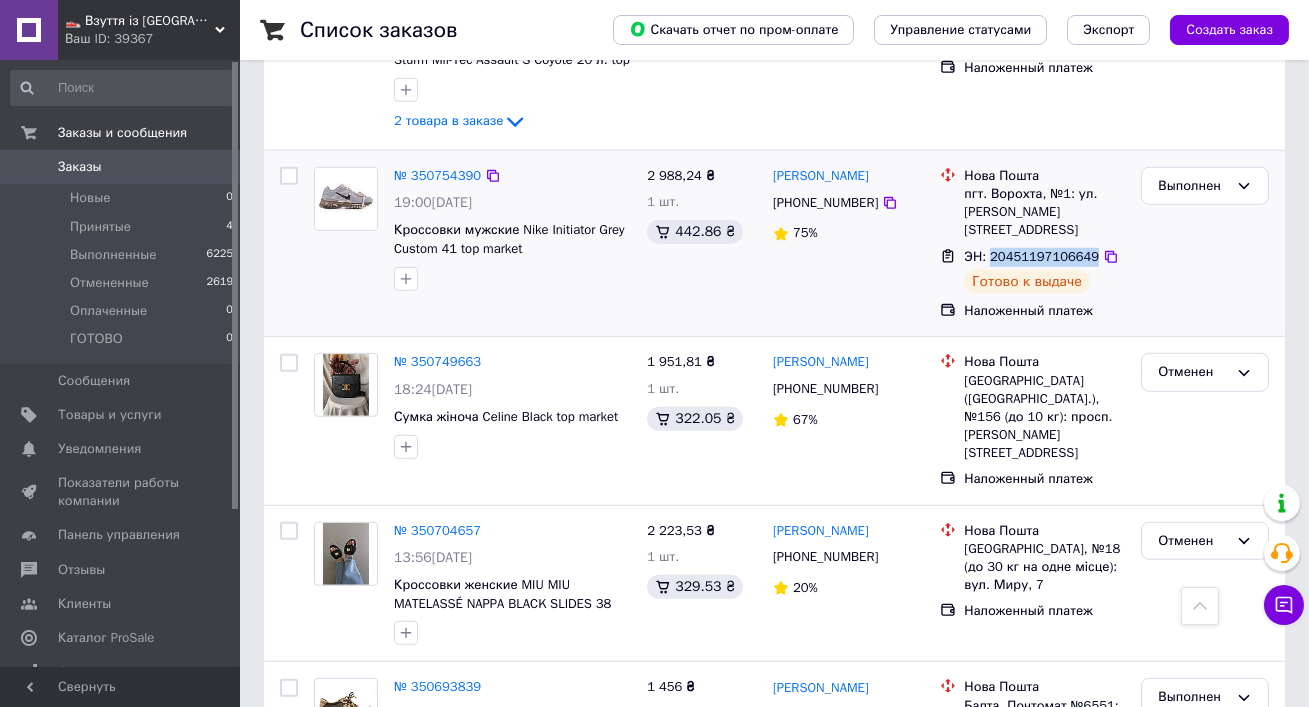 scroll, scrollTop: 3267, scrollLeft: 0, axis: vertical 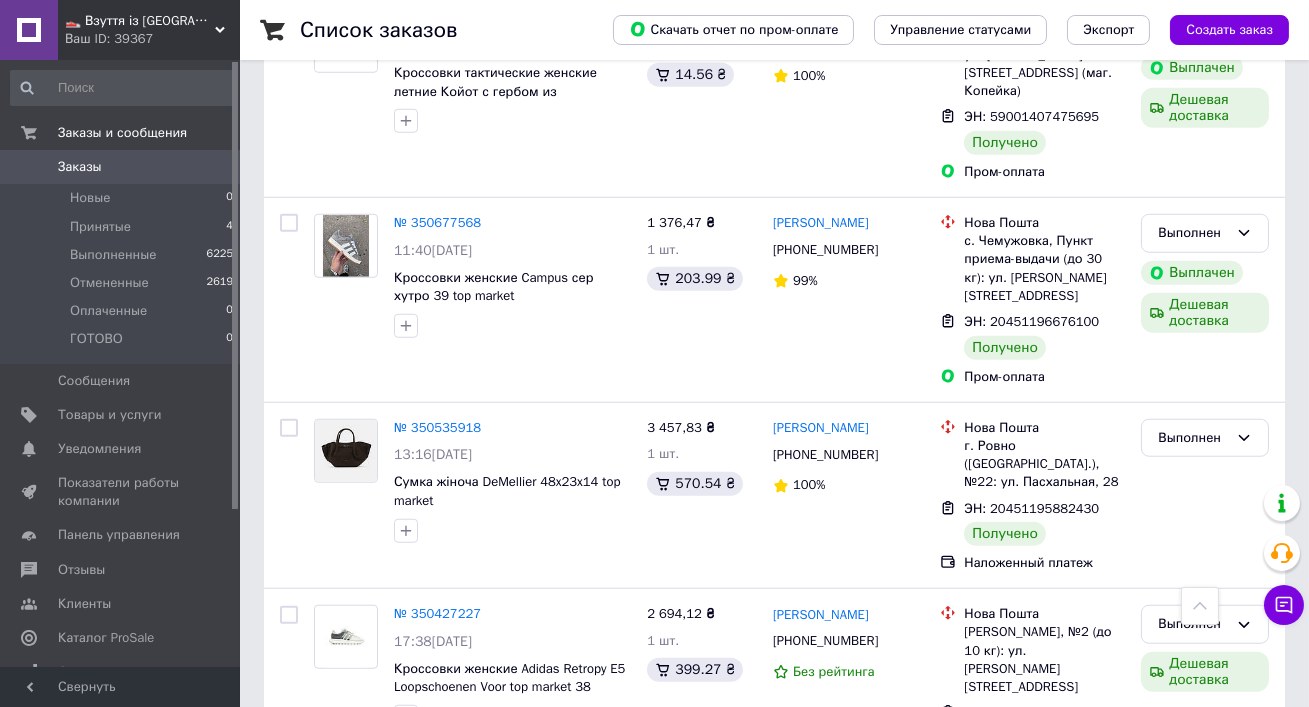 click on "1" at bounding box center (415, 838) 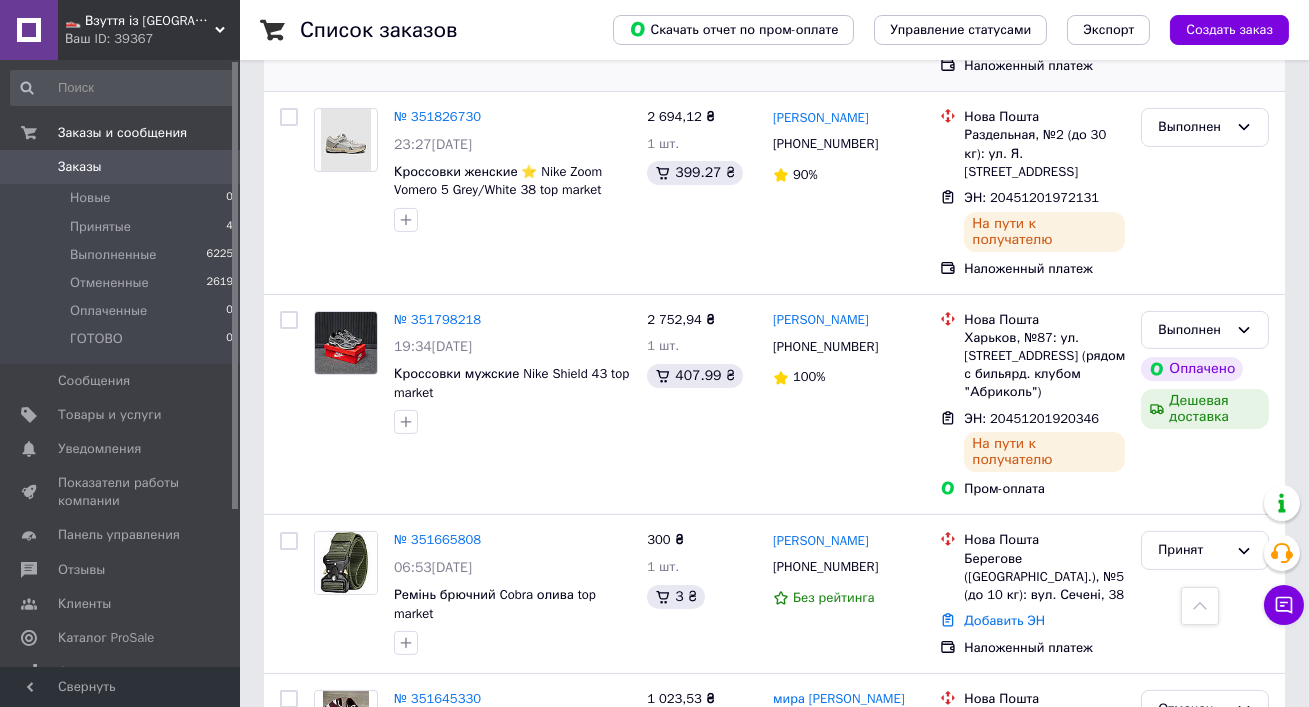 scroll, scrollTop: 1170, scrollLeft: 0, axis: vertical 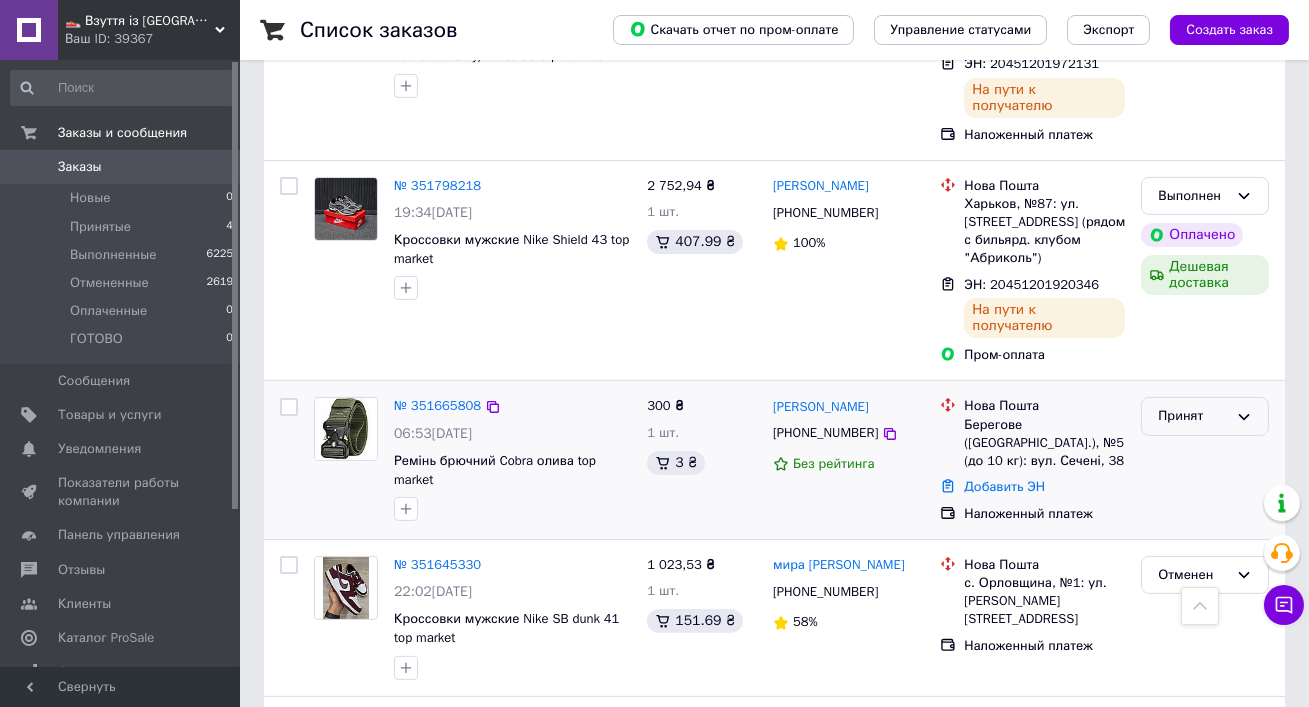 click on "Принят" at bounding box center [1193, 416] 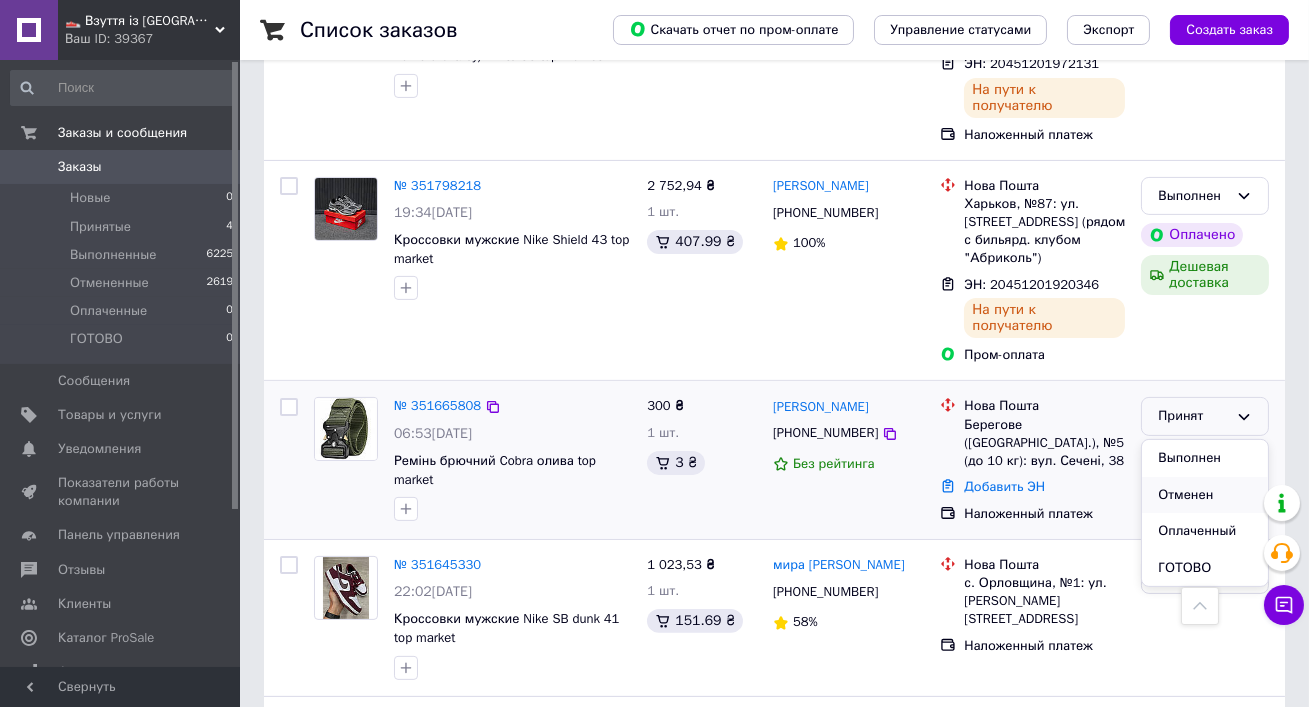 click on "Отменен" at bounding box center (1205, 495) 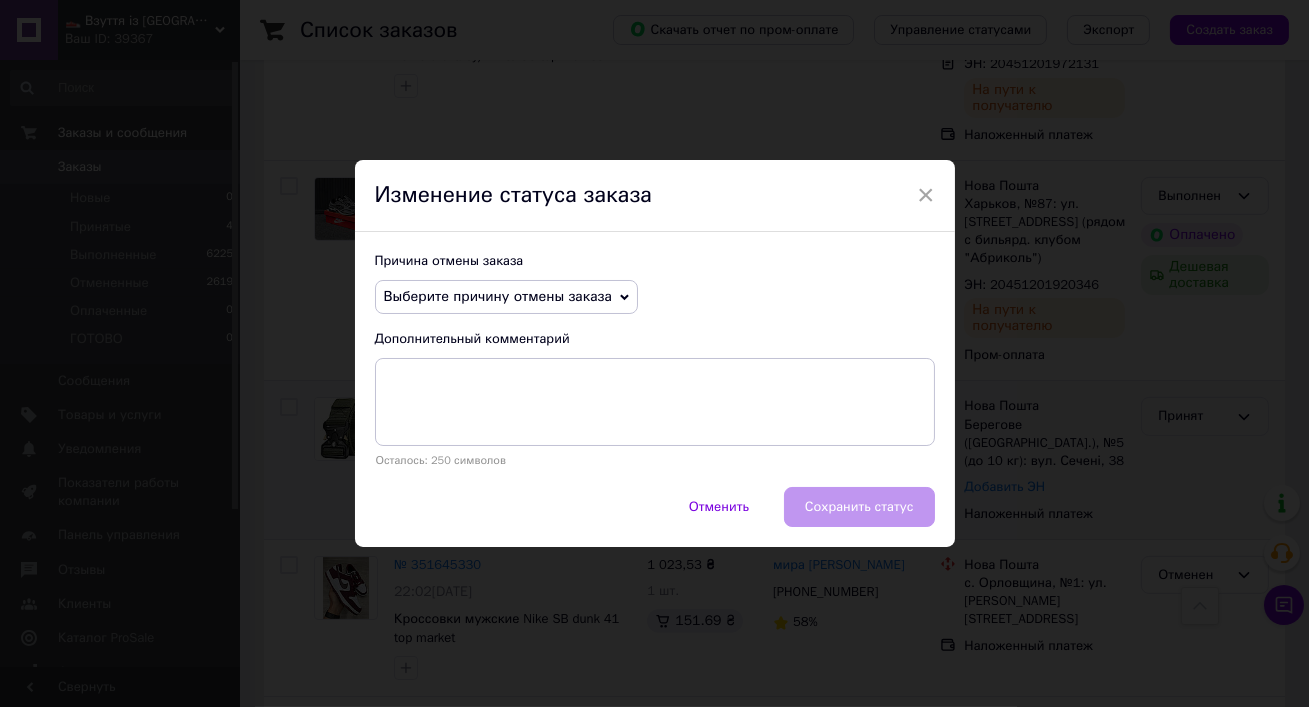 click on "Выберите причину отмены заказа" at bounding box center [498, 296] 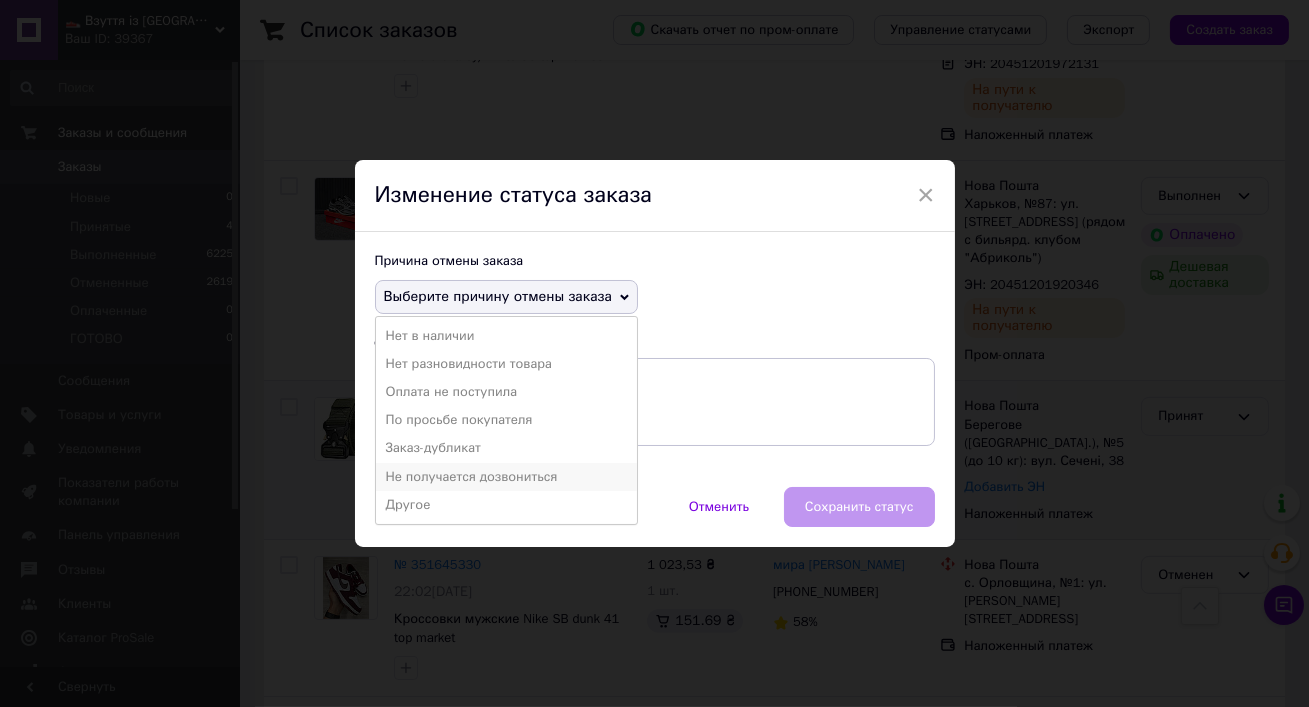 click on "Не получается дозвониться" at bounding box center (506, 477) 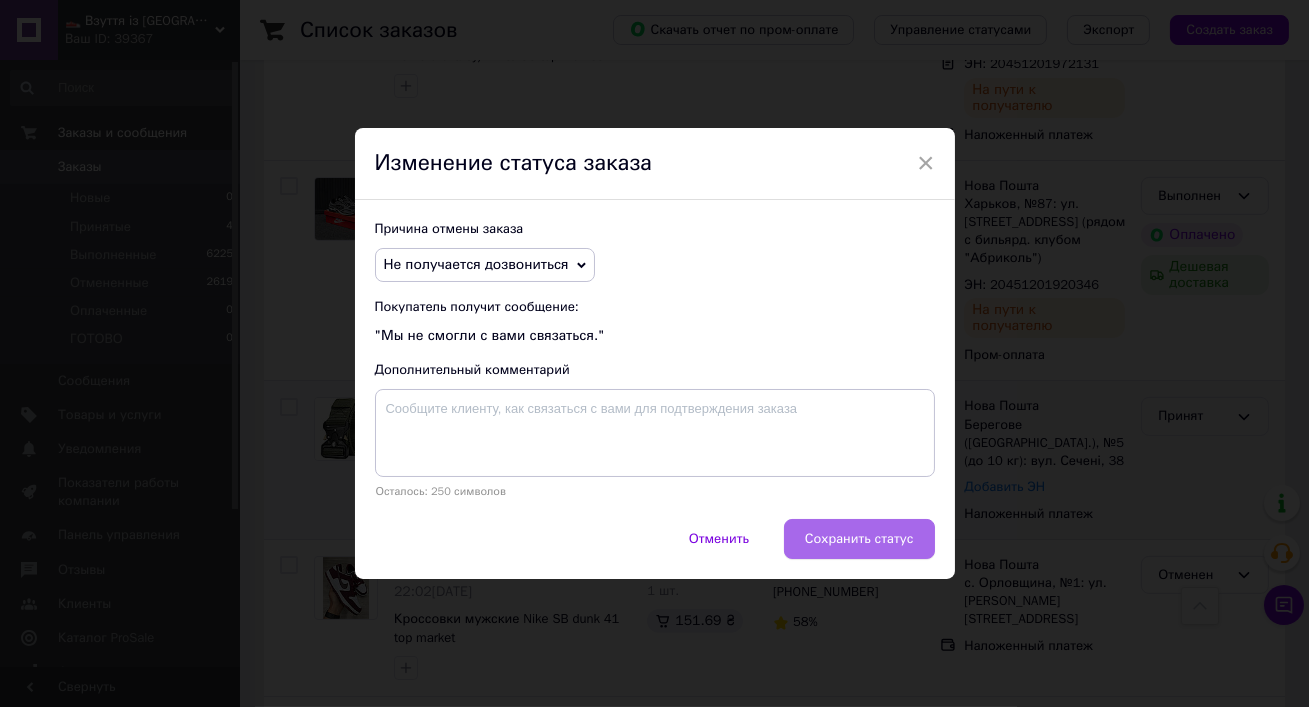 click on "Сохранить статус" at bounding box center (859, 539) 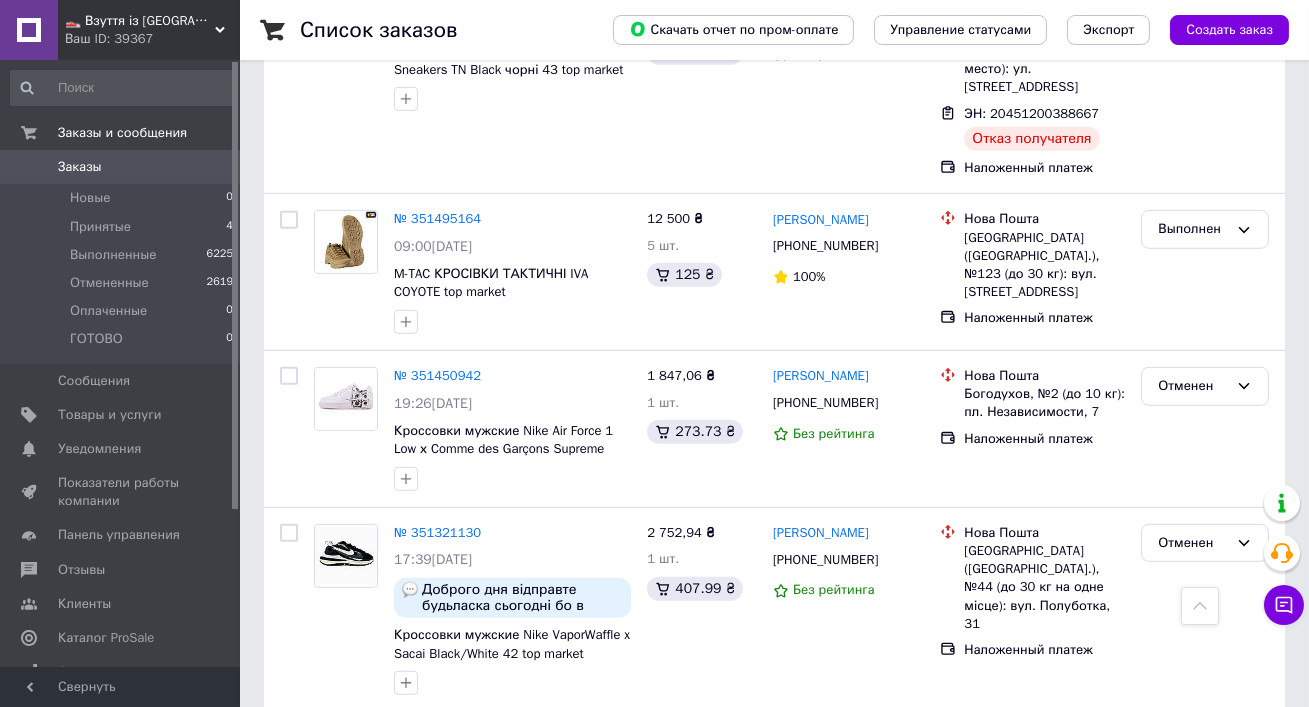 scroll, scrollTop: 3456, scrollLeft: 0, axis: vertical 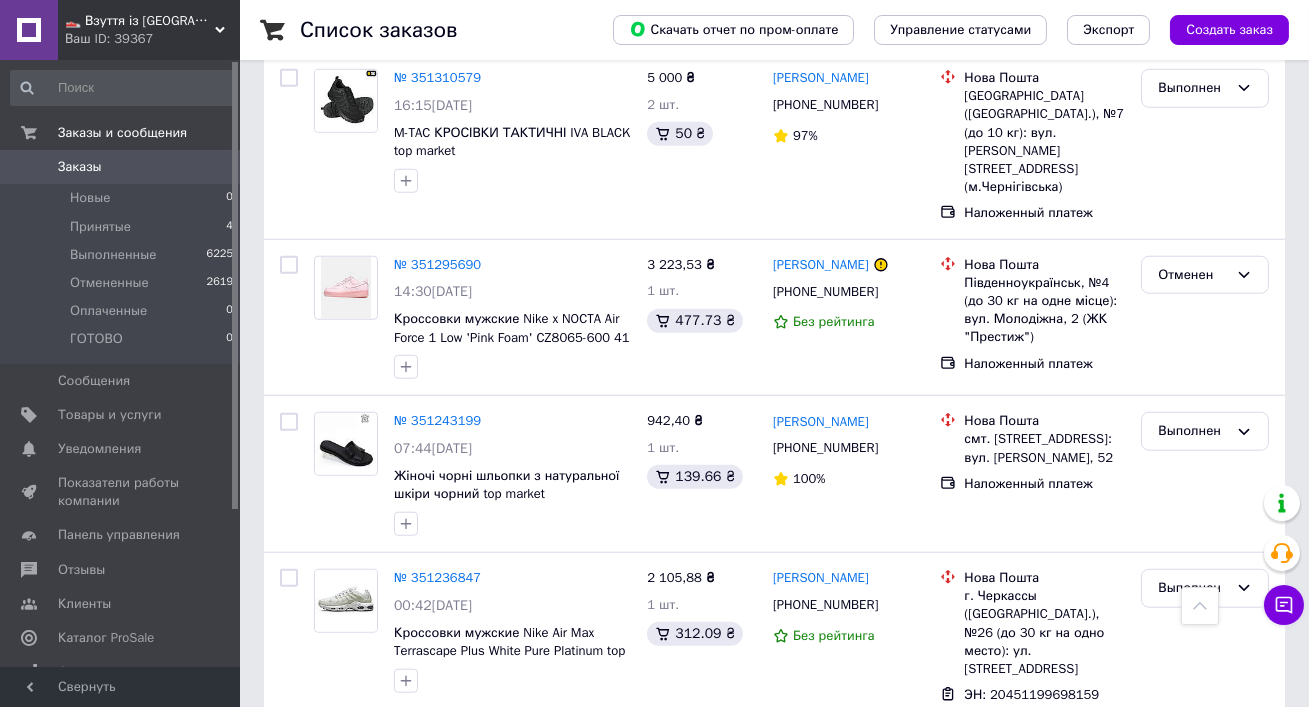 click on "2" at bounding box center (327, 820) 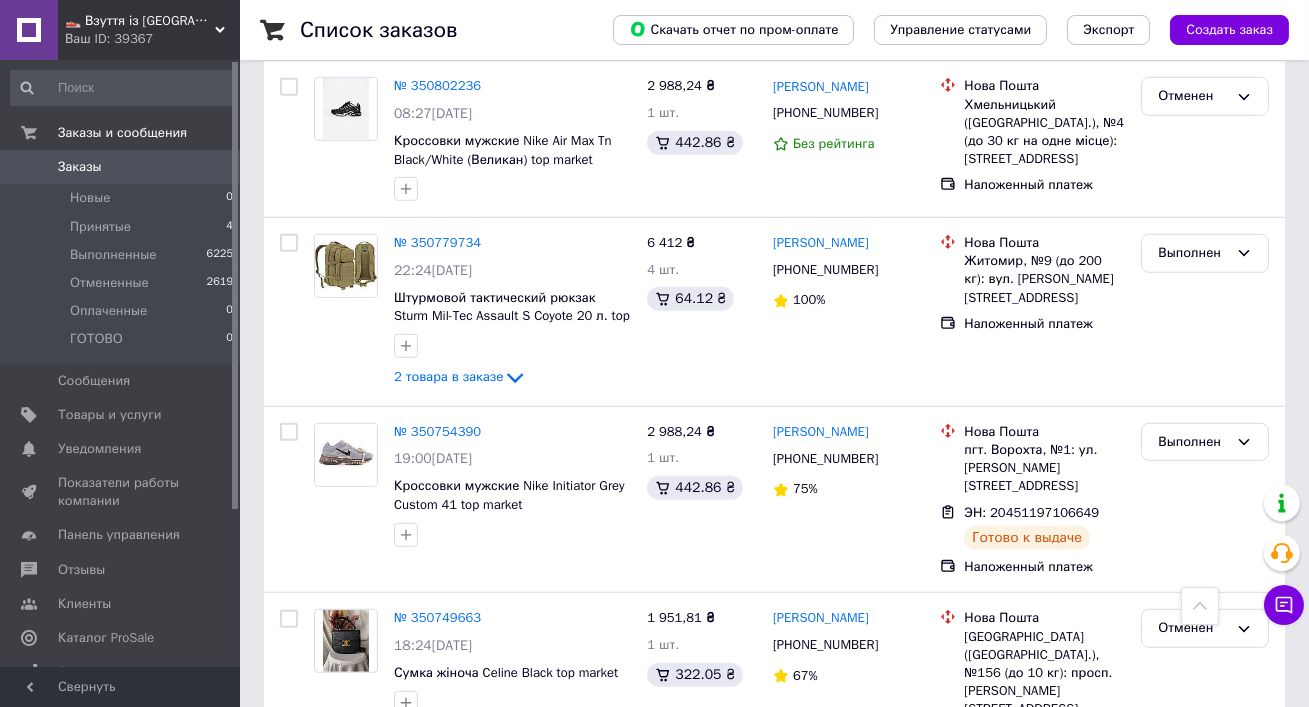 scroll, scrollTop: 2341, scrollLeft: 0, axis: vertical 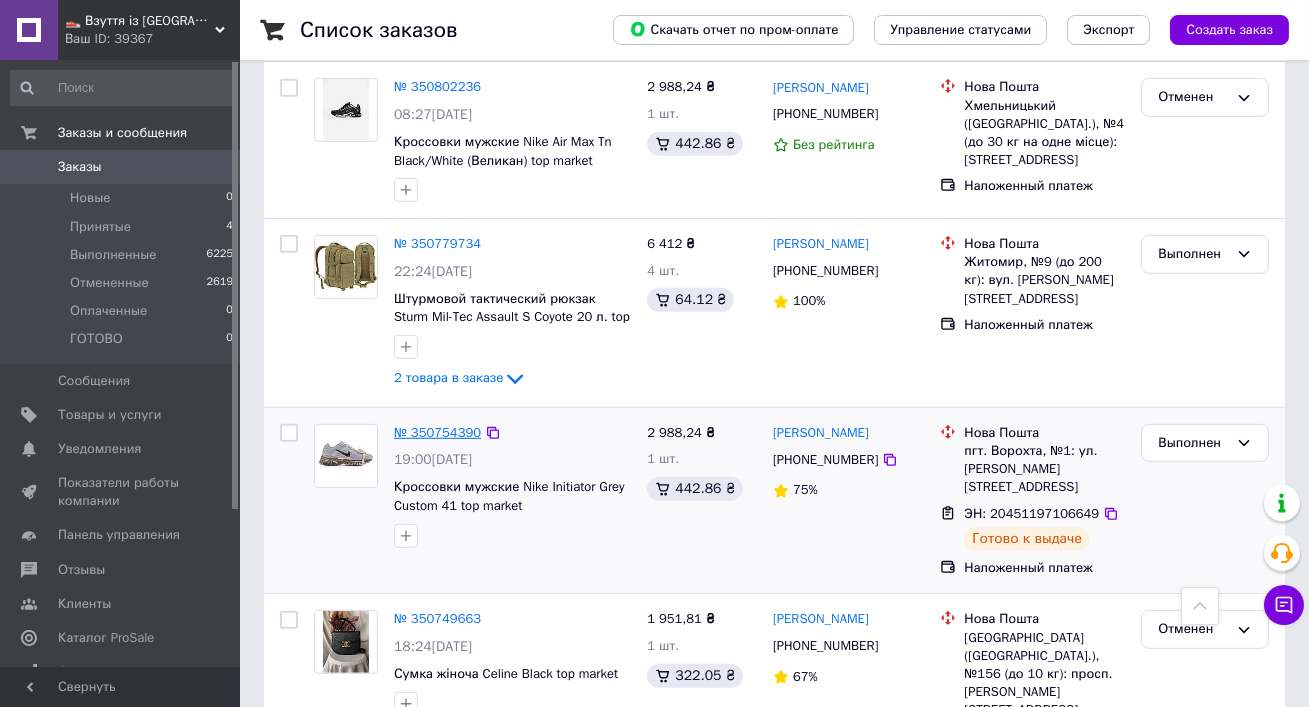 click on "№ 350754390" at bounding box center [437, 432] 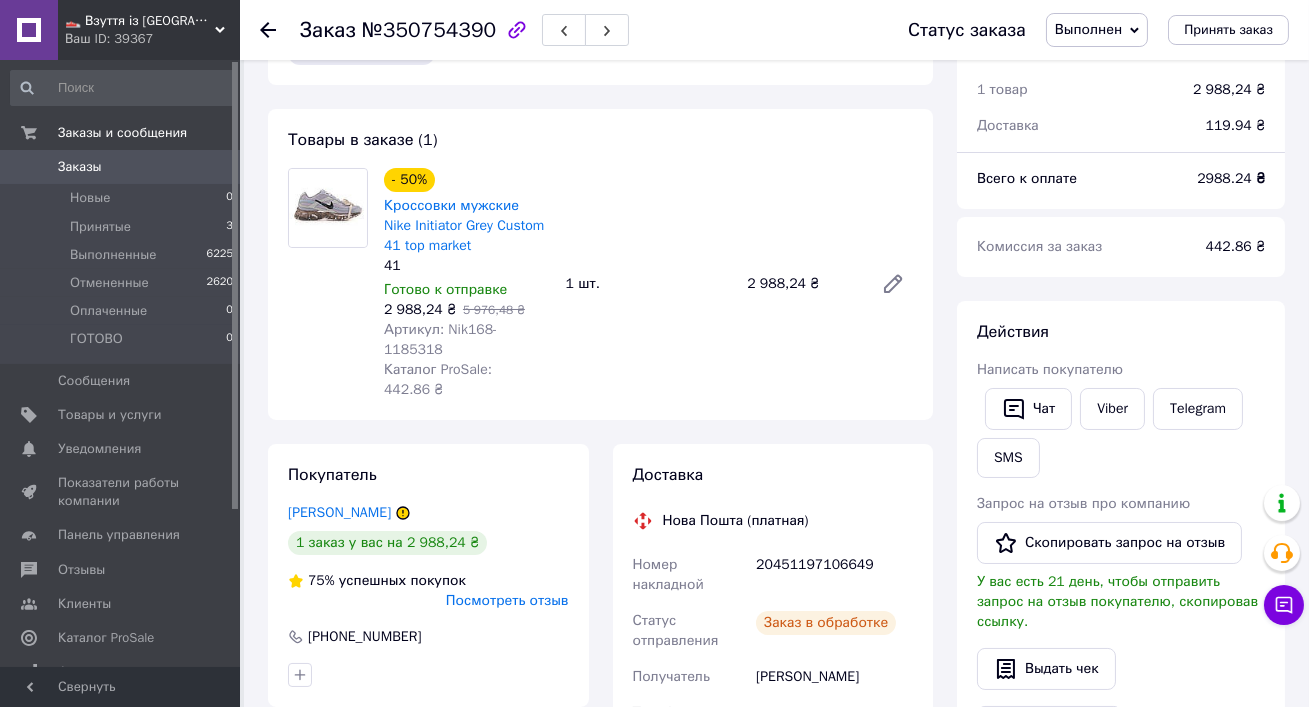 scroll, scrollTop: 765, scrollLeft: 0, axis: vertical 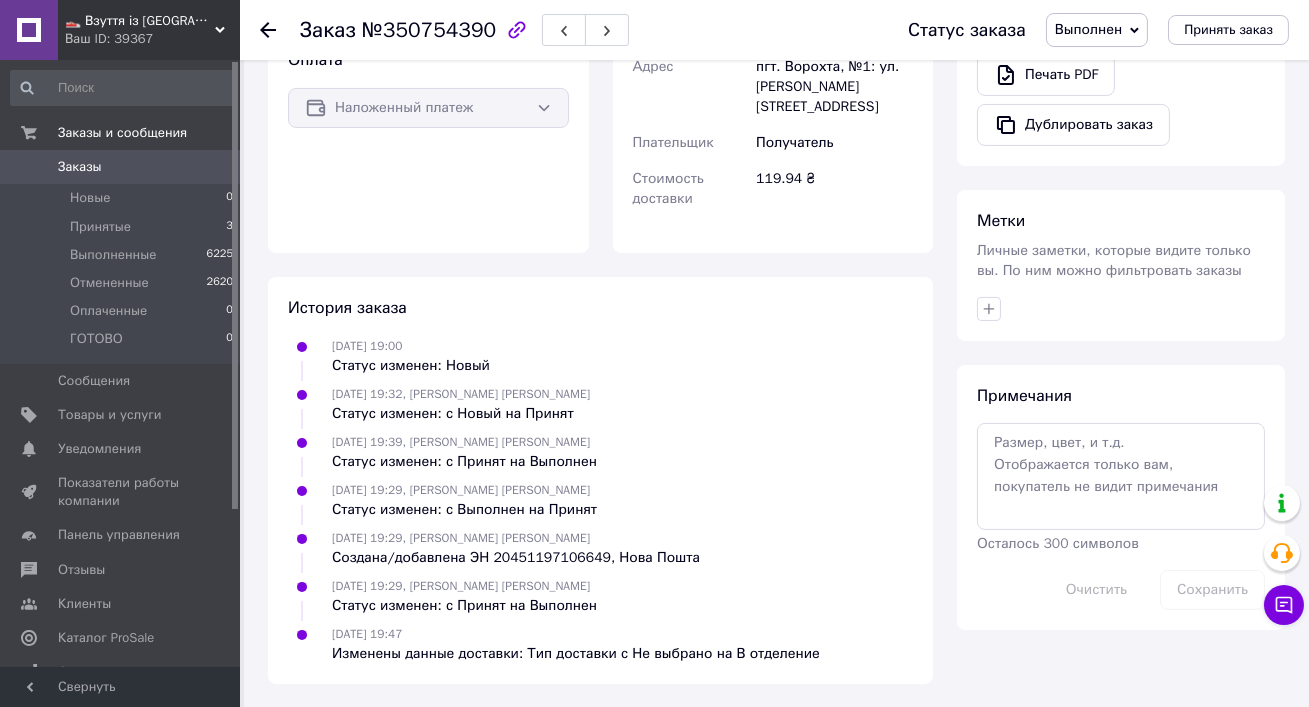 click on "Заказы" at bounding box center (80, 167) 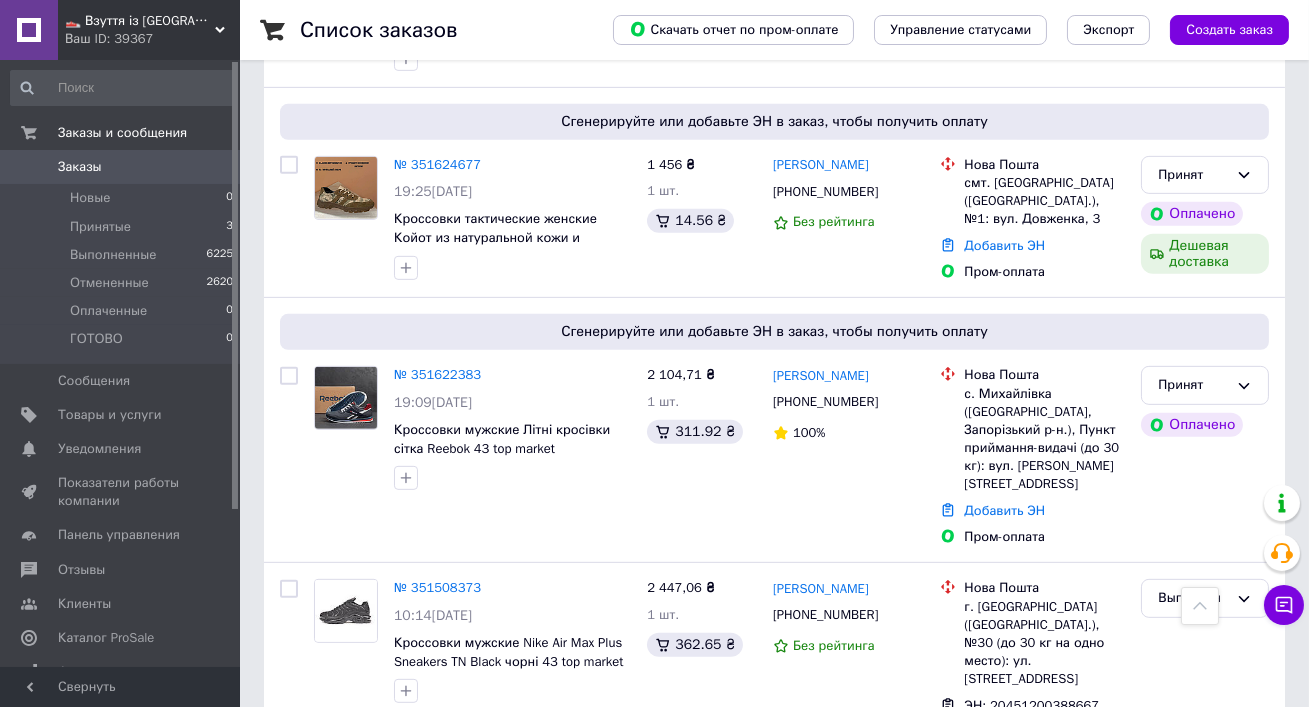 scroll, scrollTop: 1716, scrollLeft: 0, axis: vertical 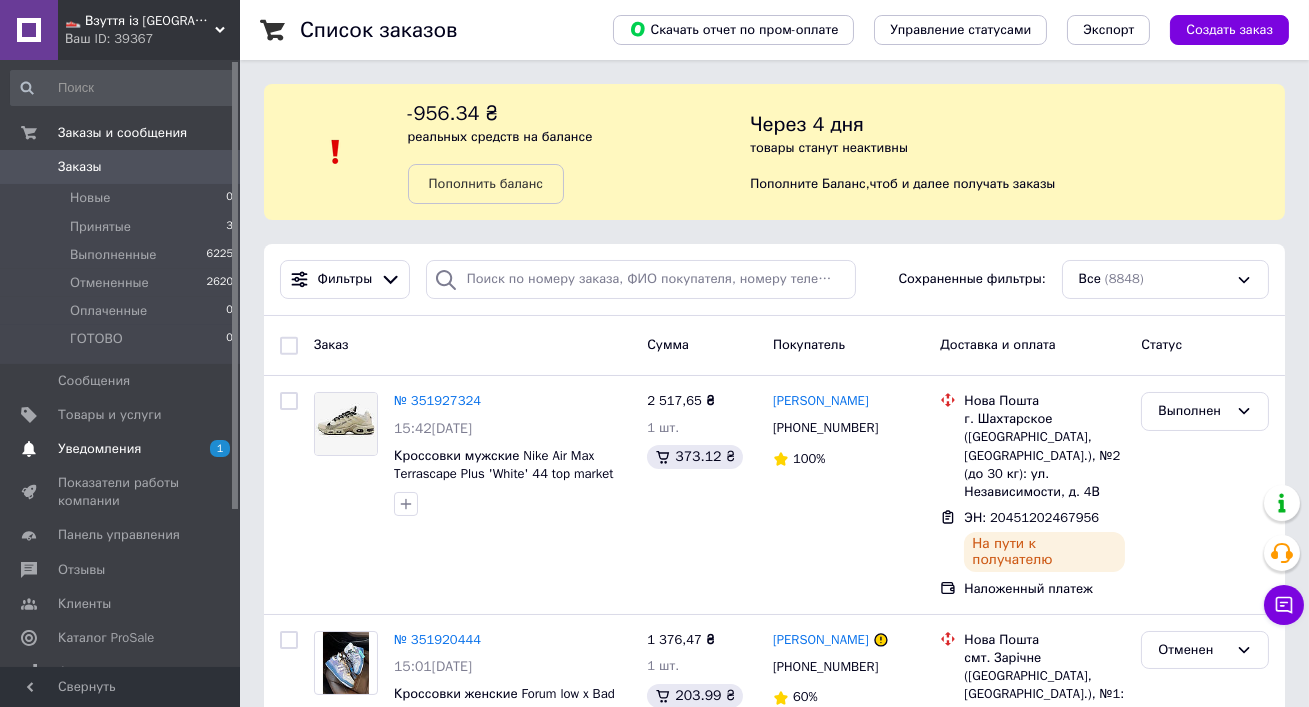click on "Уведомления" at bounding box center (121, 449) 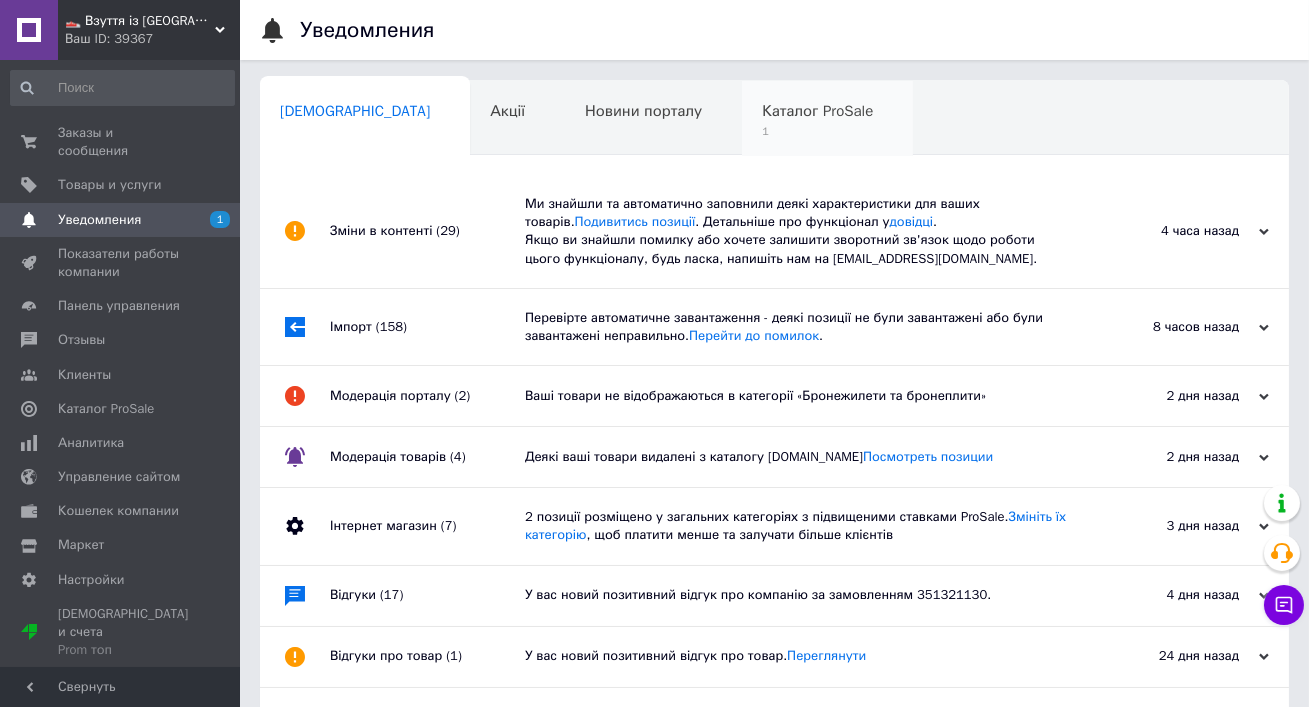 click on "Каталог ProSale" at bounding box center [817, 111] 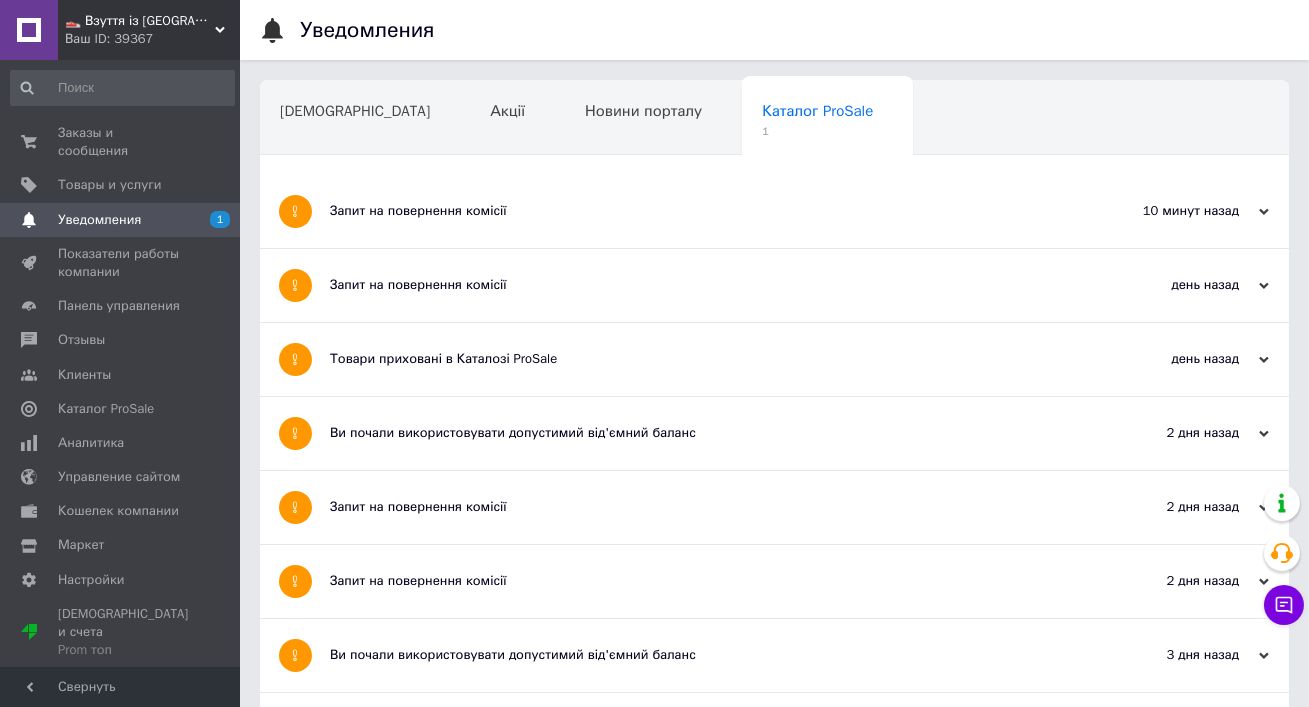 click on "Запит на повернення комісії" at bounding box center [699, 211] 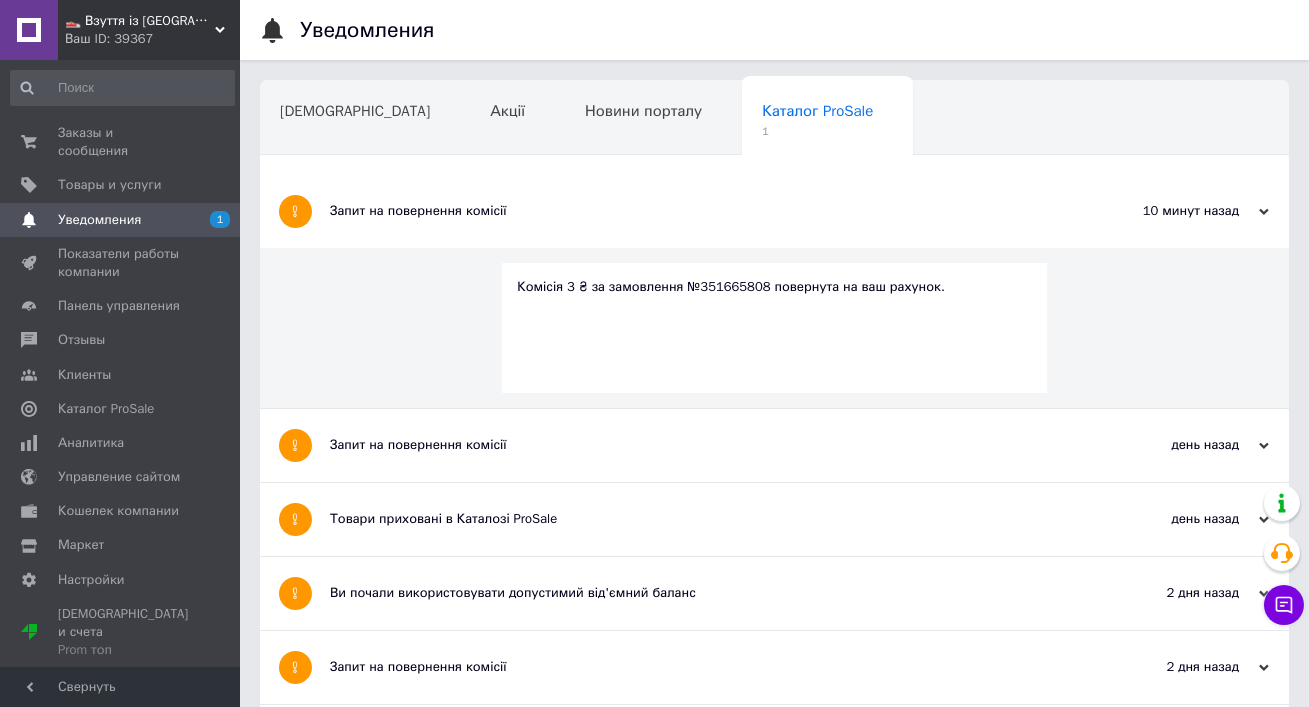click on "Комісія 3 ₴ за замовлення №351665808 повернута на ваш рахунок." at bounding box center [774, 287] 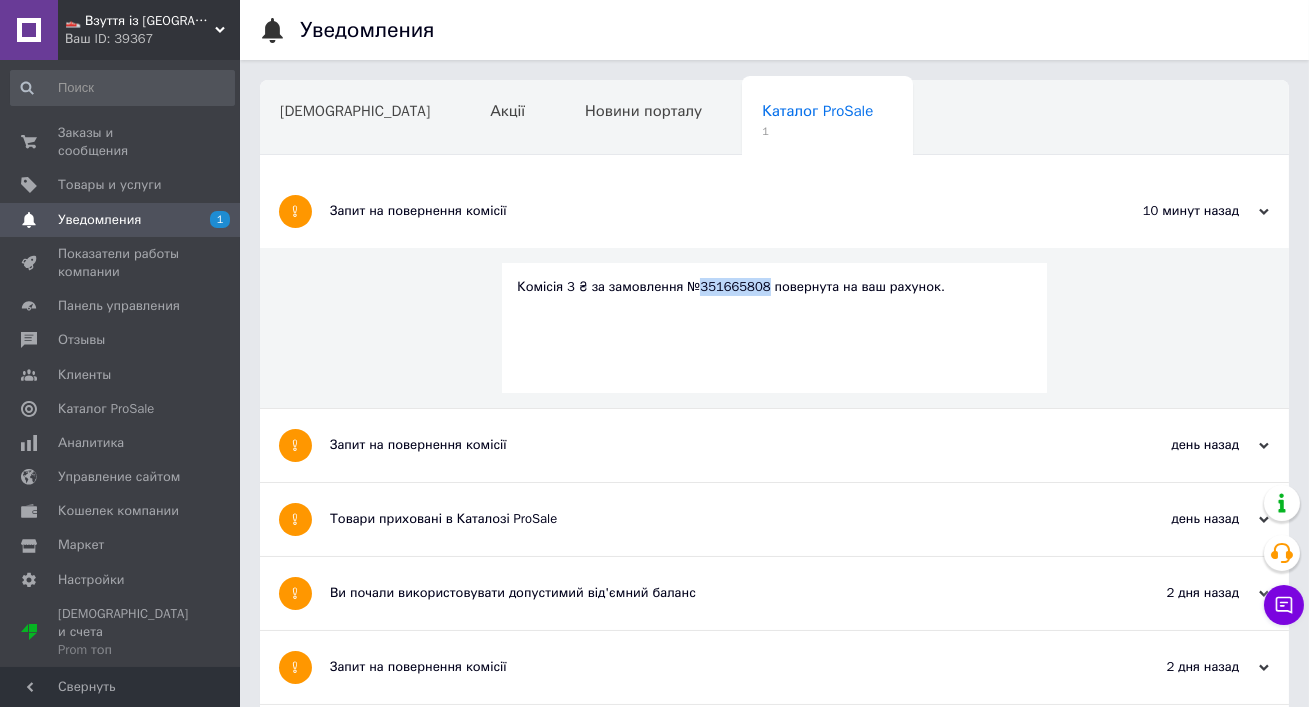 copy on "351665808" 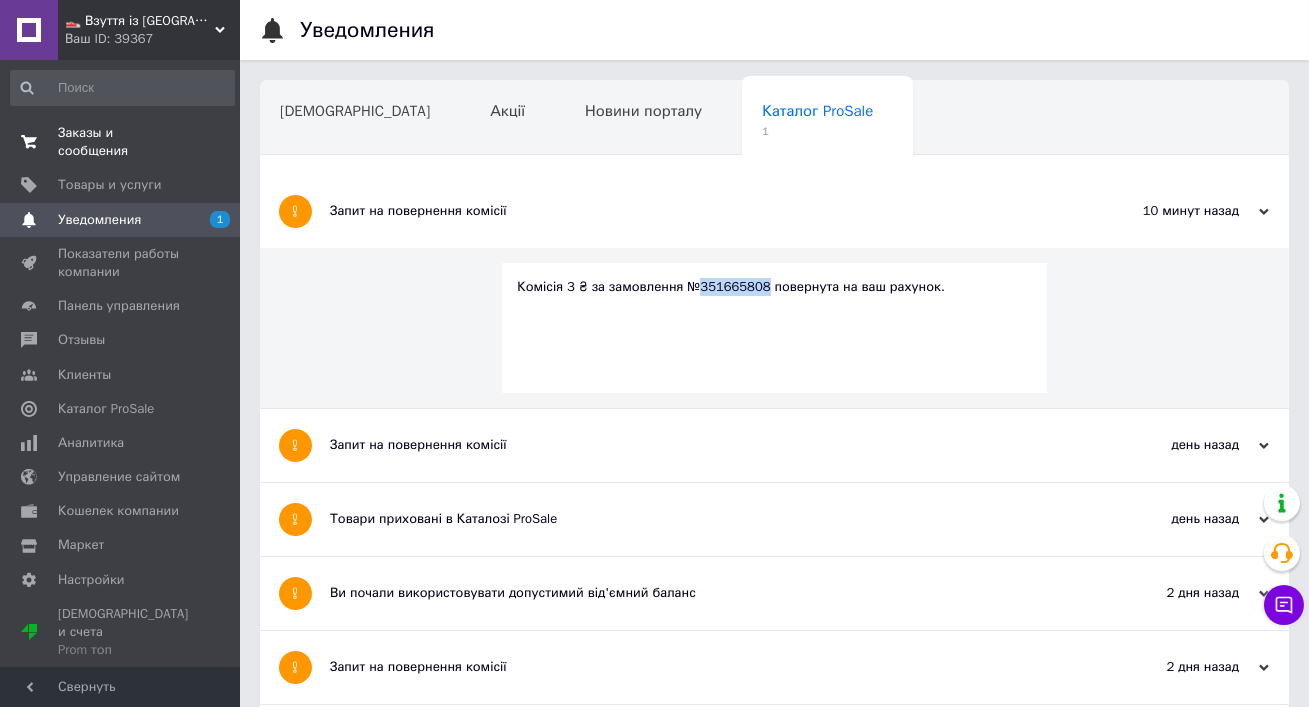 click on "Заказы и сообщения" at bounding box center (121, 142) 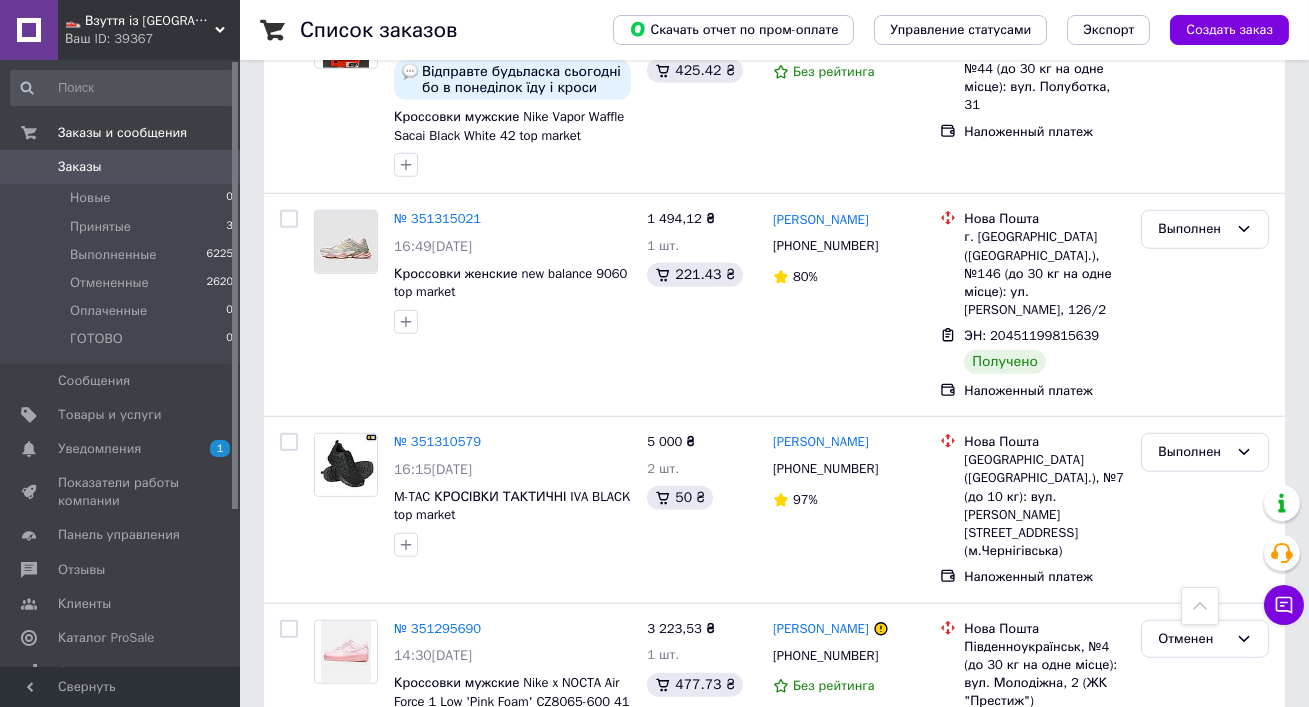 scroll, scrollTop: 3456, scrollLeft: 0, axis: vertical 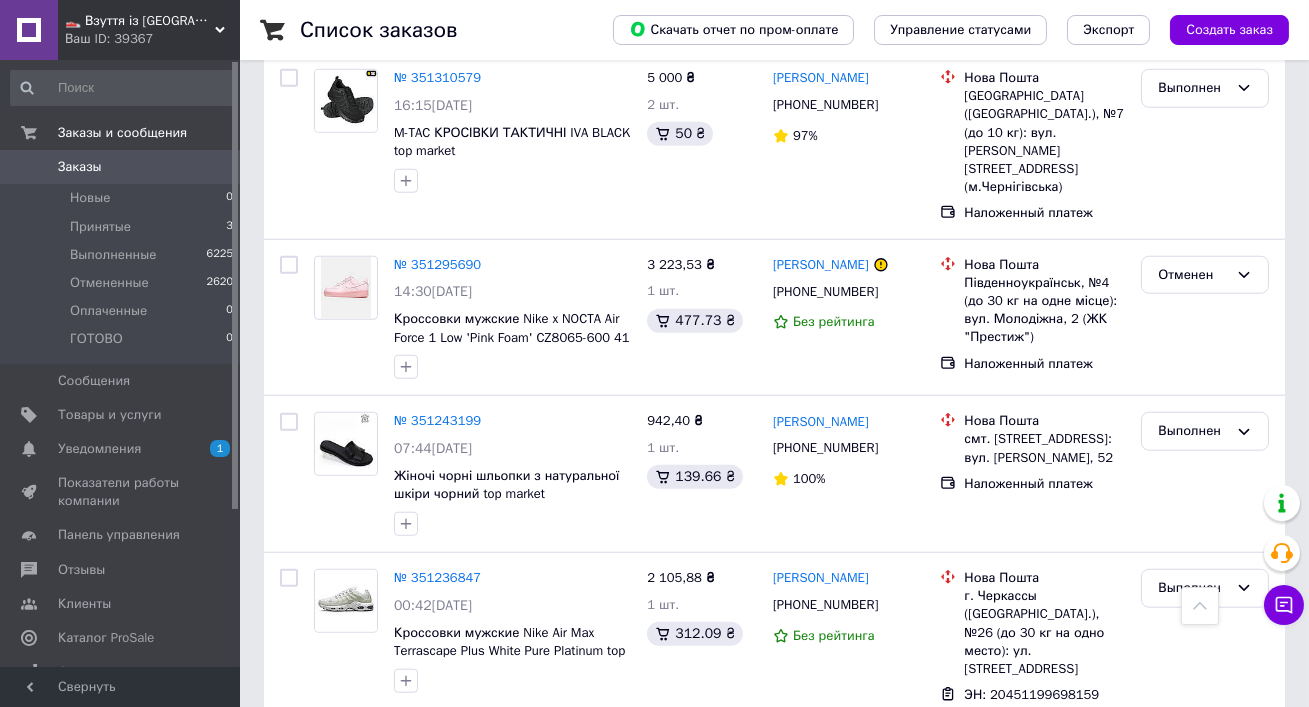 click on "2" at bounding box center [327, 820] 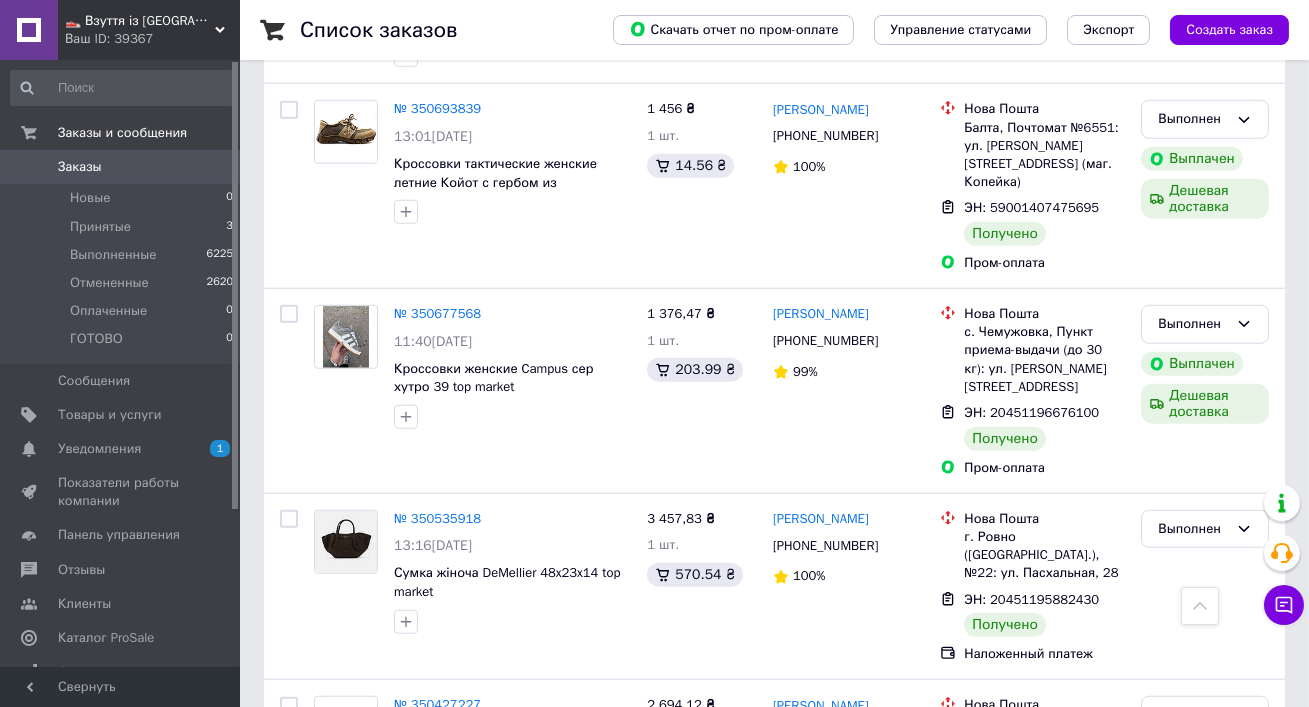 scroll, scrollTop: 2492, scrollLeft: 0, axis: vertical 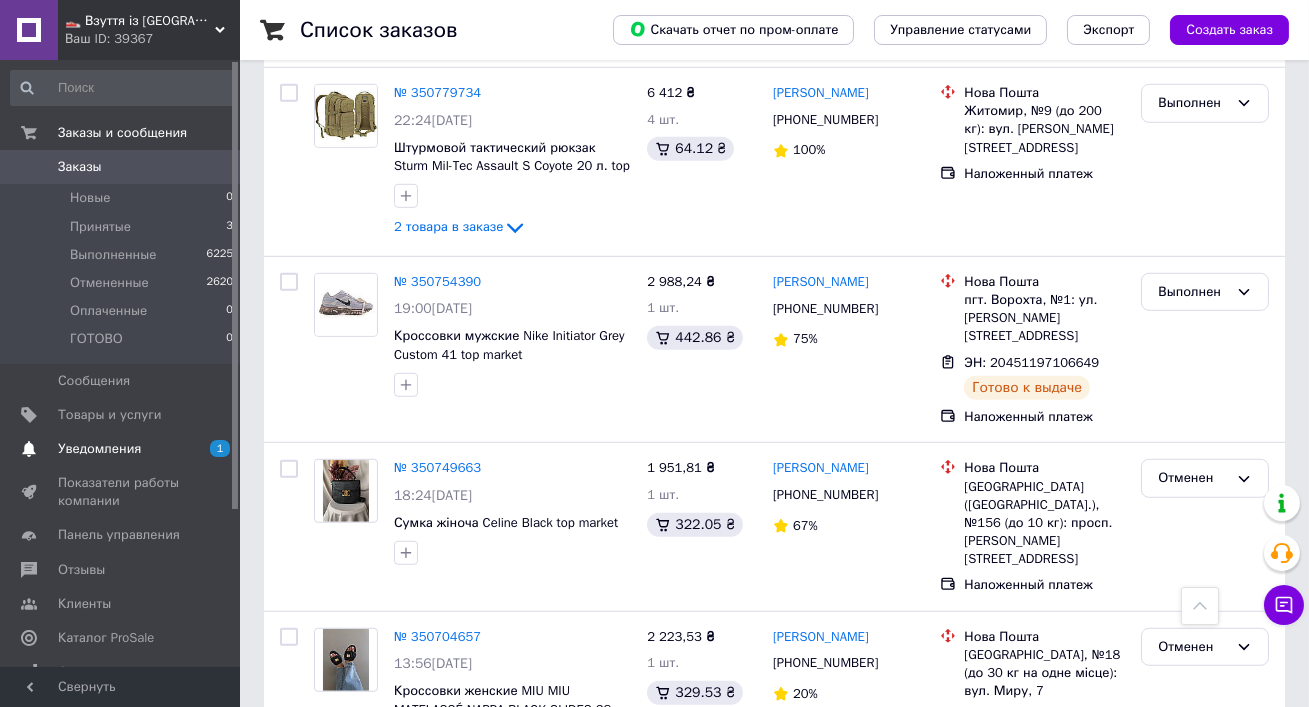 click on "Уведомления" at bounding box center (99, 449) 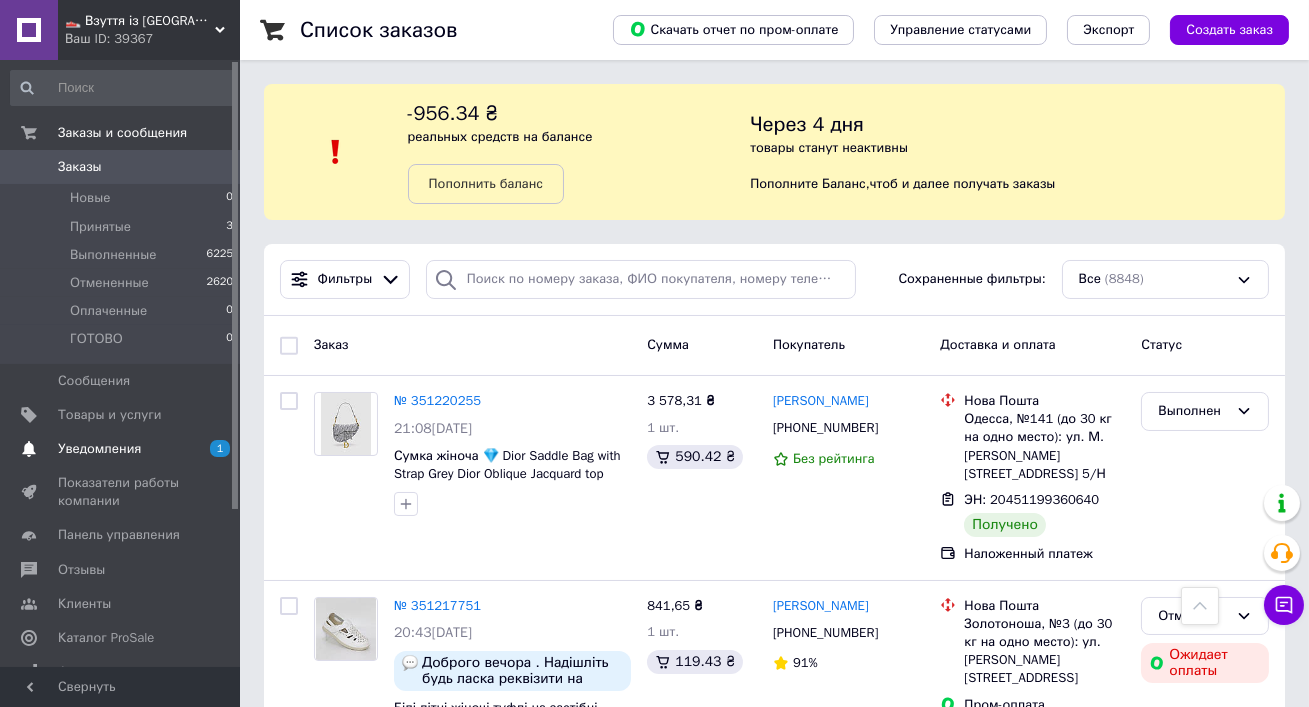 click on "Аналитика" at bounding box center (122, 672) 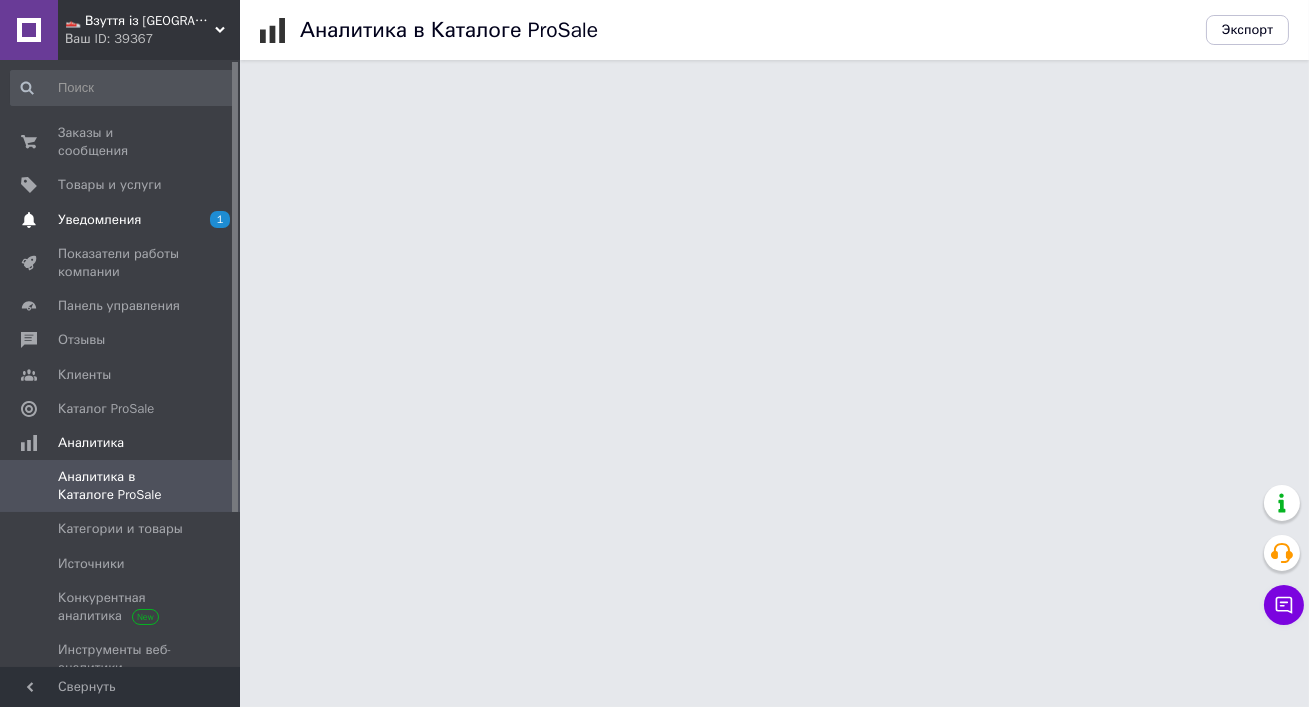 click on "Уведомления" at bounding box center [99, 220] 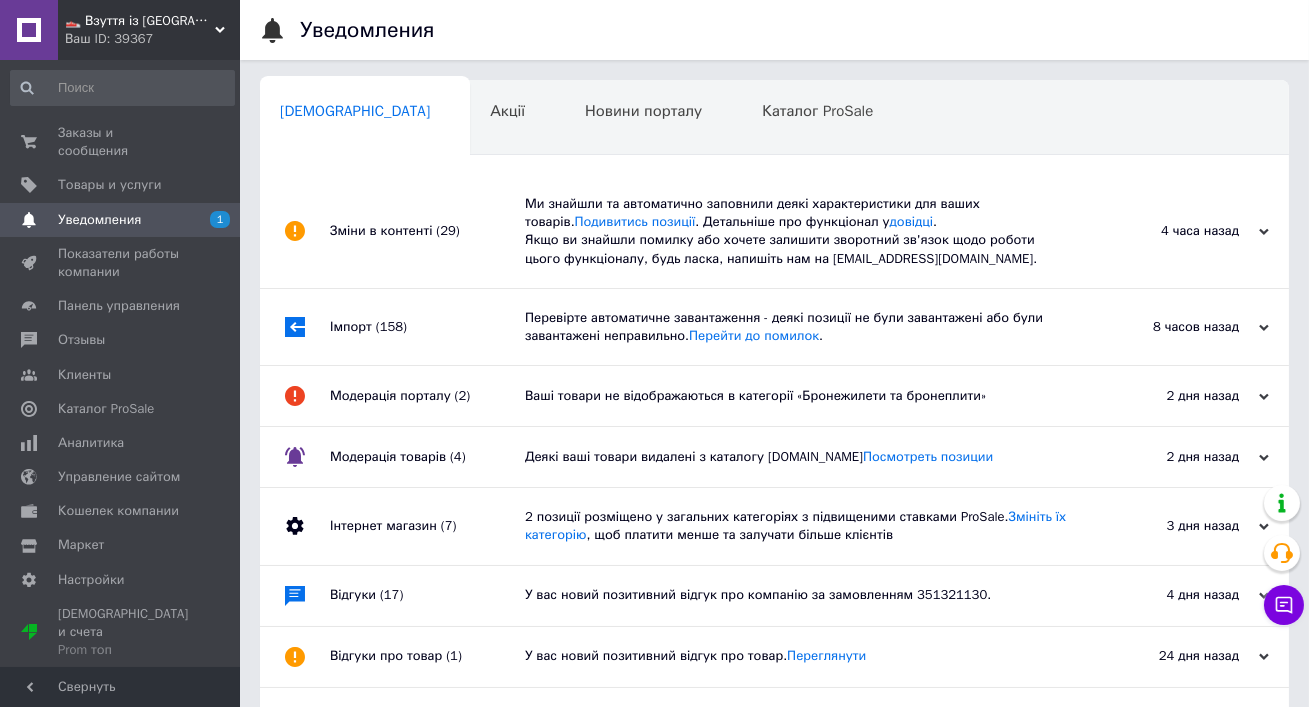 click on "Ми знайшли та автоматично заповнили деякі характеристики для ваших товарів.  Подивитись позиції . Детальніше про функціонал у  довідці . Якщо ви знайшли помилку або хочете залишити зворотний зв'язок щодо роботи цього функціоналу, будь ласка, напишіть нам на moderation@prom.ua." at bounding box center [797, 231] 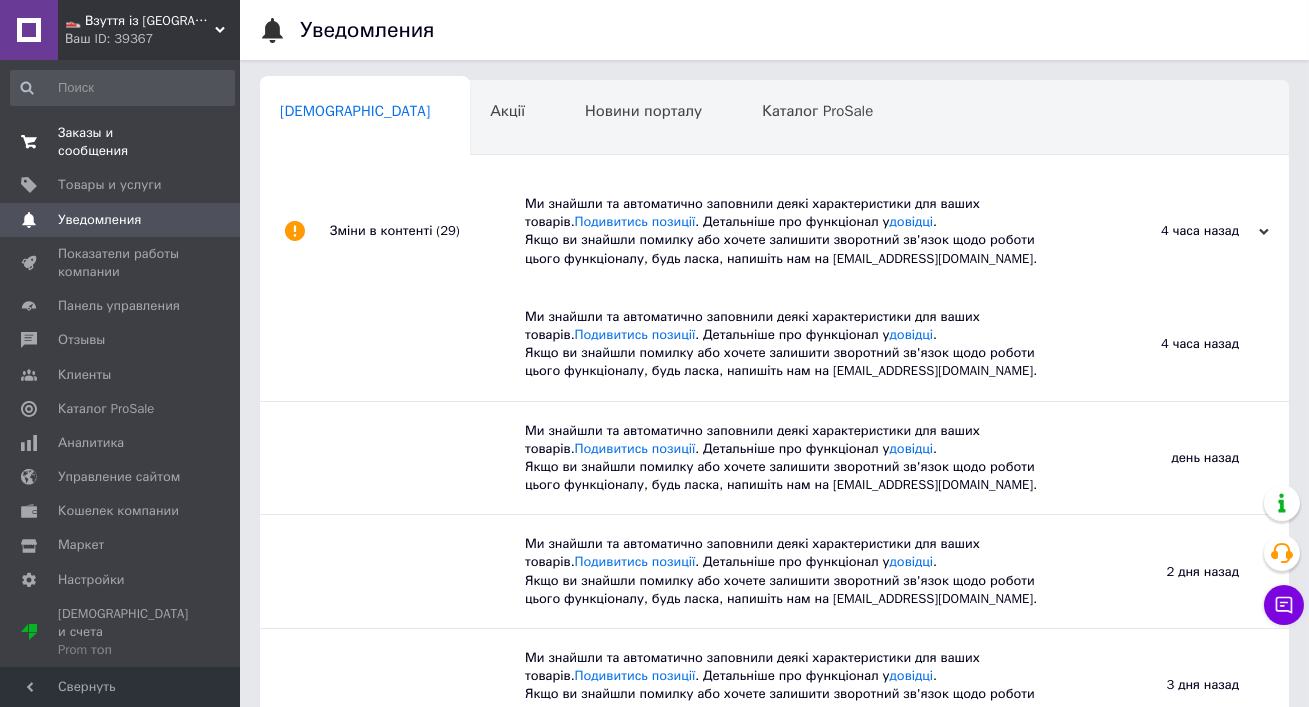 click on "Заказы и сообщения" at bounding box center [121, 142] 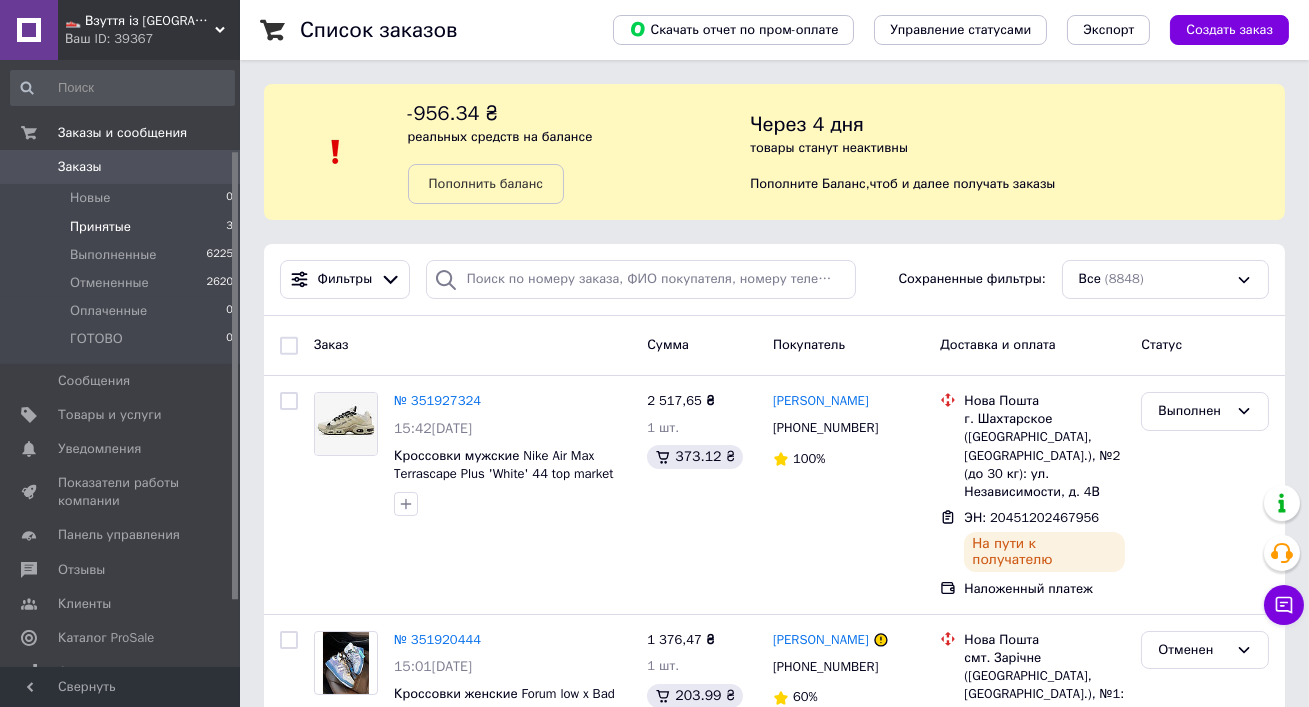scroll, scrollTop: 210, scrollLeft: 0, axis: vertical 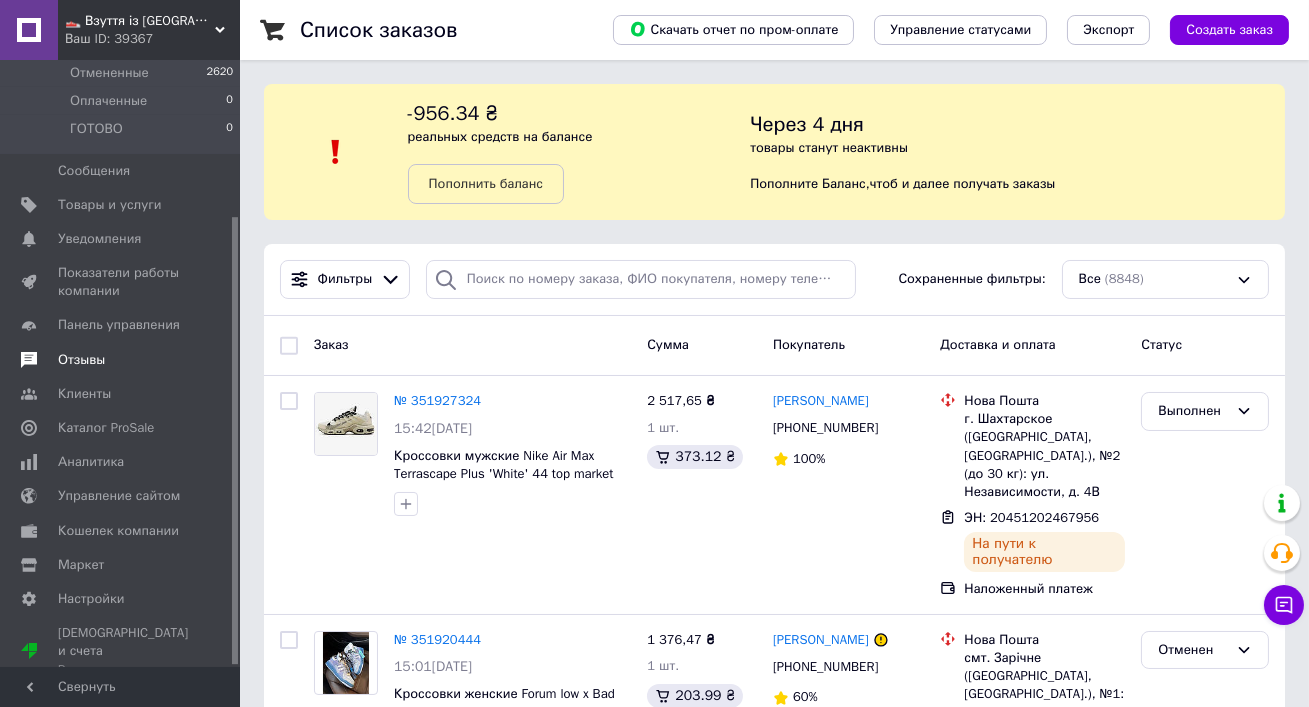 click on "Отзывы" at bounding box center [81, 360] 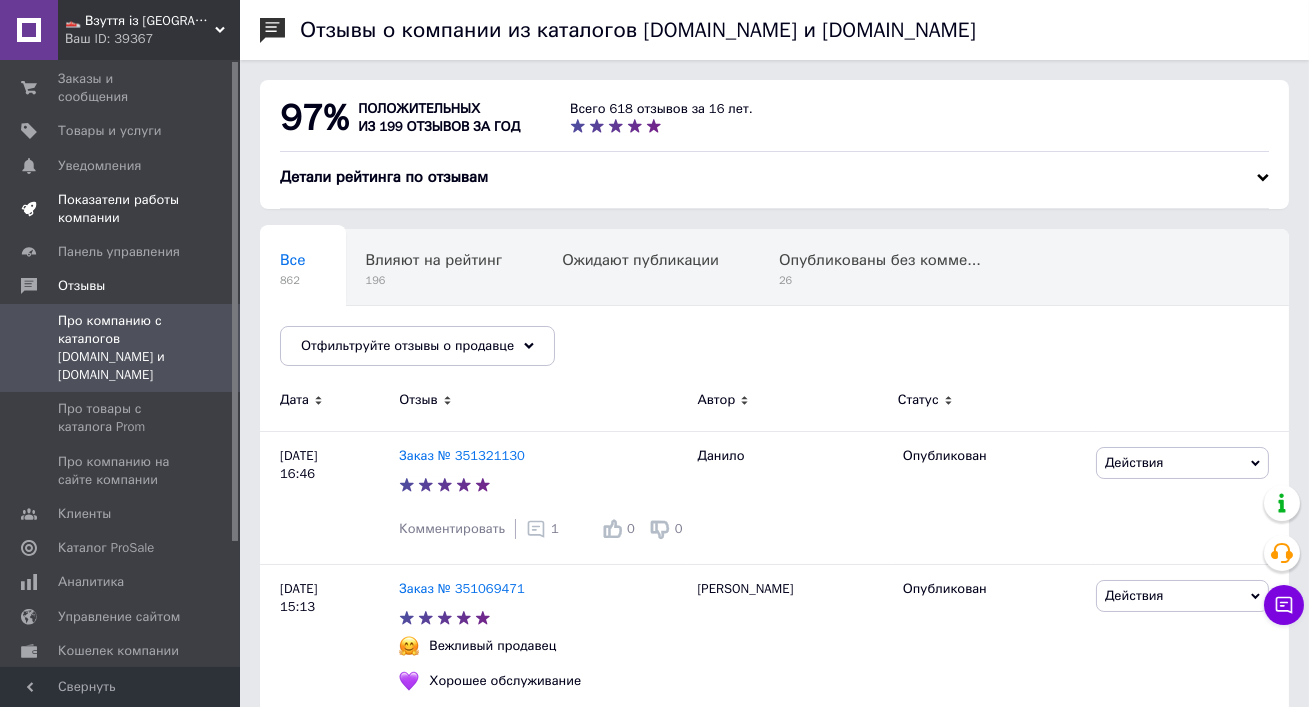 scroll, scrollTop: 0, scrollLeft: 0, axis: both 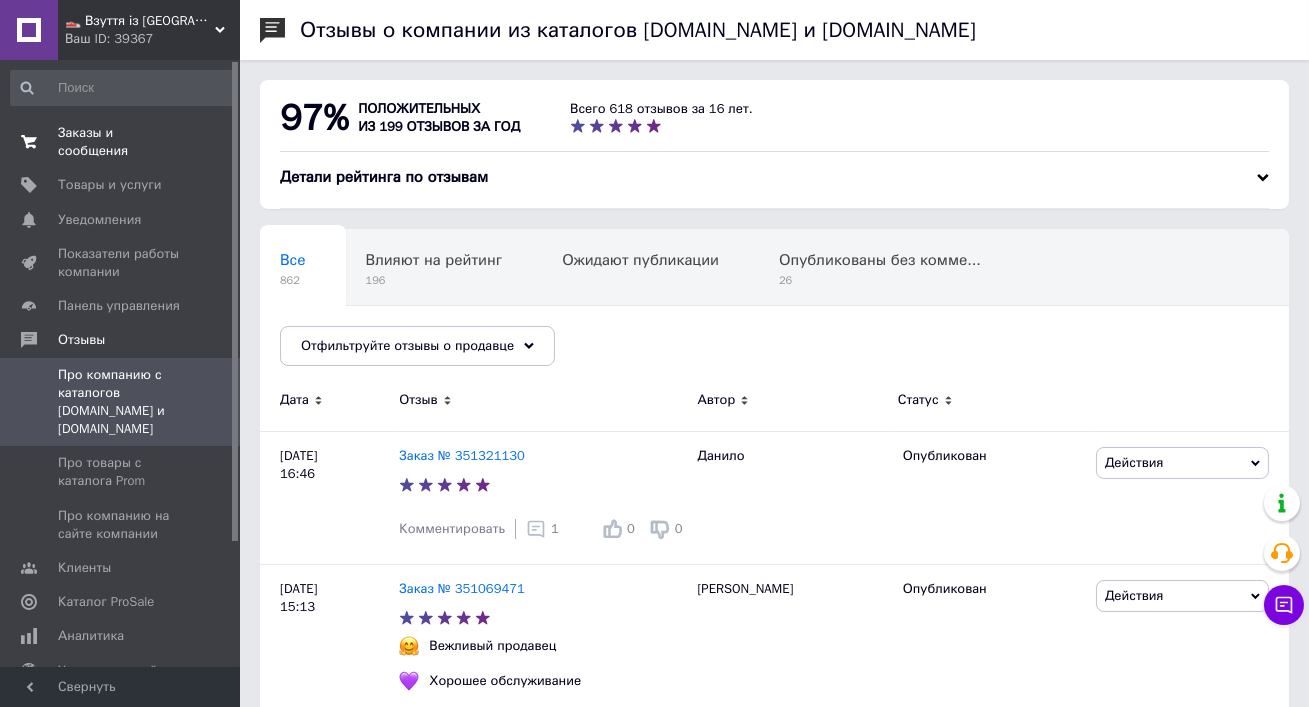 click on "Заказы и сообщения" at bounding box center (121, 142) 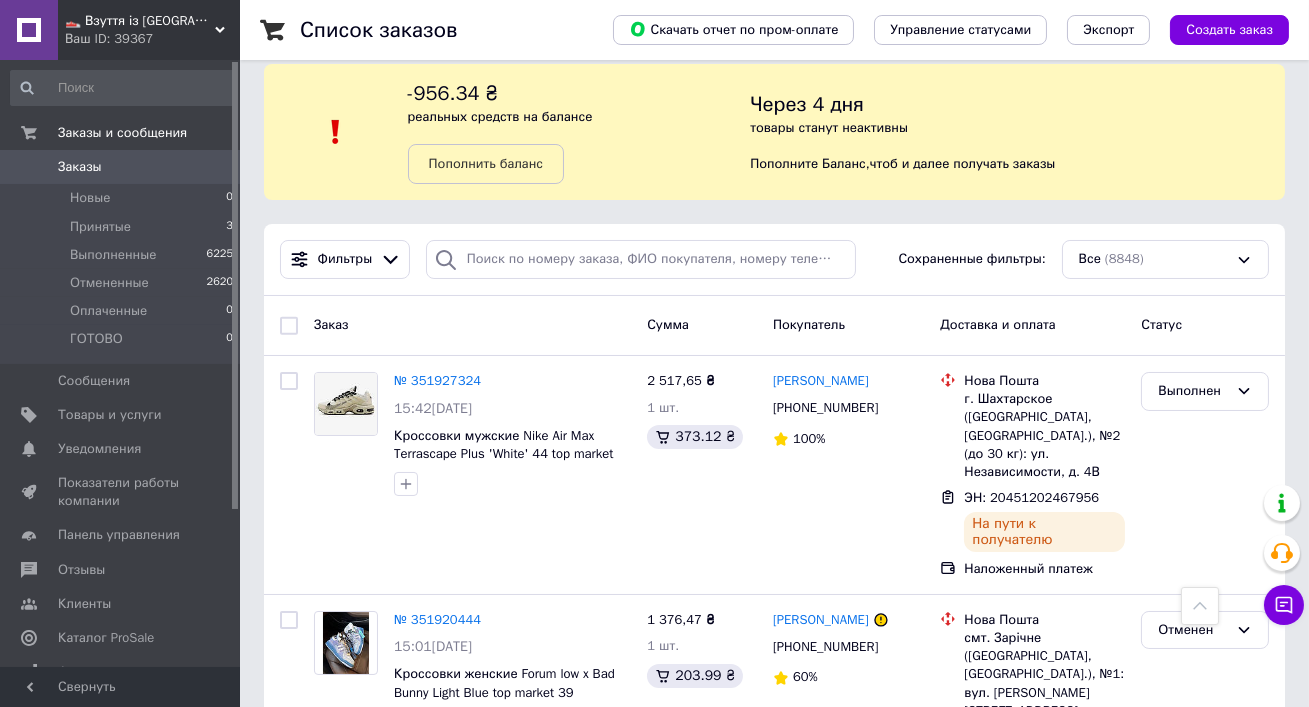 scroll, scrollTop: 0, scrollLeft: 0, axis: both 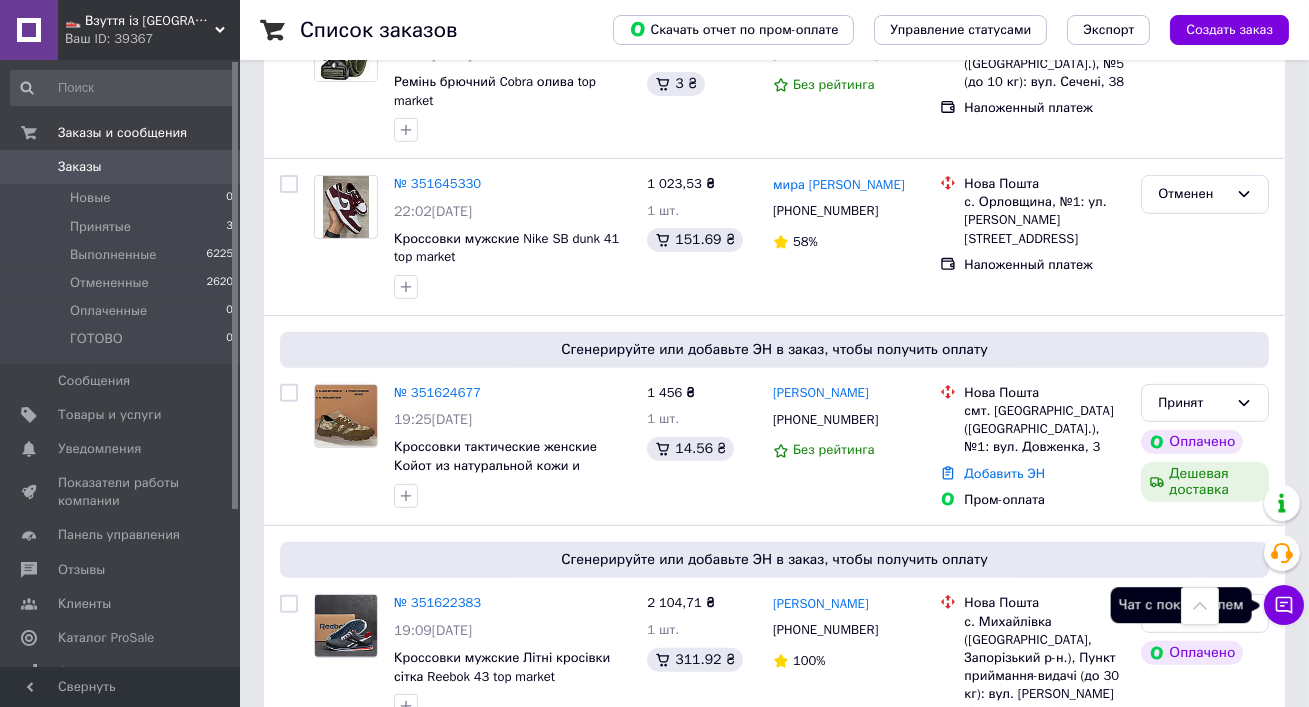 click 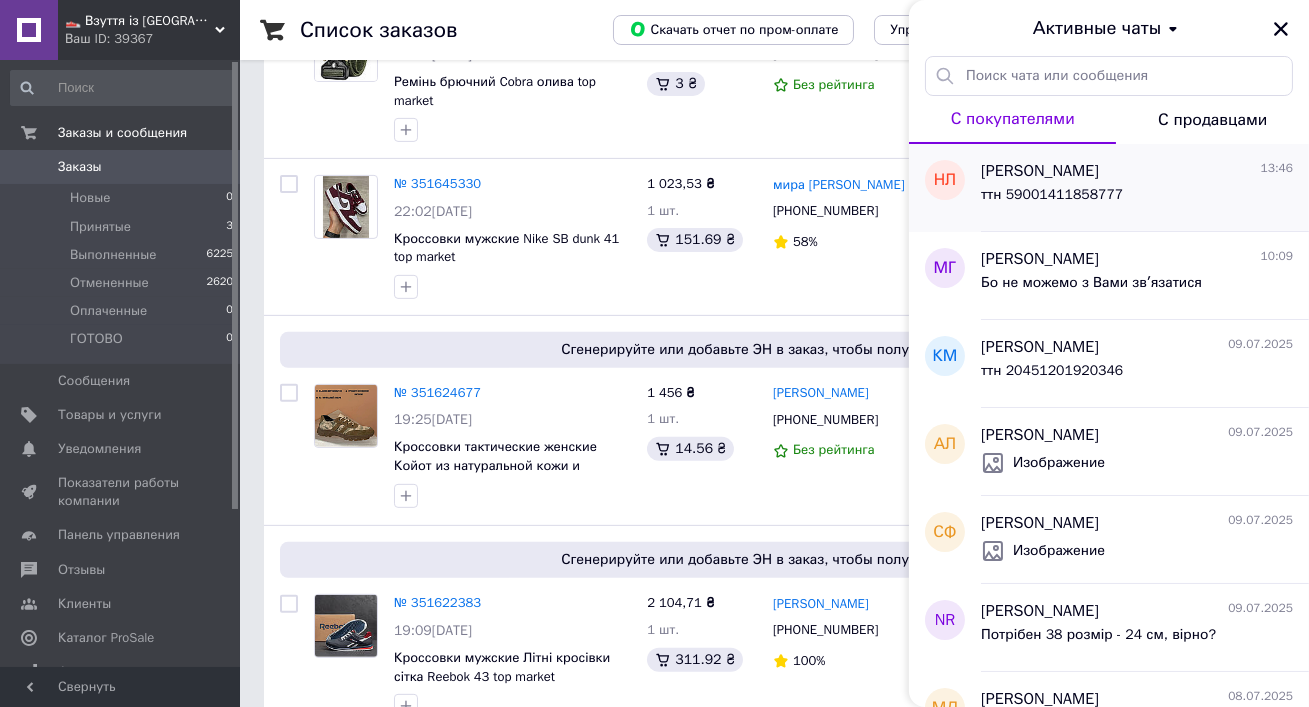 click on "ттн 59001411858777" at bounding box center (1137, 199) 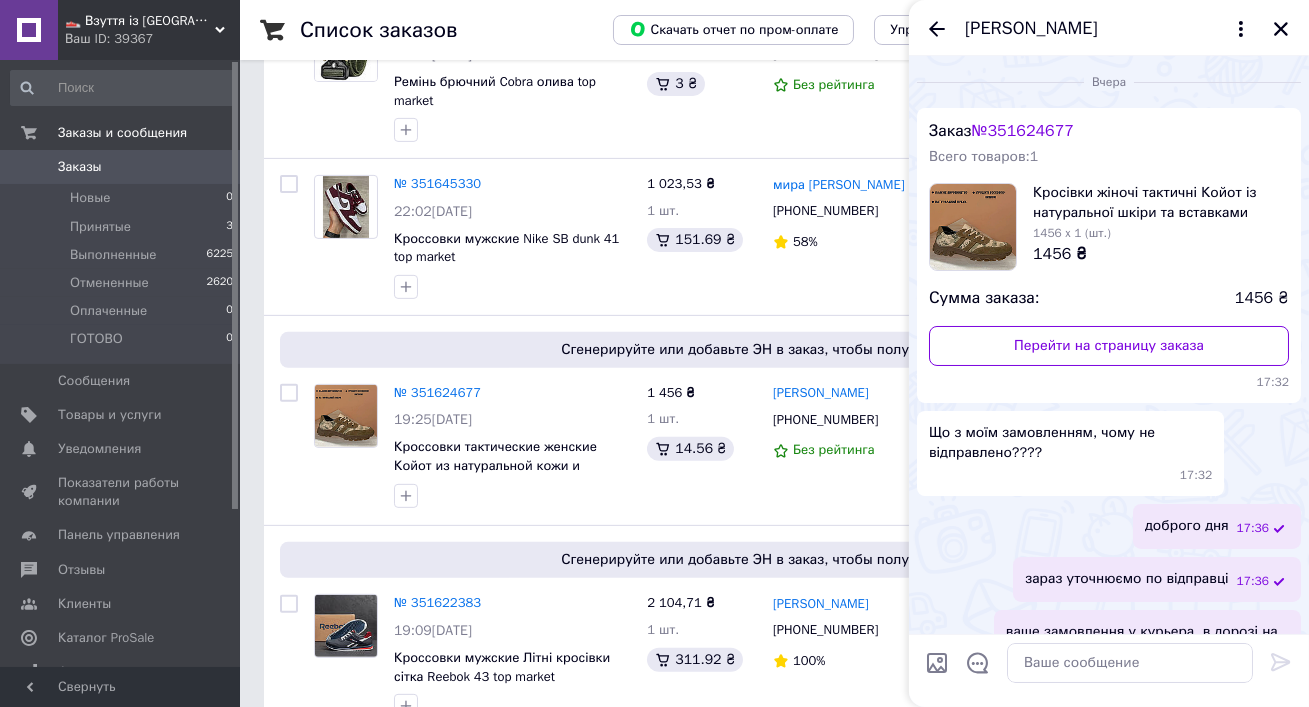 scroll, scrollTop: 194, scrollLeft: 0, axis: vertical 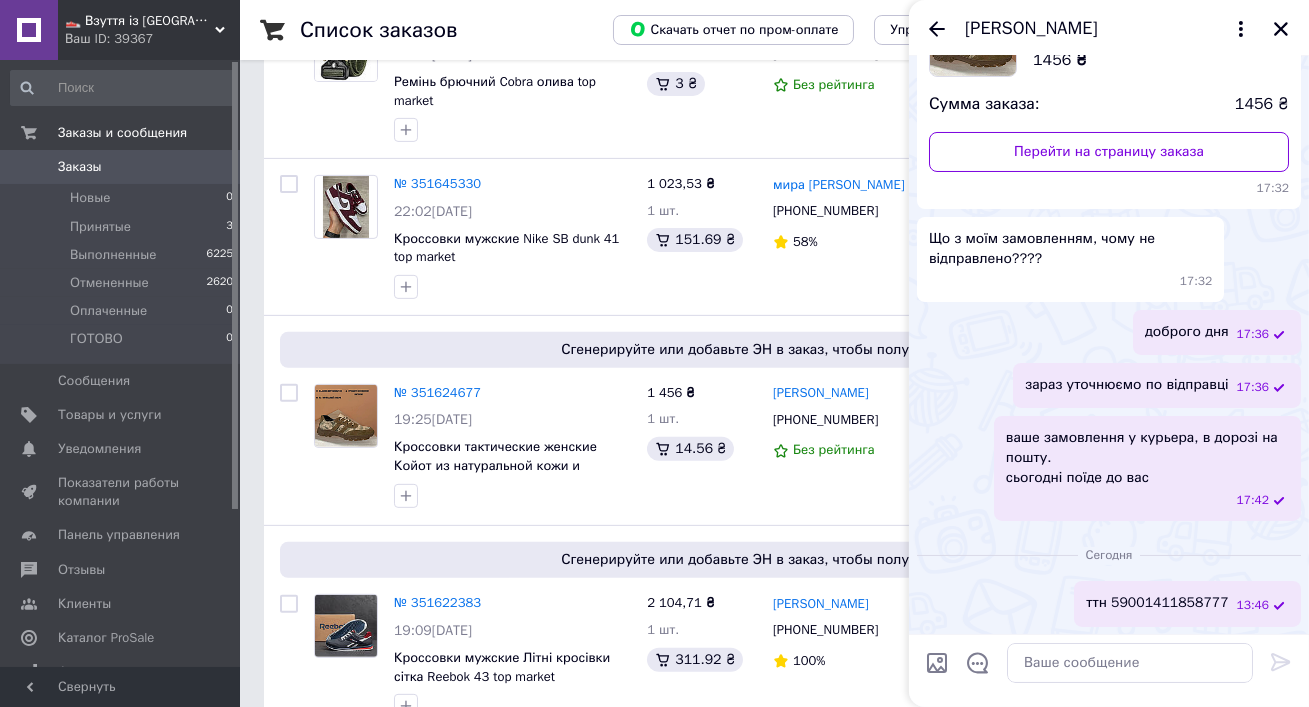 click on "ттн 59001411858777 13:46" at bounding box center [1187, 603] 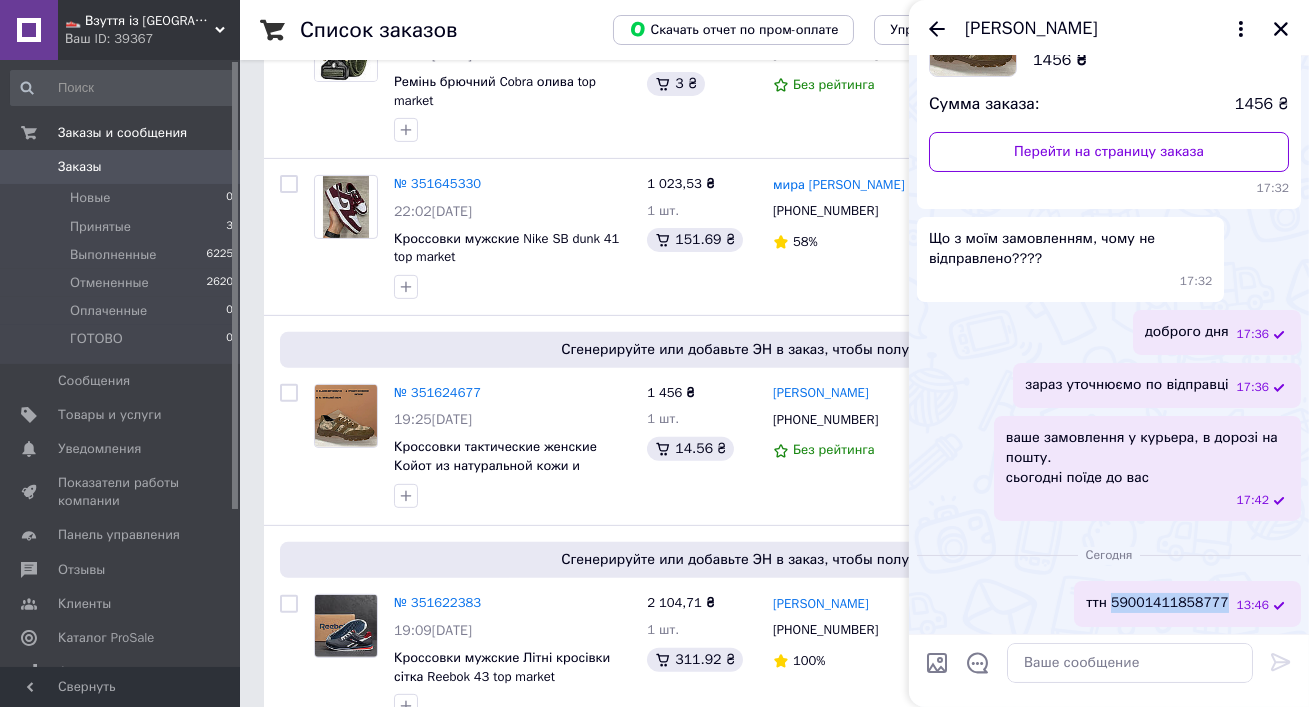 copy on "59001411858777" 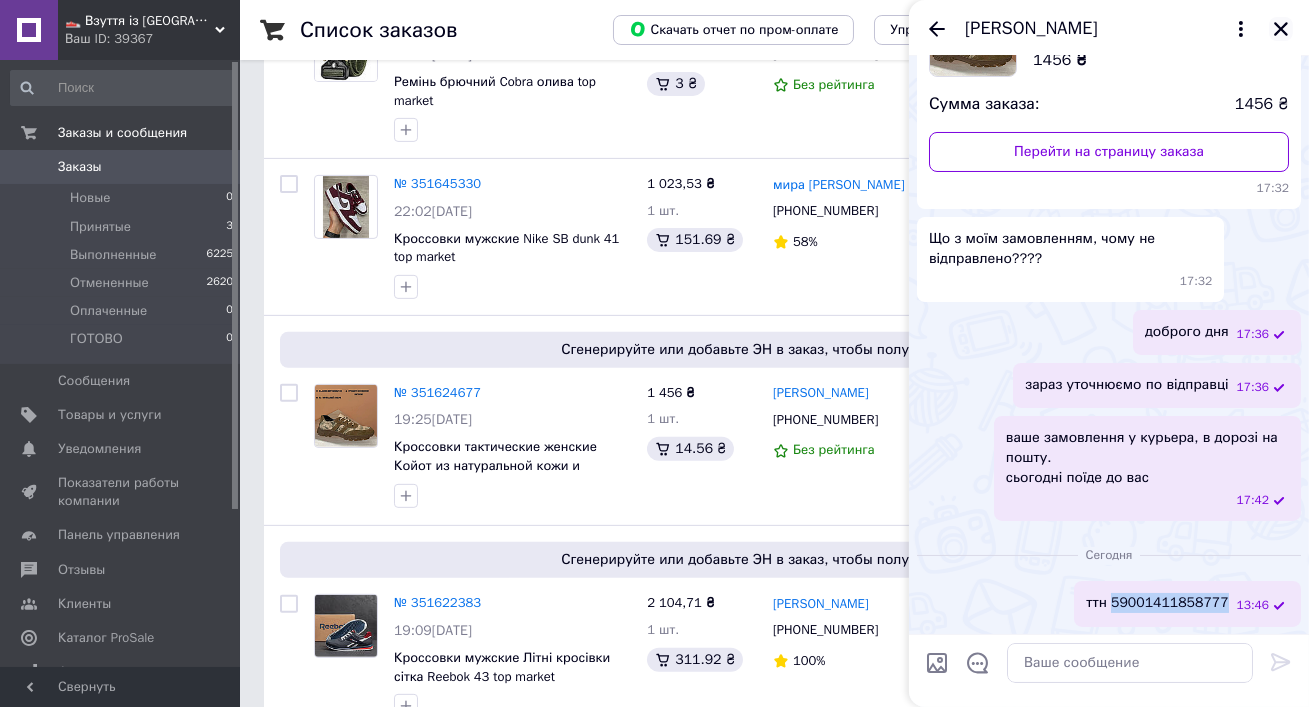 click 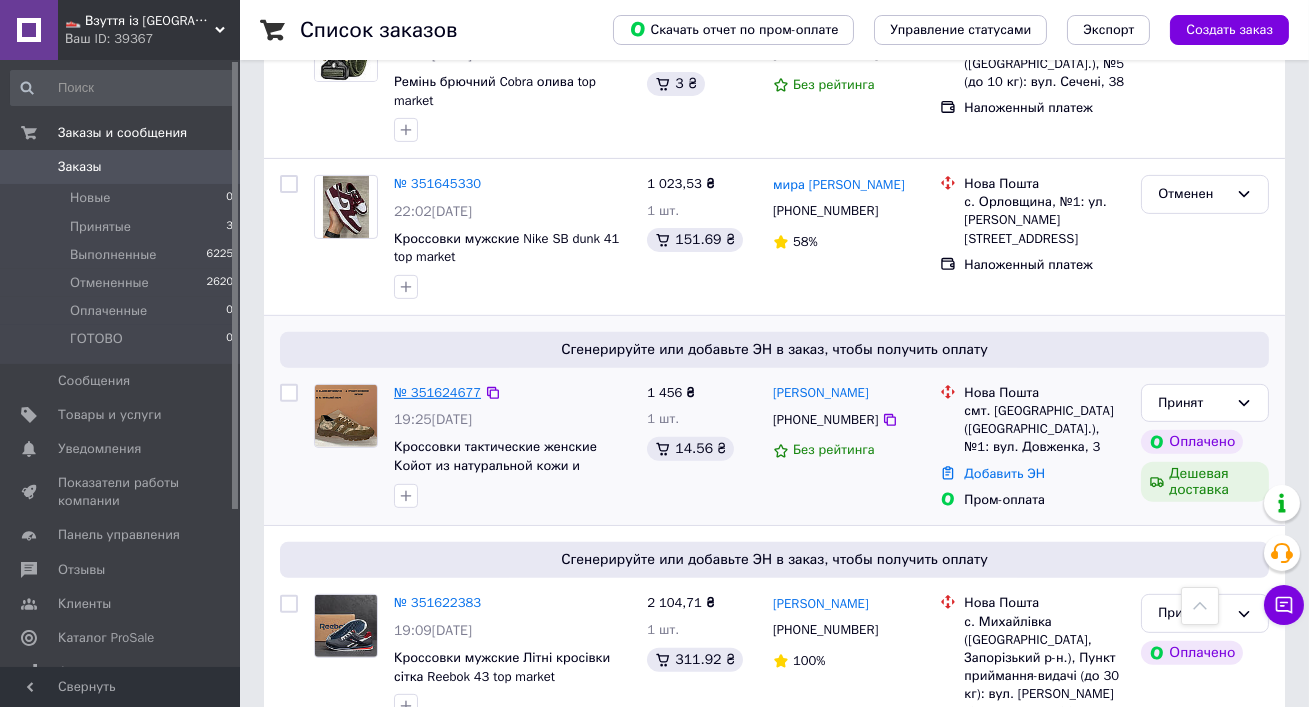 click on "№ 351624677" at bounding box center [437, 392] 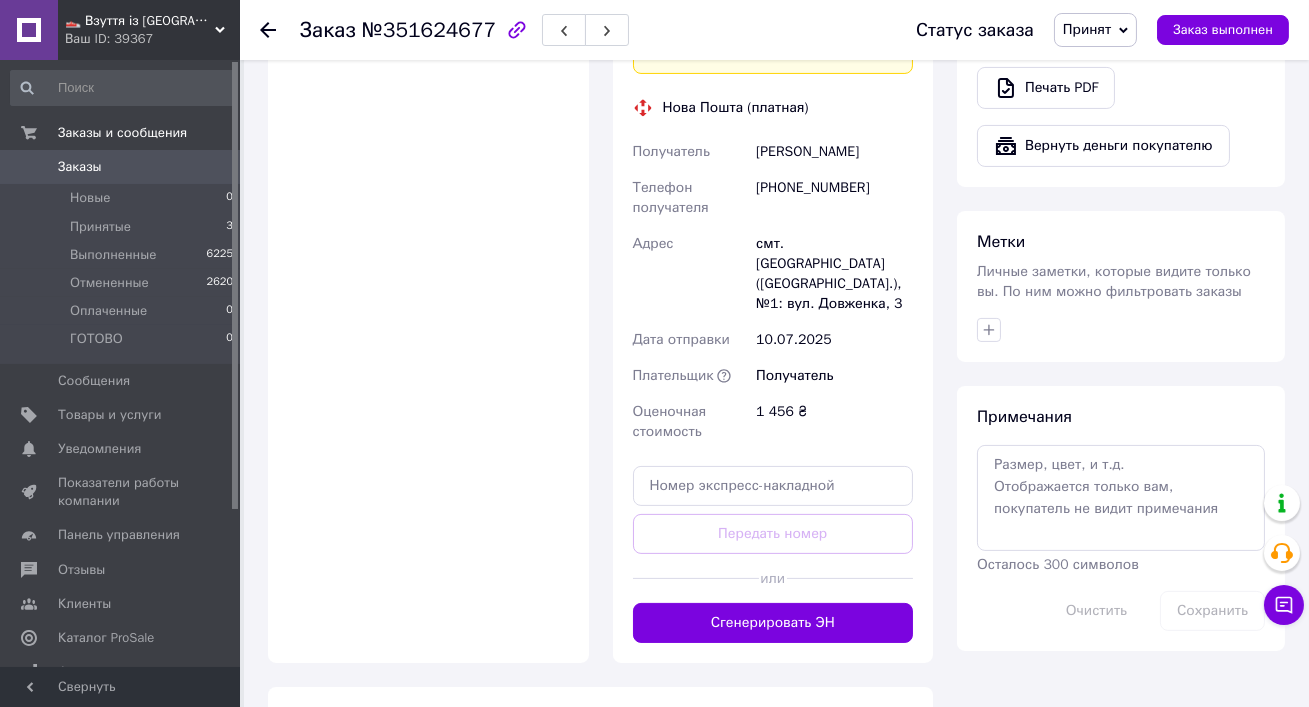 scroll, scrollTop: 874, scrollLeft: 0, axis: vertical 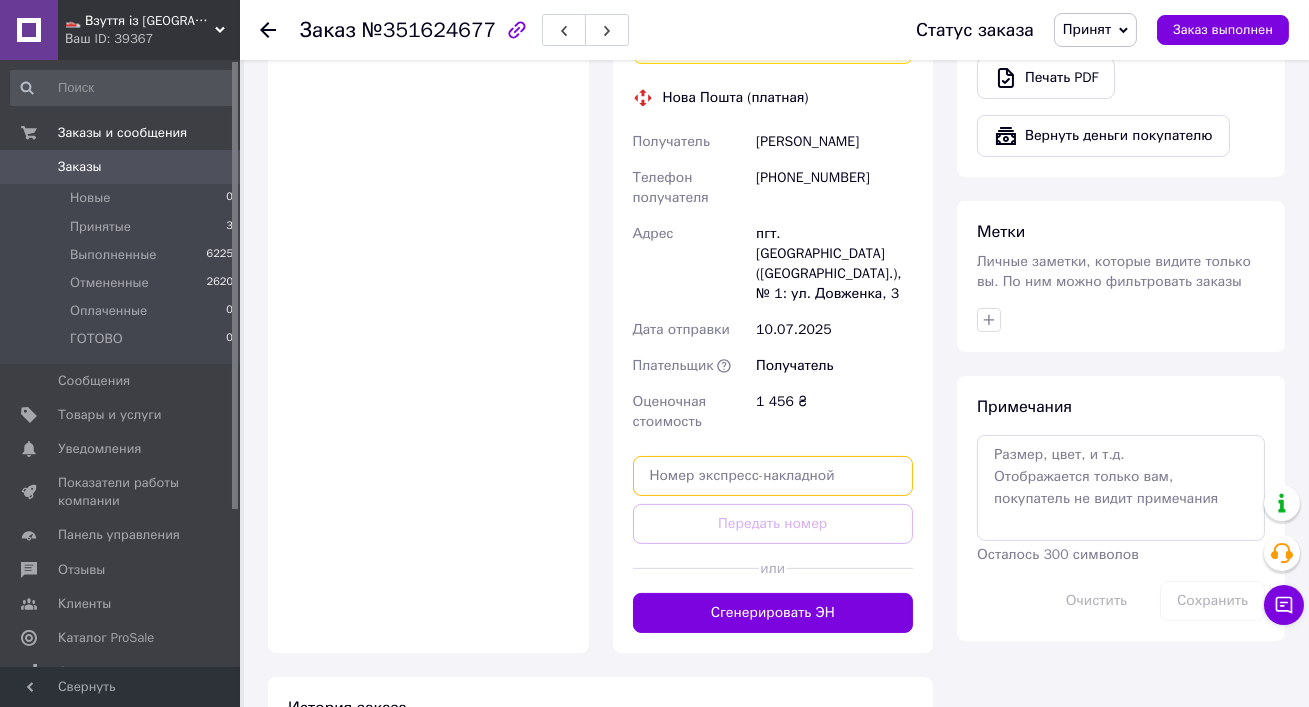 click at bounding box center (773, 476) 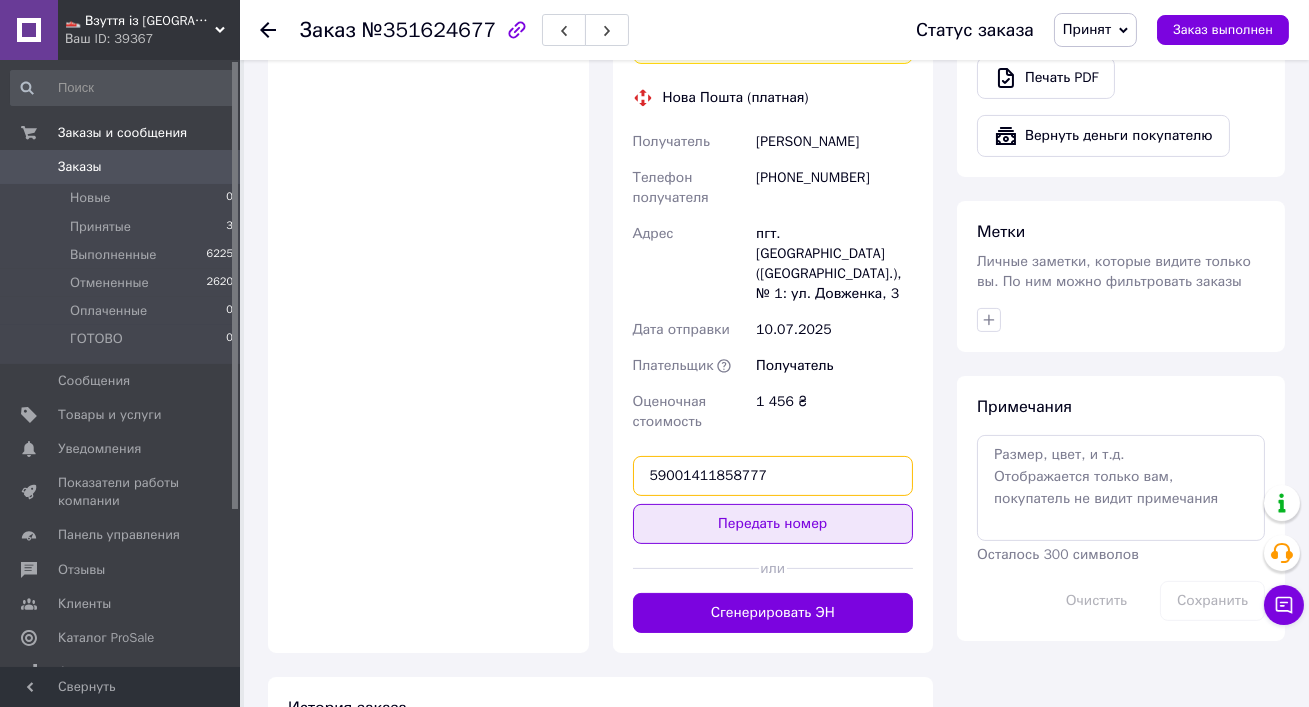 type on "59001411858777" 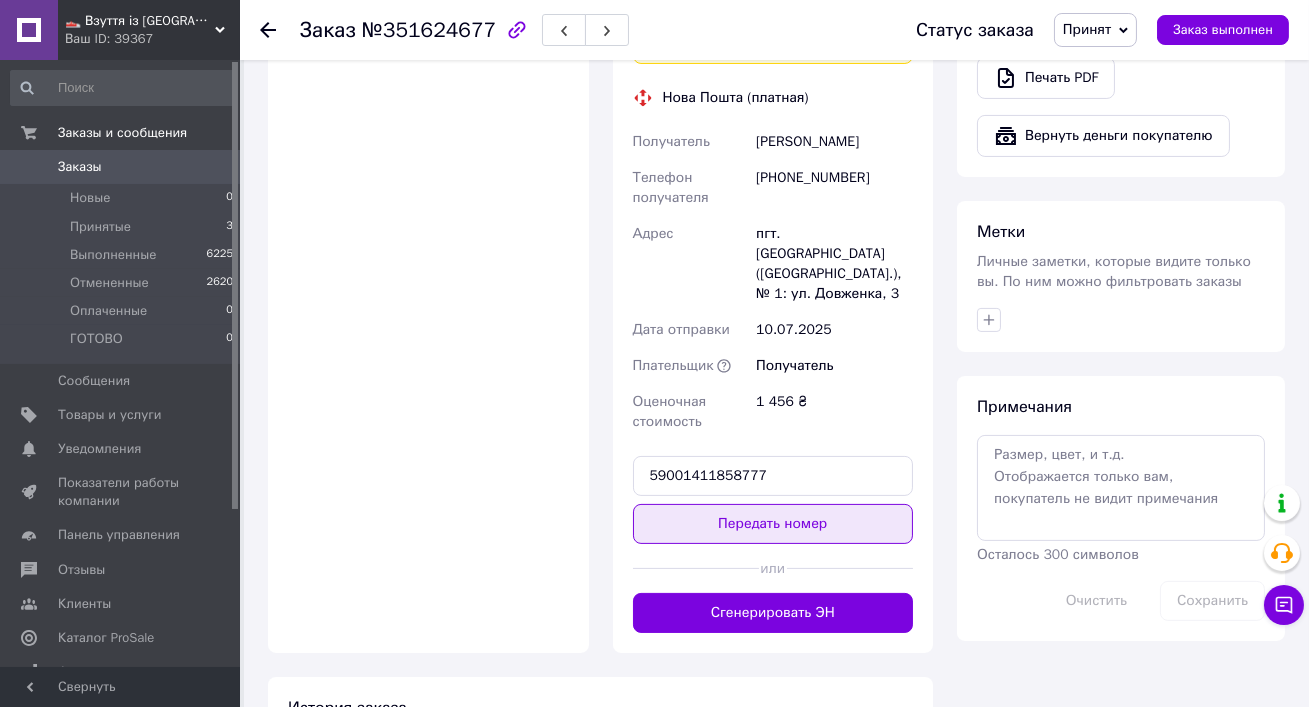 click on "Передать номер" at bounding box center [773, 524] 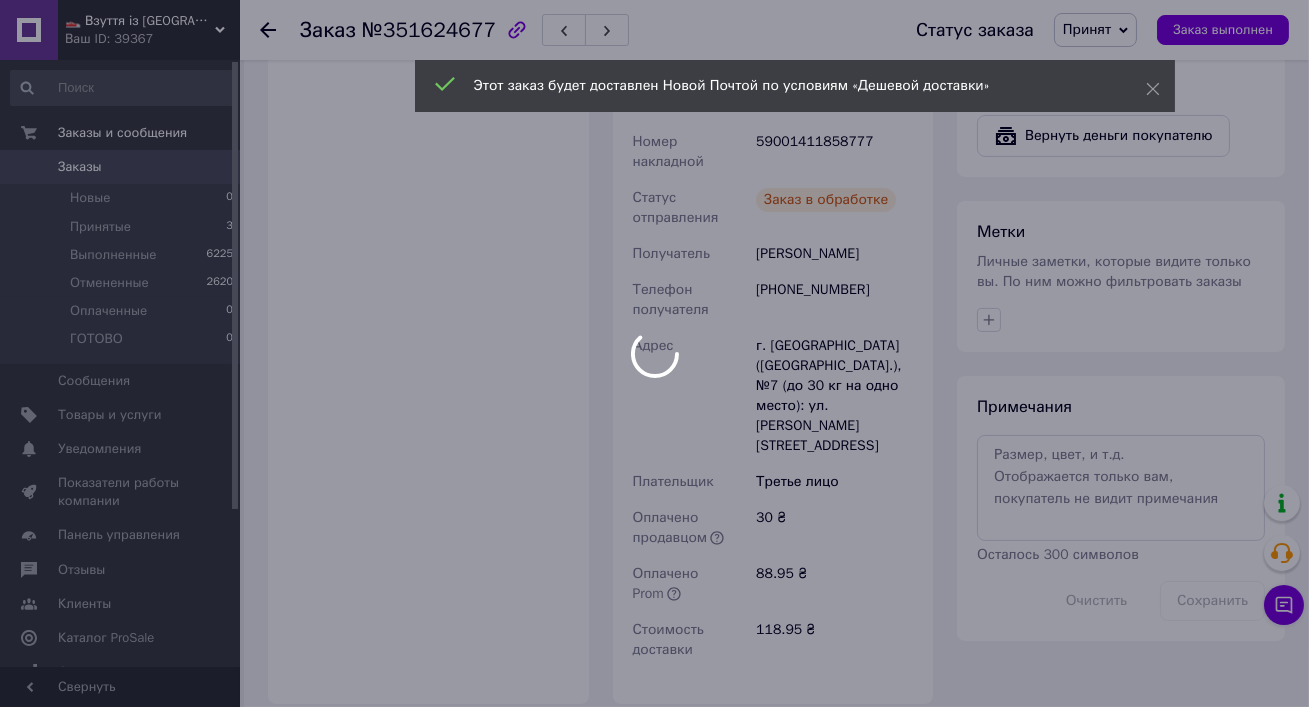 click on "Этот заказ будет доставлен Новой Почтой по условиям «Дешевой доставки»" at bounding box center (795, 86) 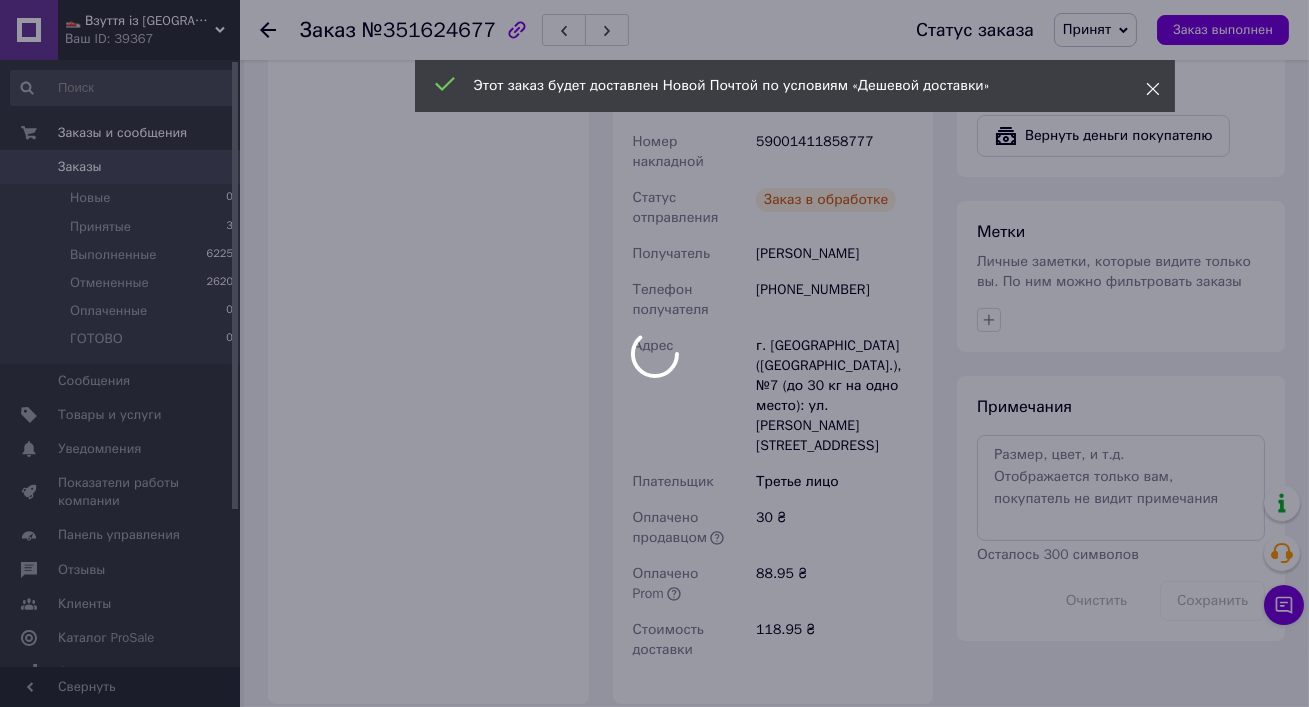 click 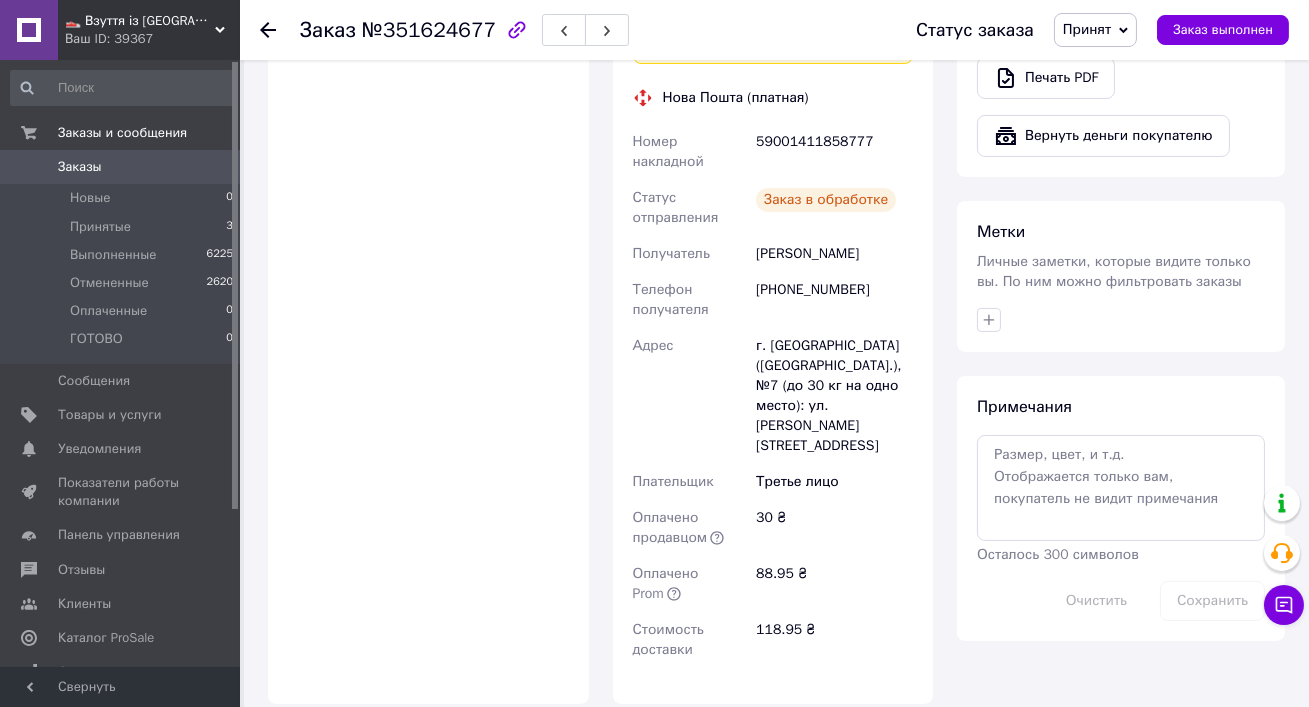 click on "Принят" at bounding box center (1087, 29) 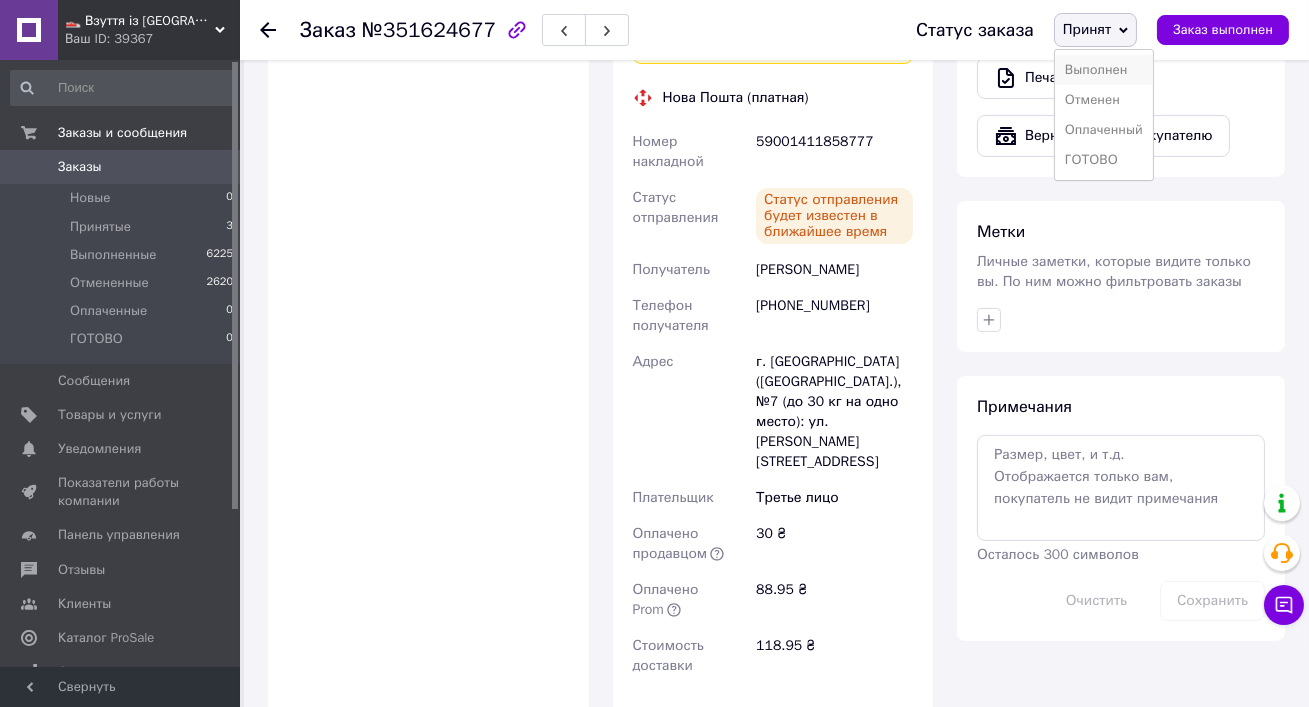 click on "Выполнен" at bounding box center (1104, 70) 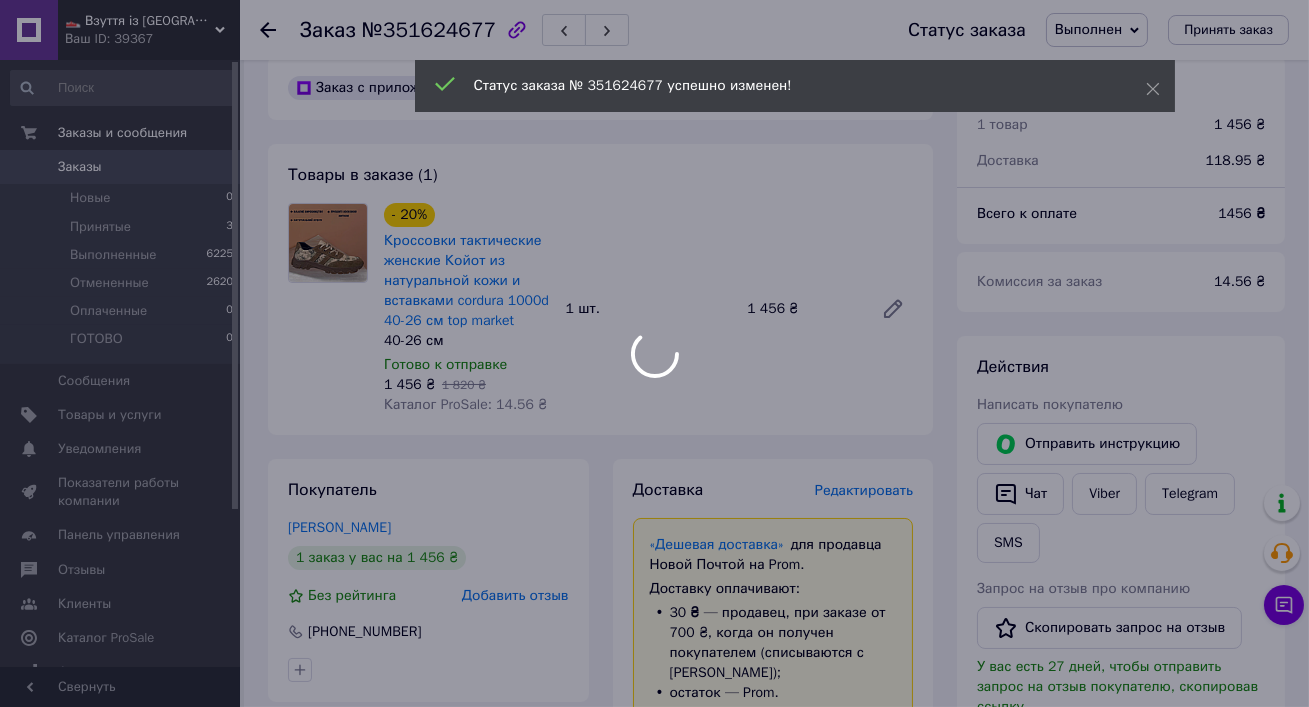 scroll, scrollTop: 0, scrollLeft: 0, axis: both 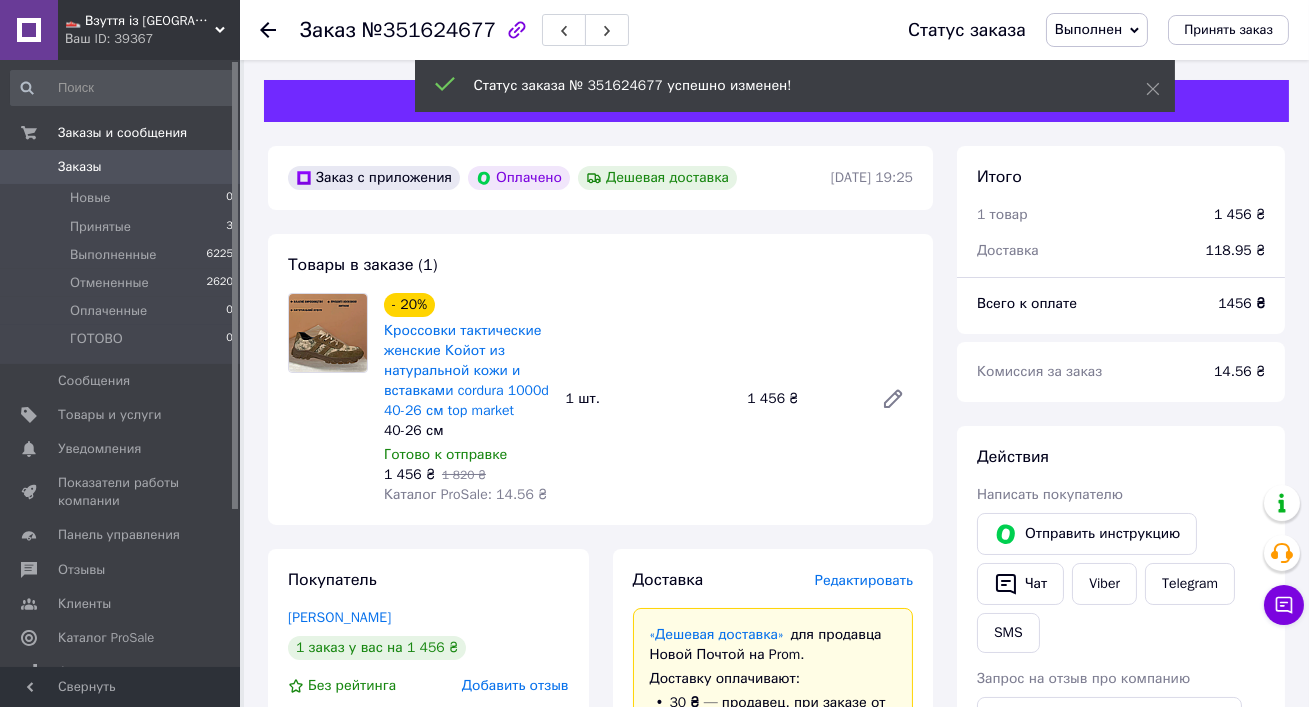 click on "Заказы" at bounding box center (80, 167) 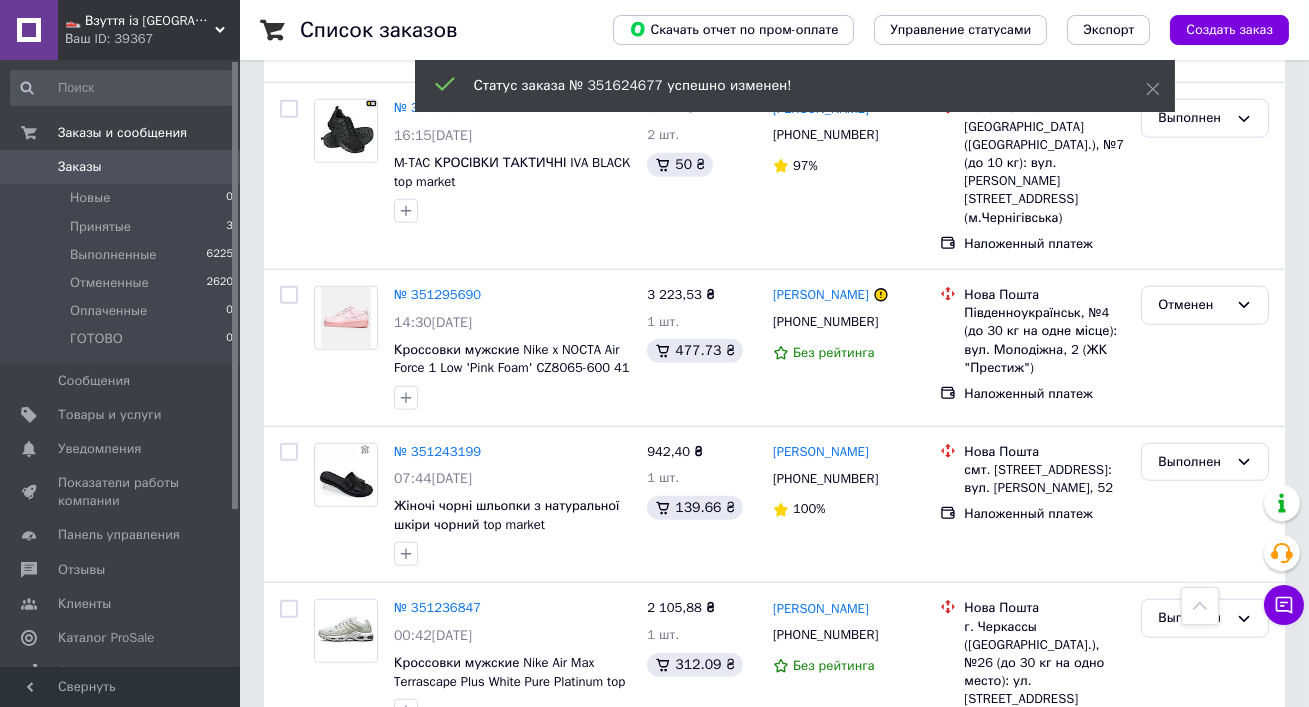 scroll, scrollTop: 3534, scrollLeft: 0, axis: vertical 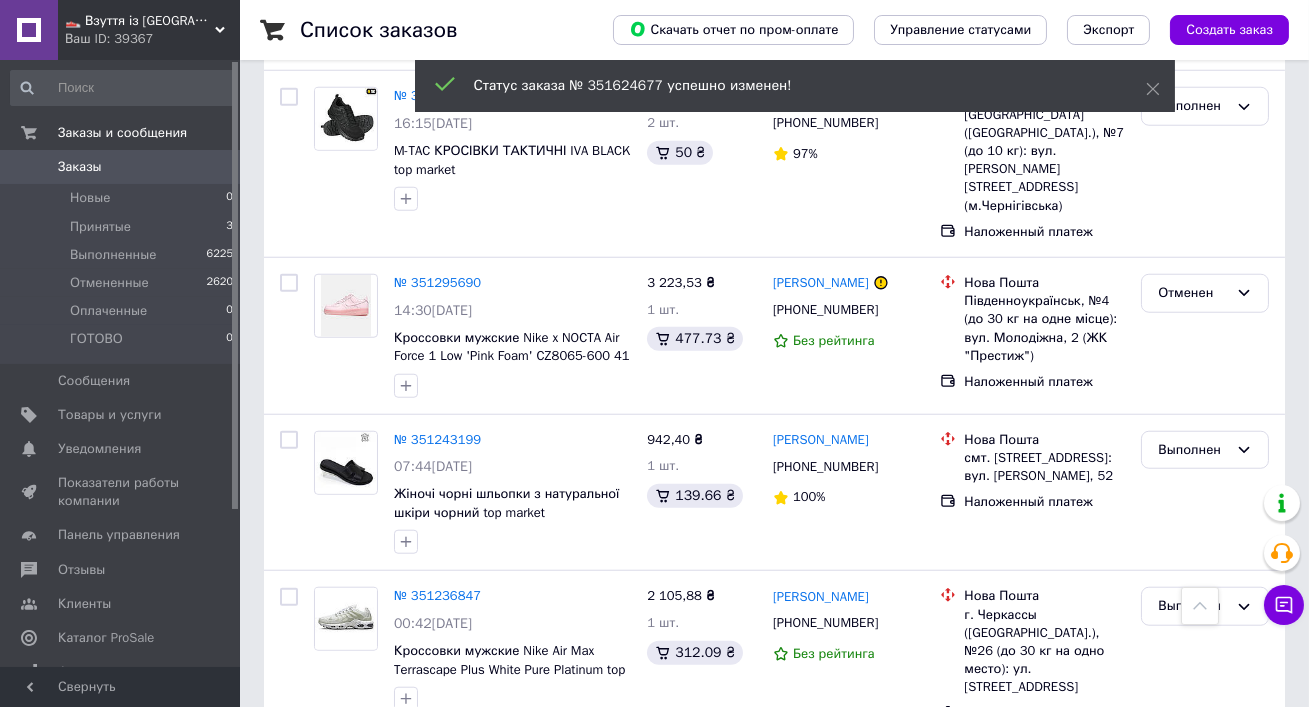 click on "2" at bounding box center [327, 838] 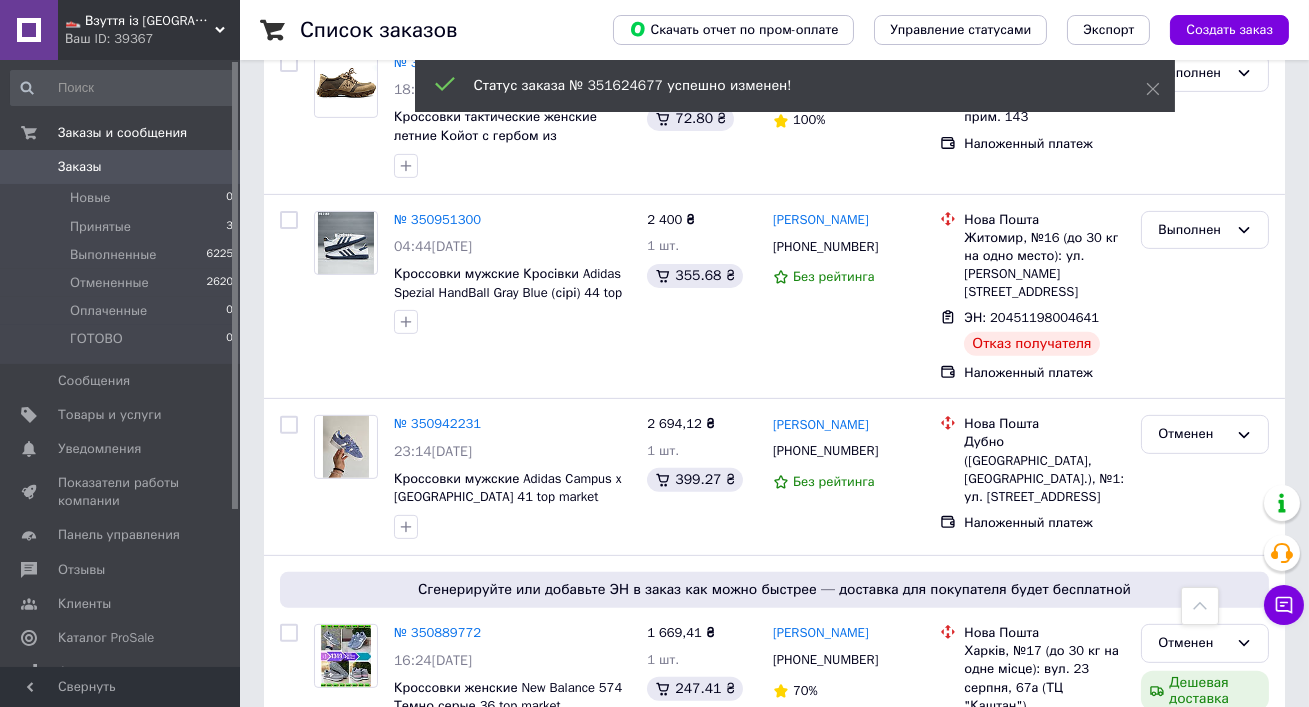 scroll, scrollTop: 2233, scrollLeft: 0, axis: vertical 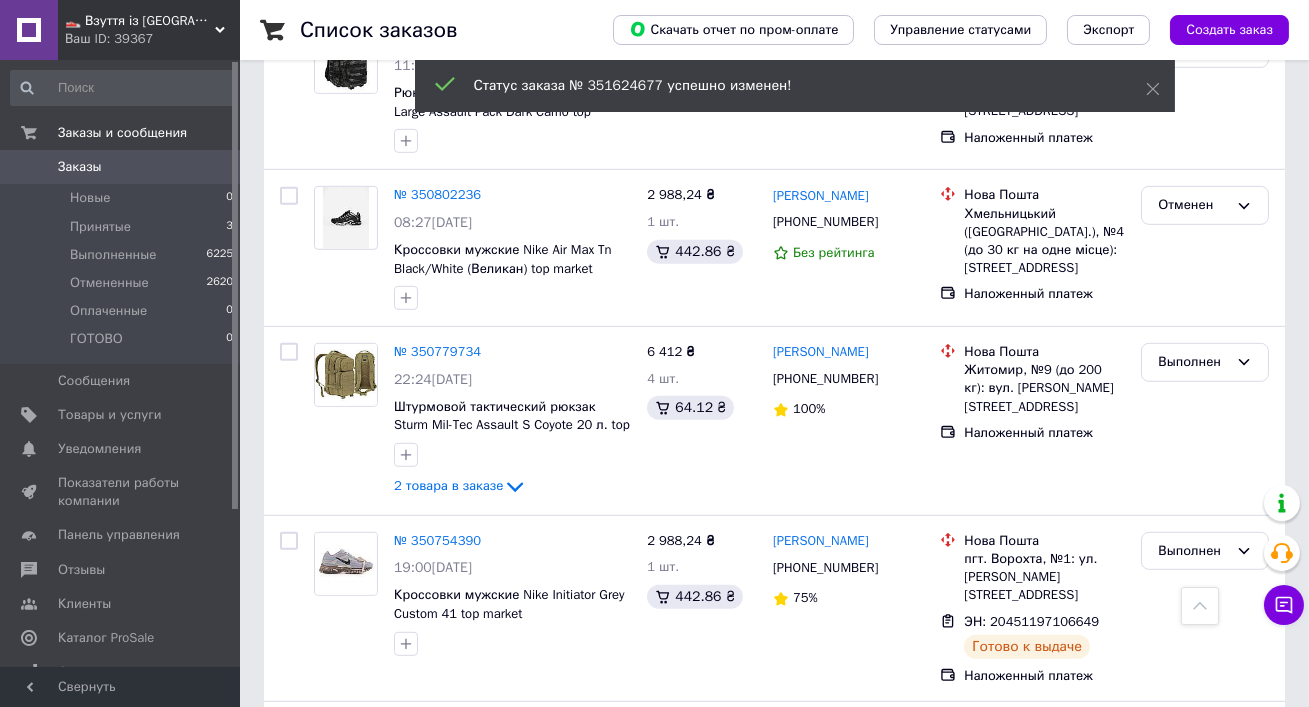 click on "👟 Взуття із [GEOGRAPHIC_DATA], миттєво 🚀 та без предоплат" at bounding box center (140, 21) 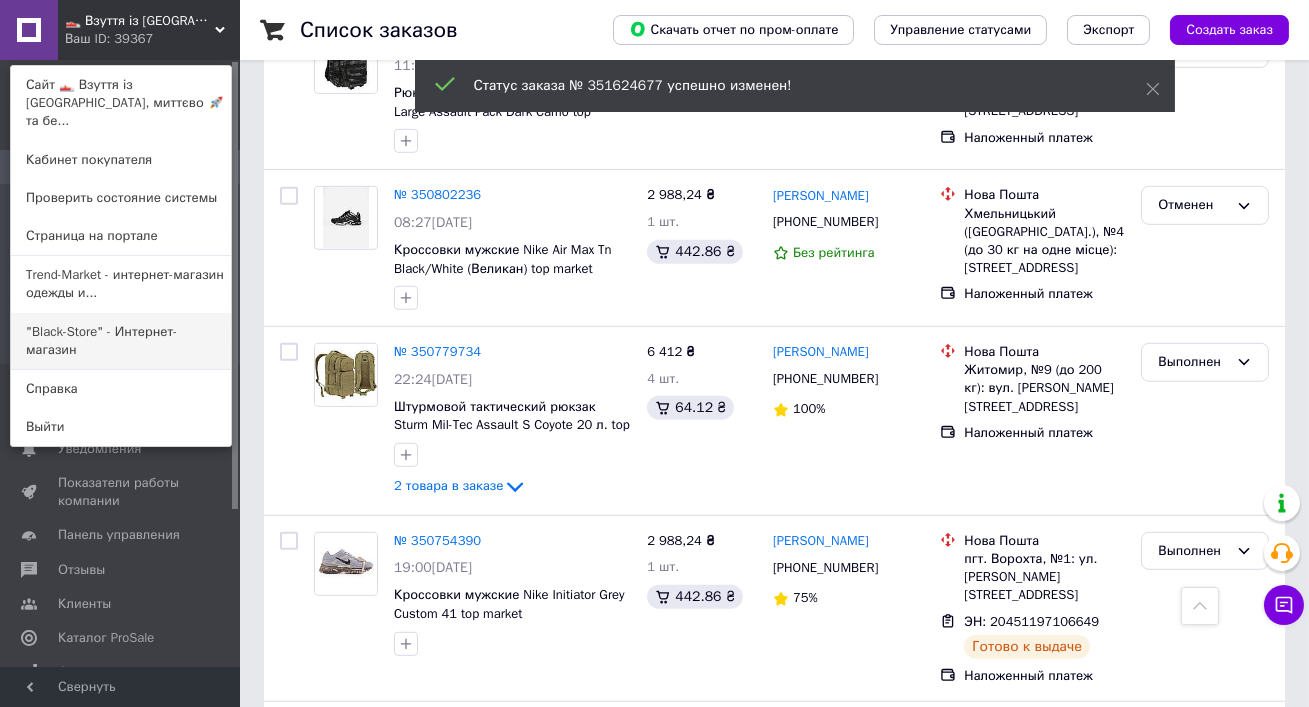 click on ""Black-Store" - Интернет-магазин" at bounding box center [121, 341] 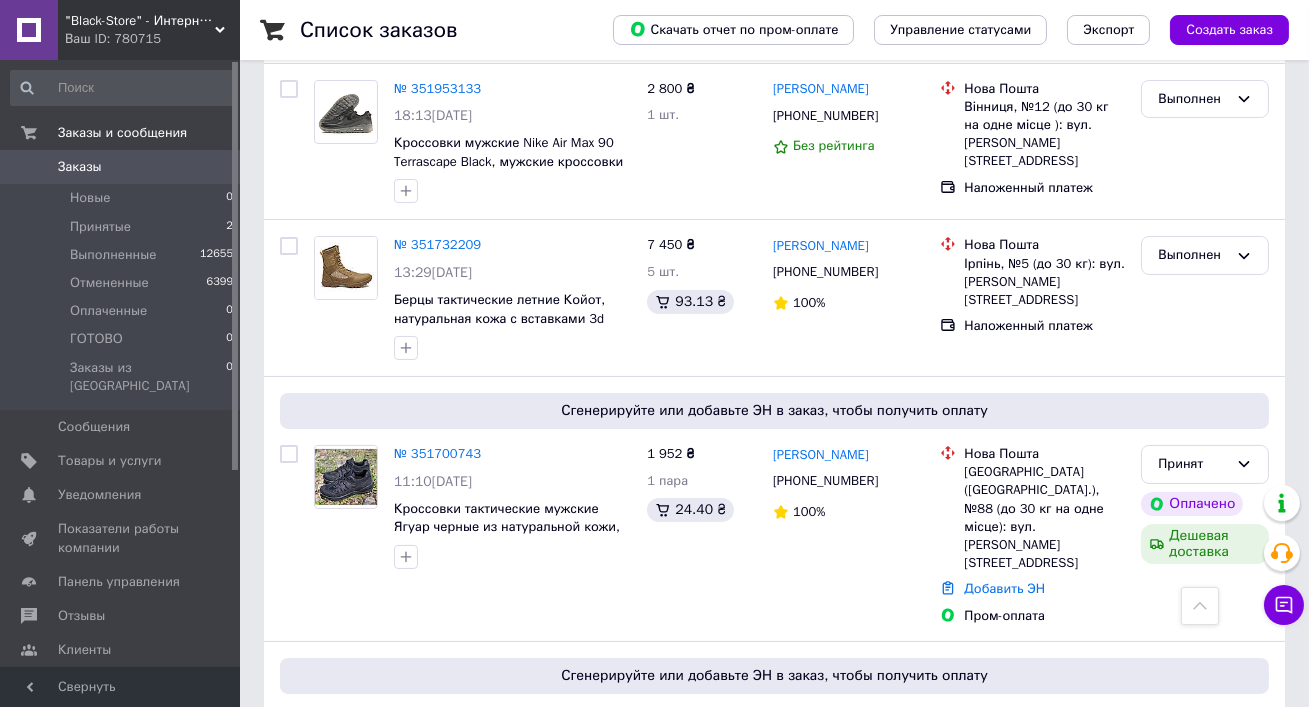 scroll, scrollTop: 780, scrollLeft: 0, axis: vertical 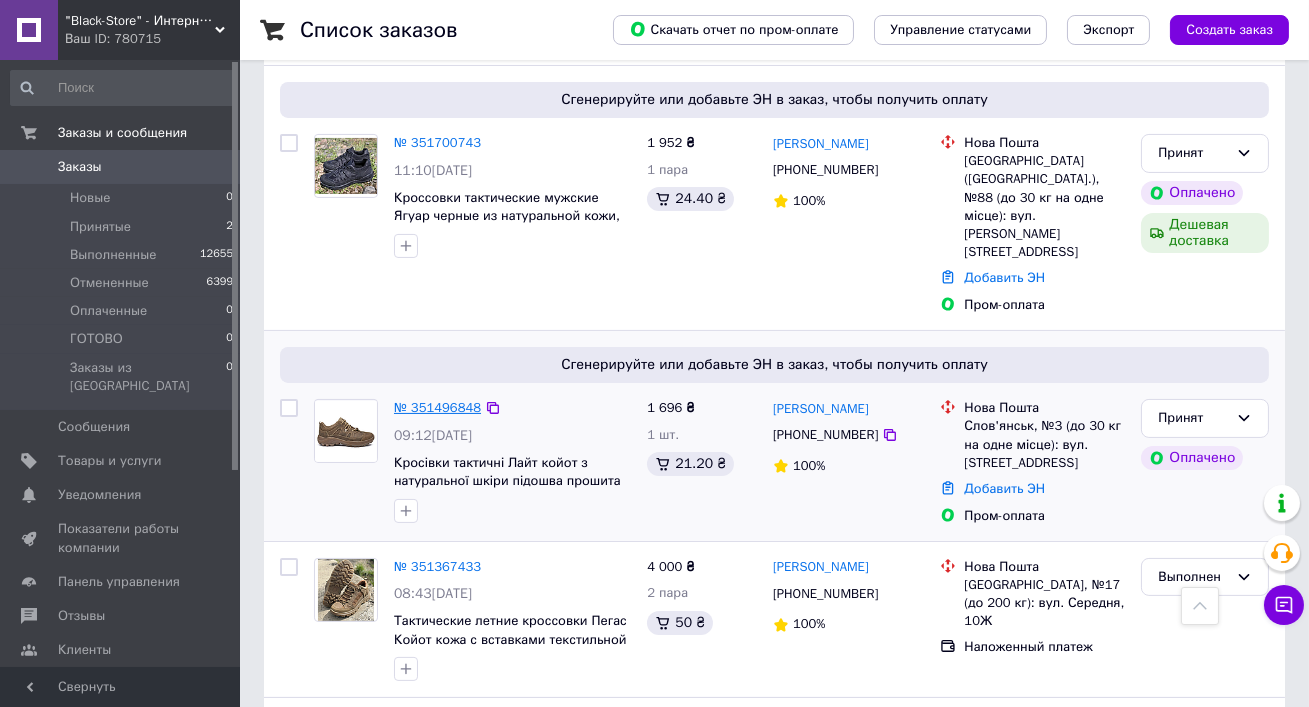 click on "№ 351496848" at bounding box center [437, 407] 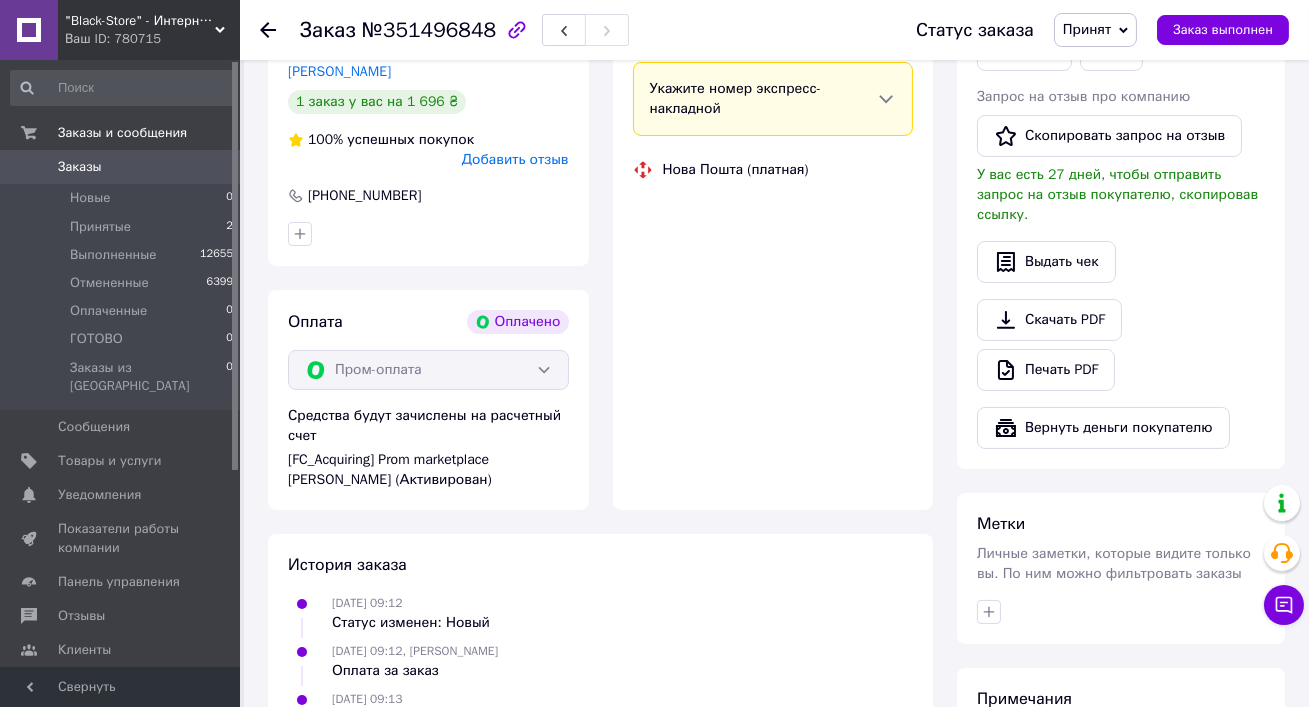 scroll, scrollTop: 794, scrollLeft: 0, axis: vertical 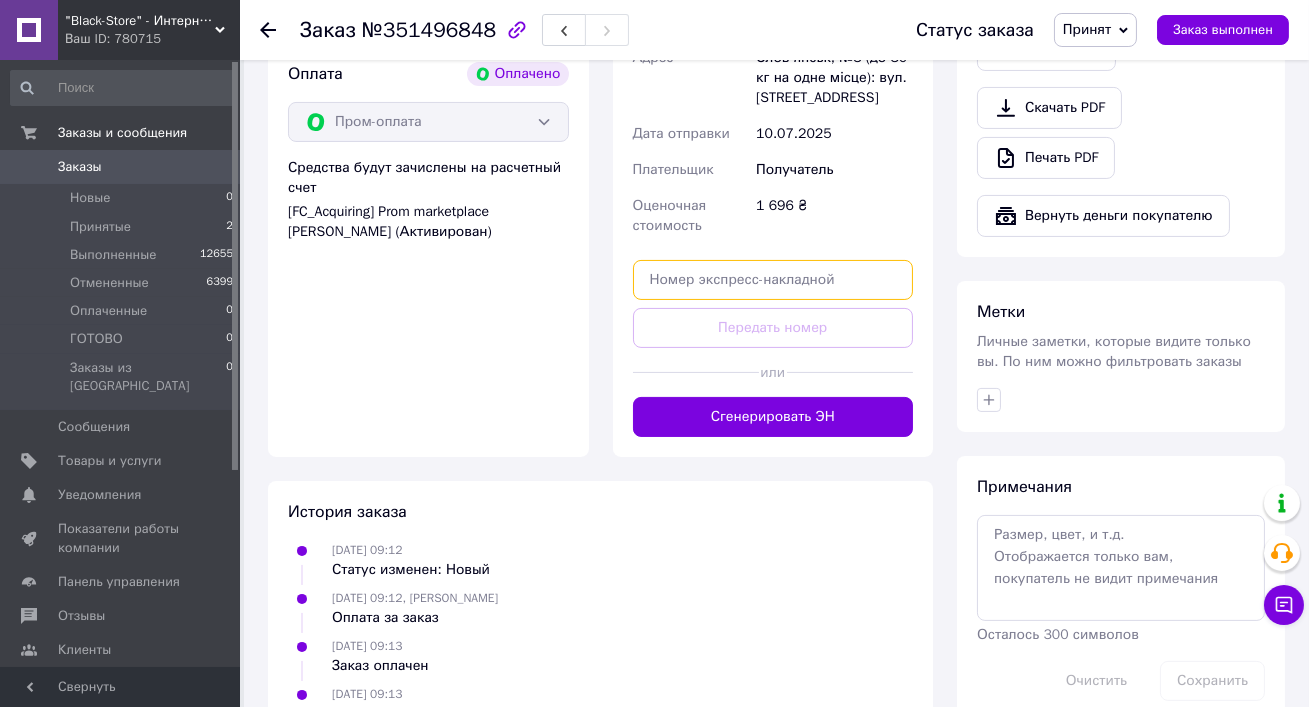 click at bounding box center [773, 280] 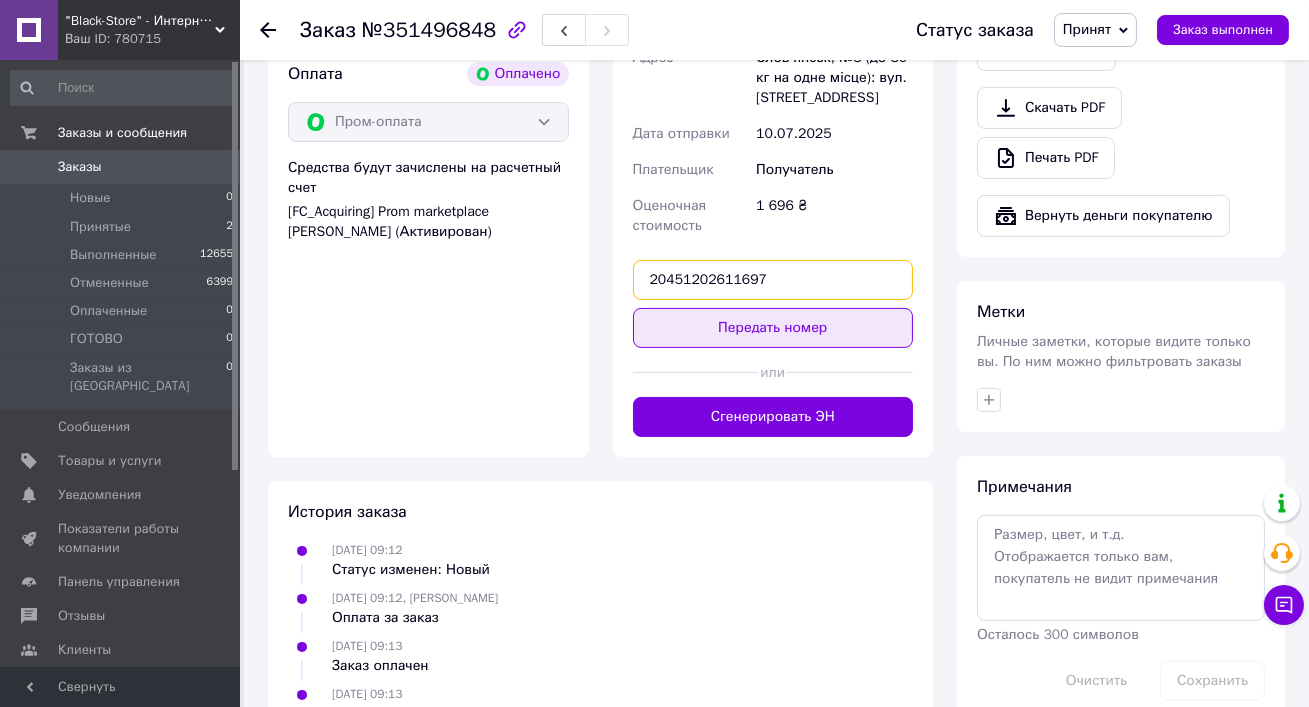 type on "20451202611697" 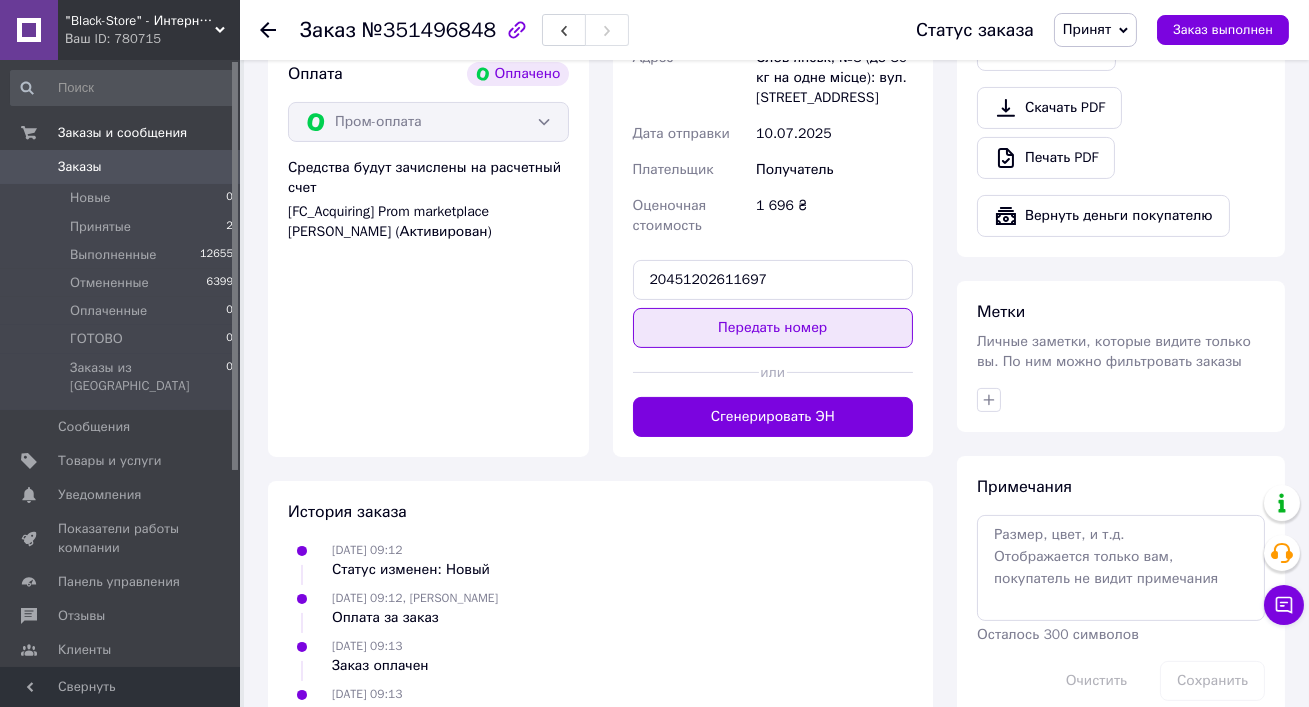 click on "Передать номер" at bounding box center (773, 328) 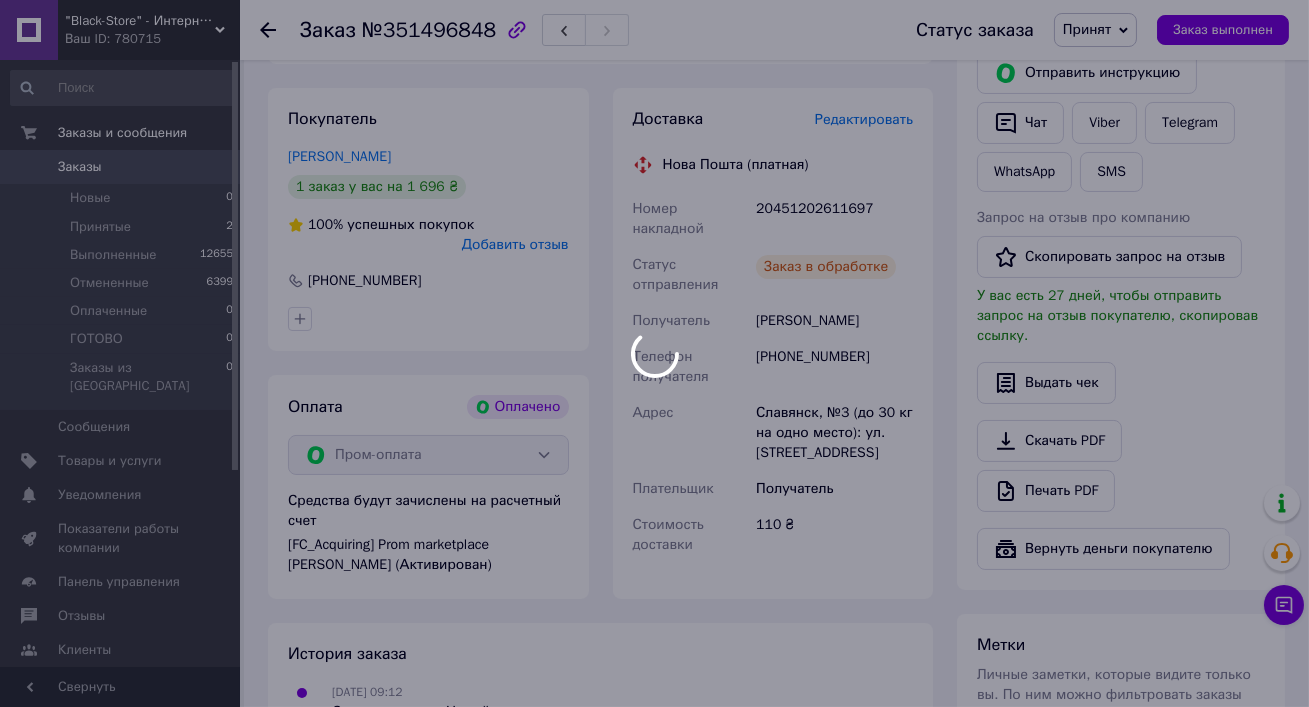 scroll, scrollTop: 448, scrollLeft: 0, axis: vertical 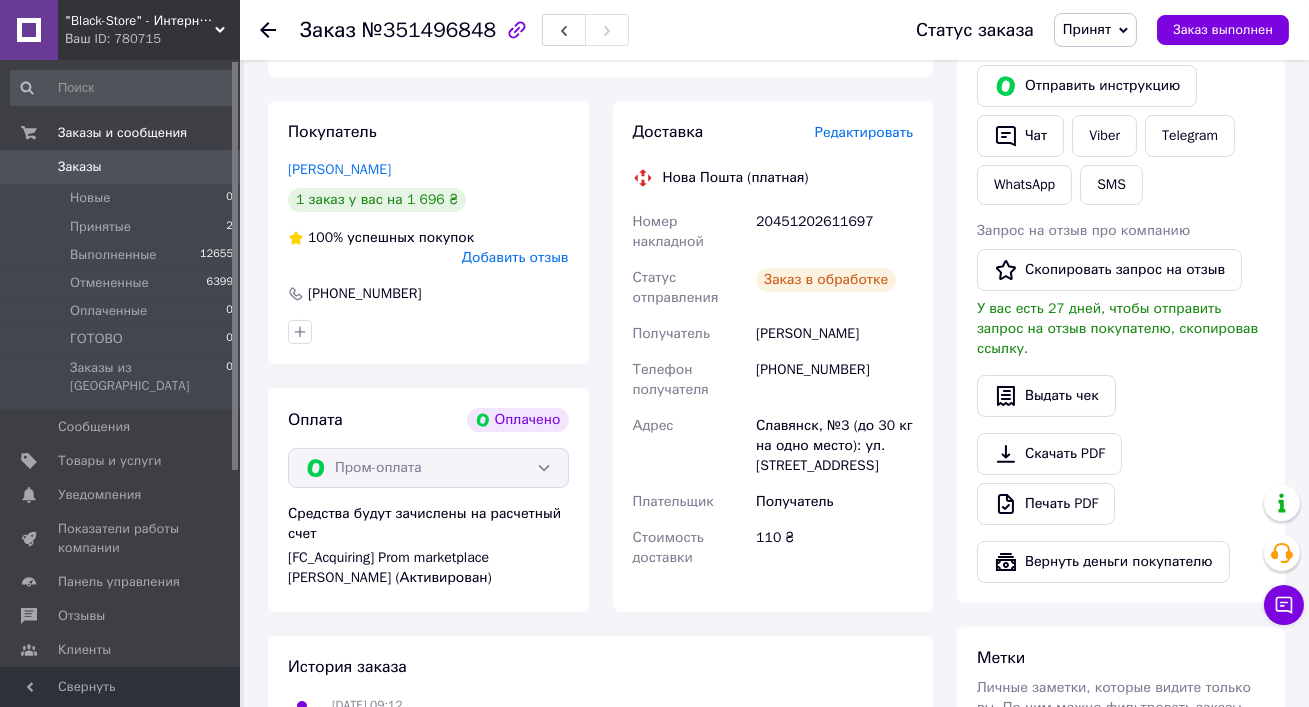 click on "Принят" at bounding box center (1087, 29) 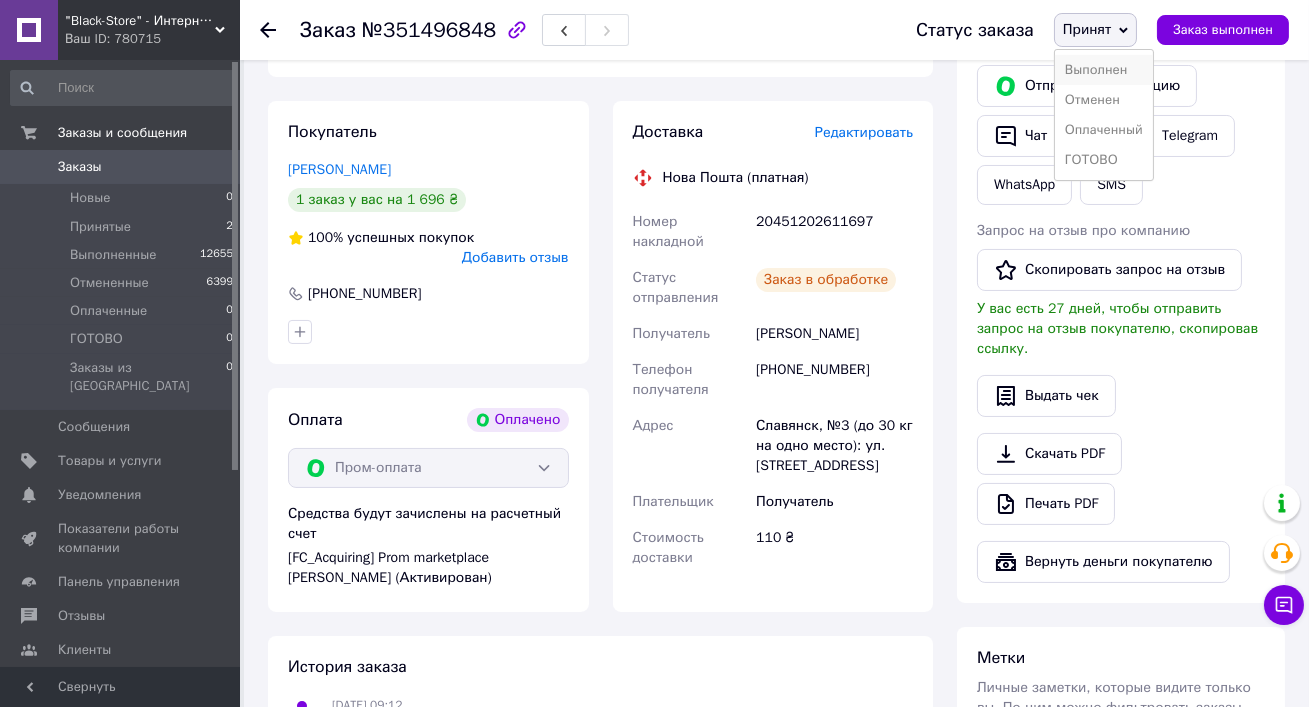 click on "Выполнен" at bounding box center [1104, 70] 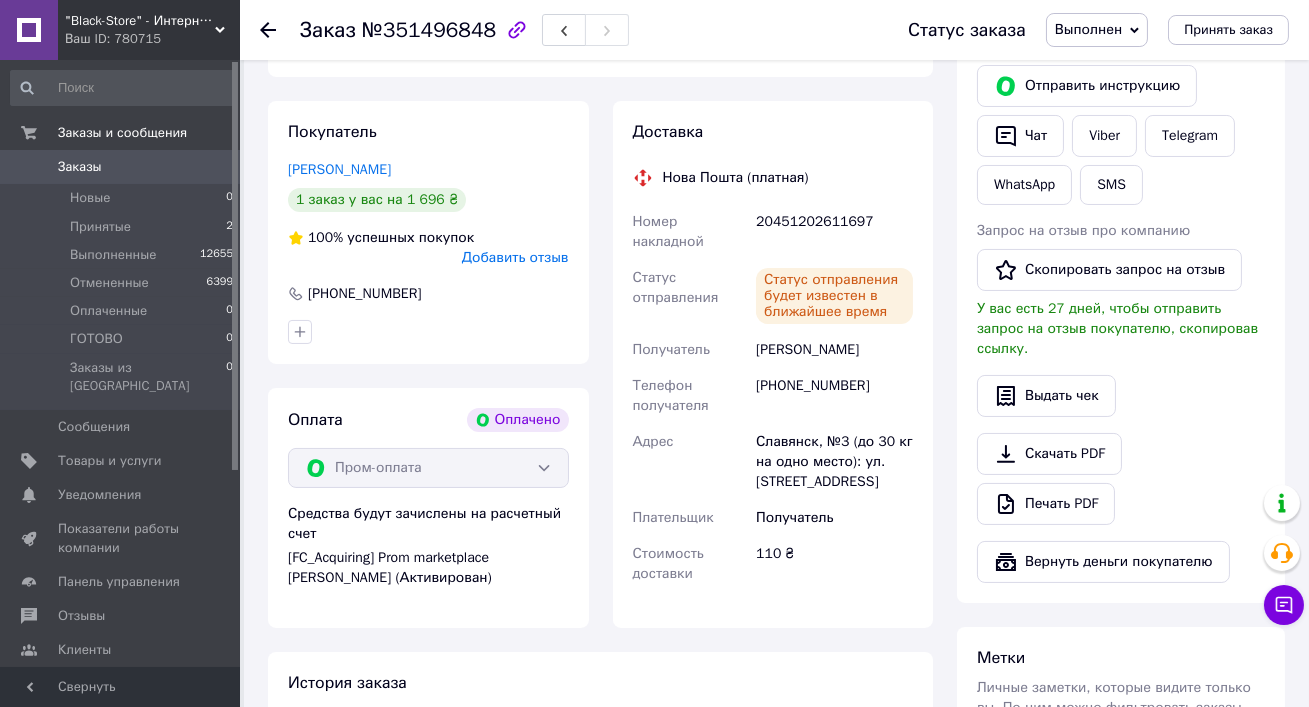 scroll, scrollTop: 390, scrollLeft: 0, axis: vertical 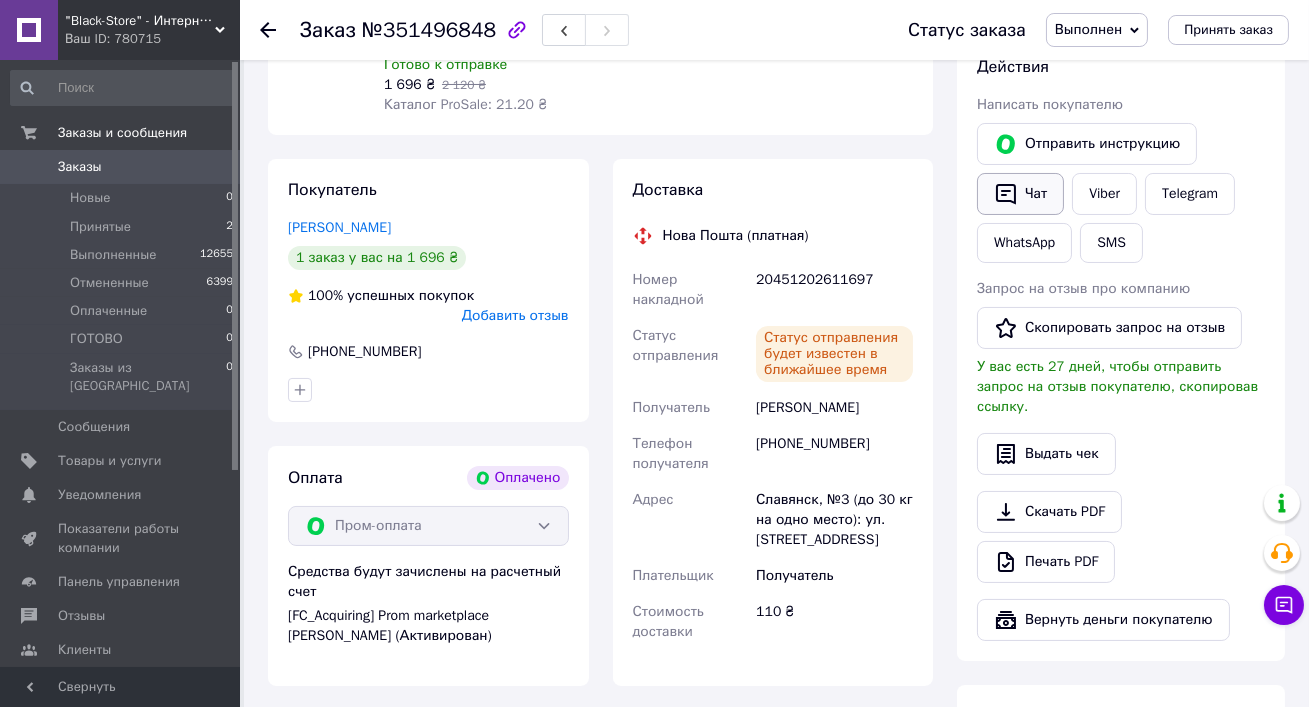 click on "Чат" at bounding box center [1020, 194] 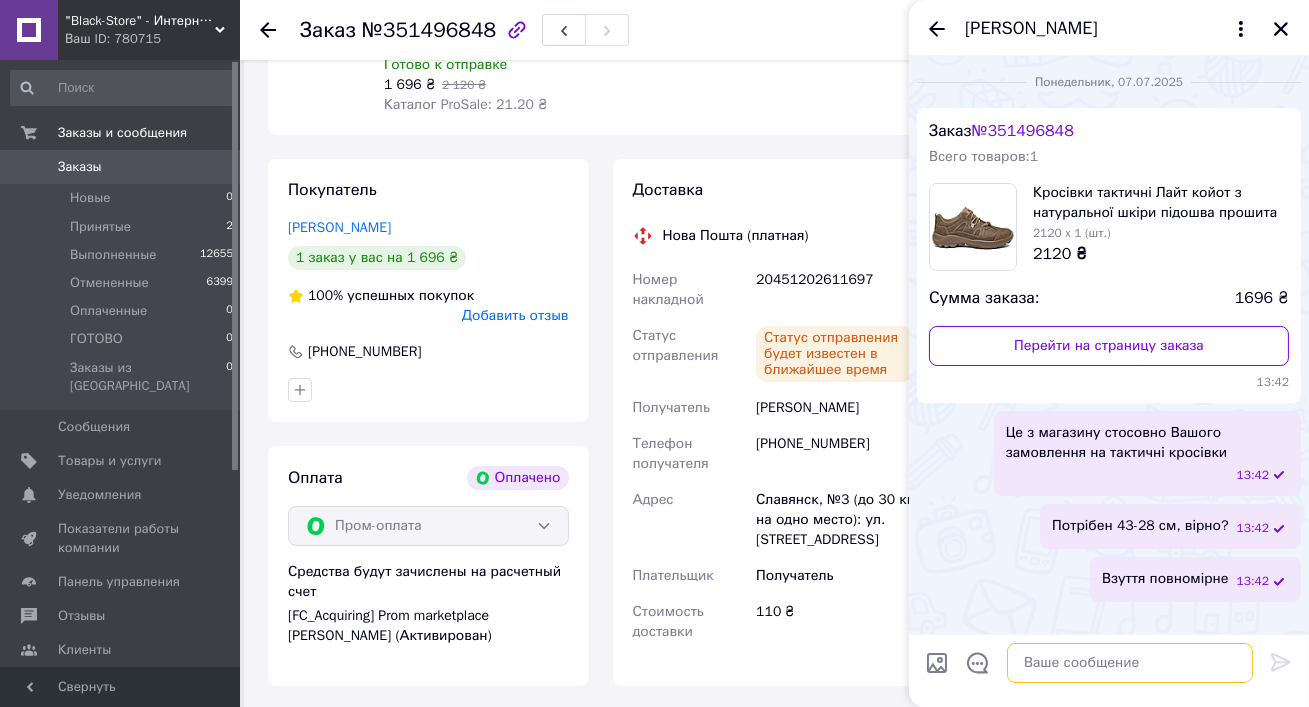 click at bounding box center (1130, 663) 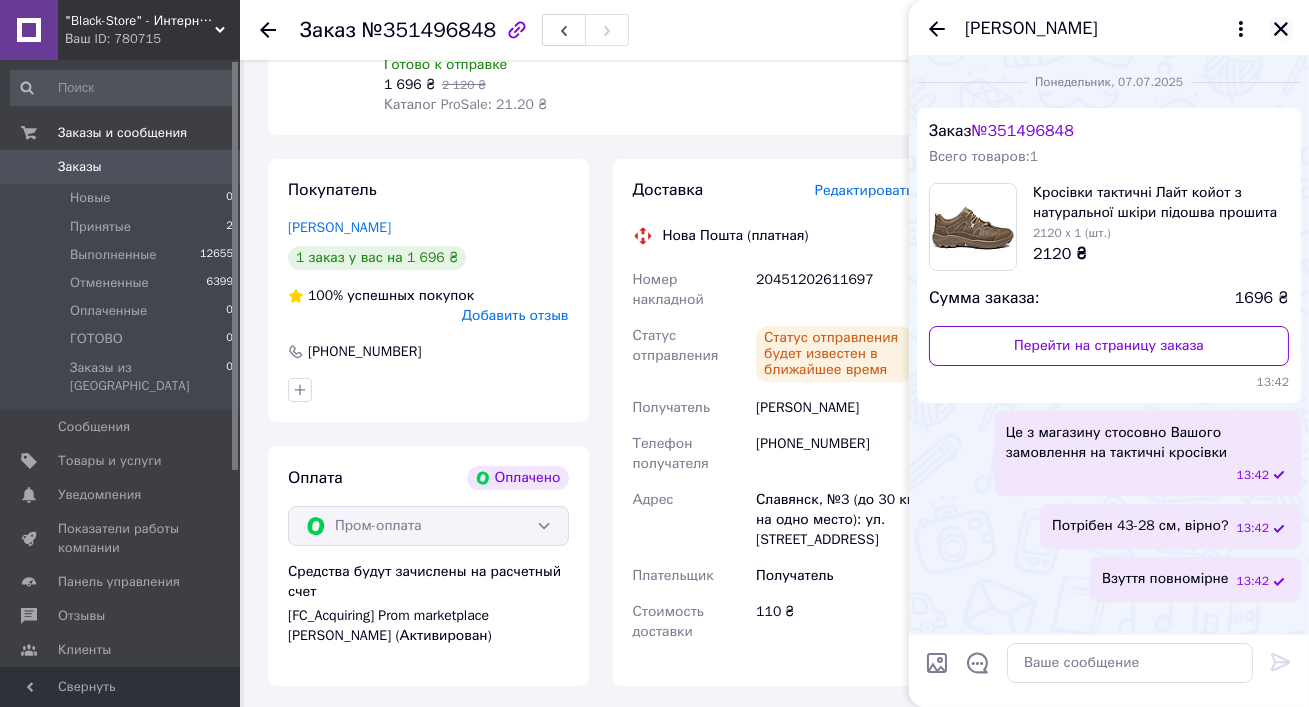 click 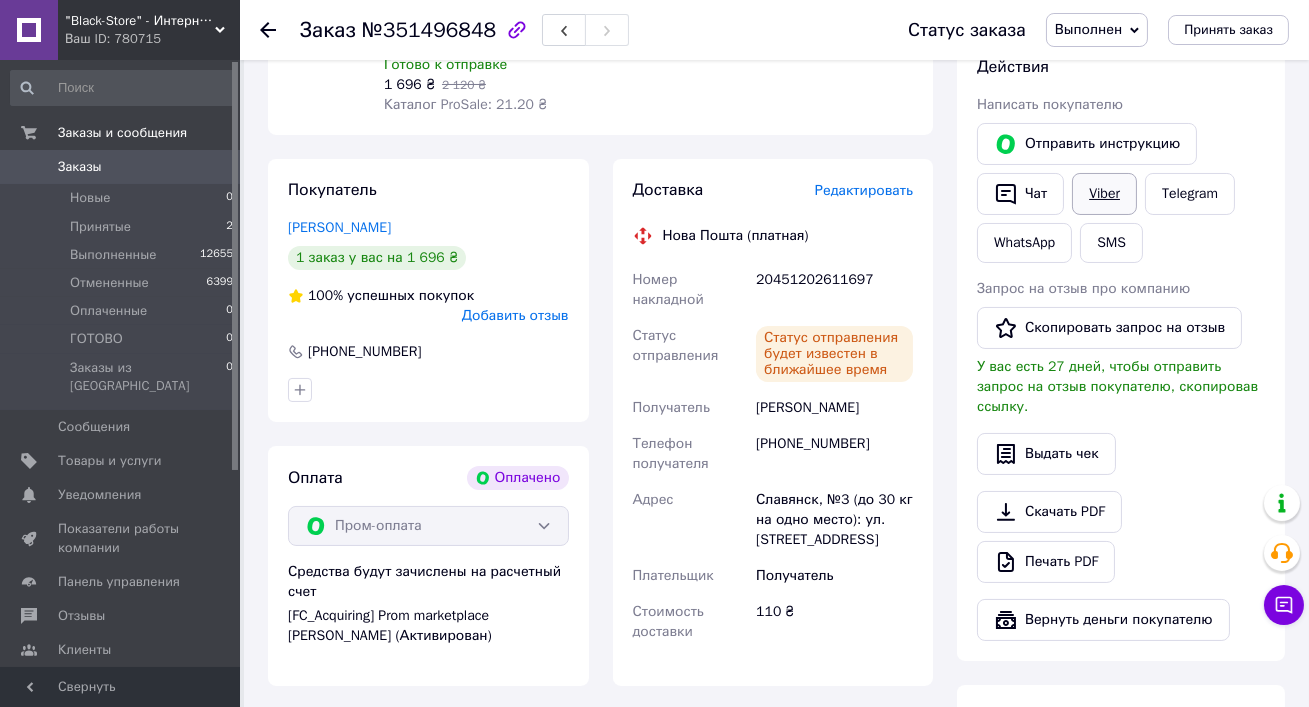click on "Viber" at bounding box center [1104, 194] 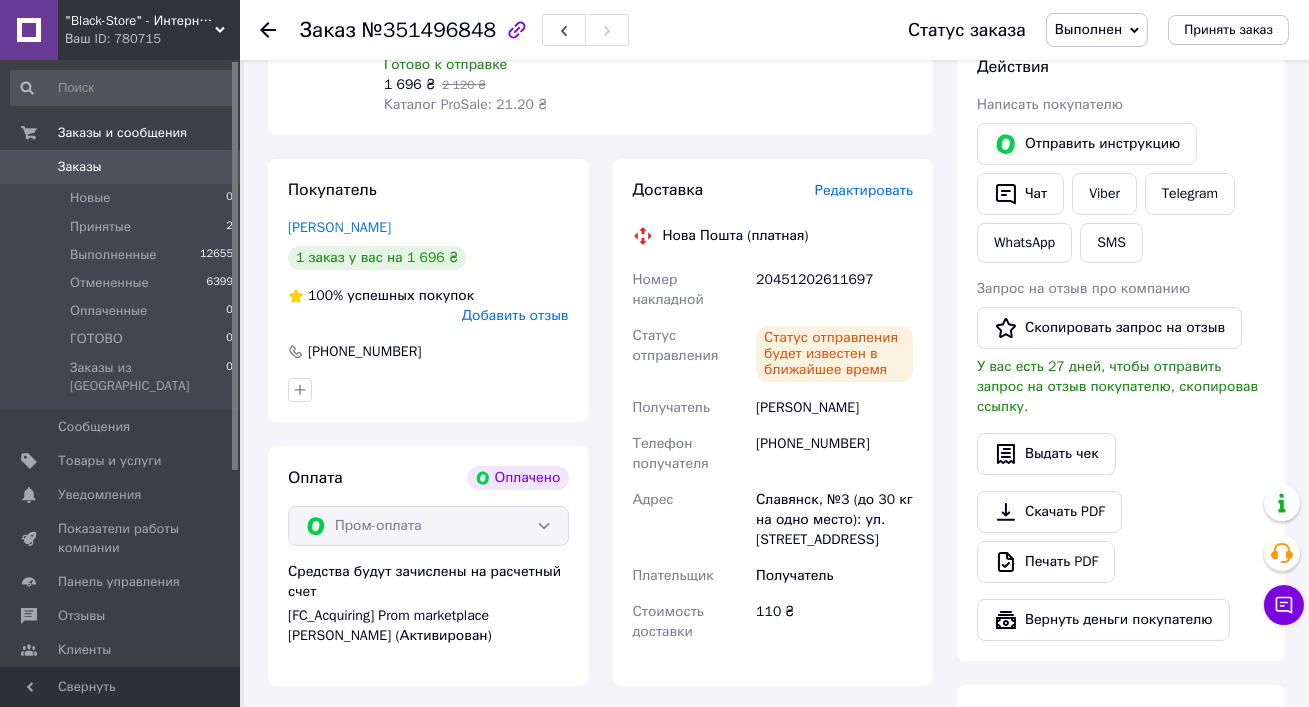 click on "Заказы" at bounding box center [121, 167] 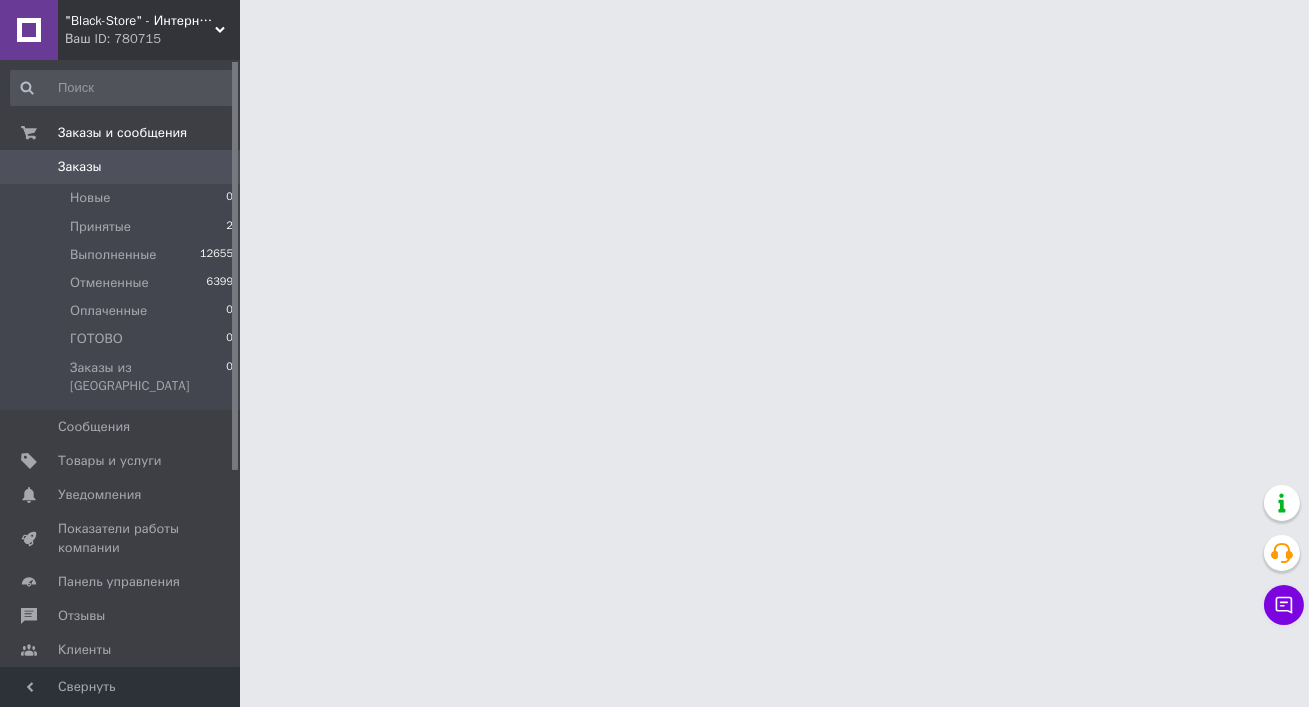 scroll, scrollTop: 0, scrollLeft: 0, axis: both 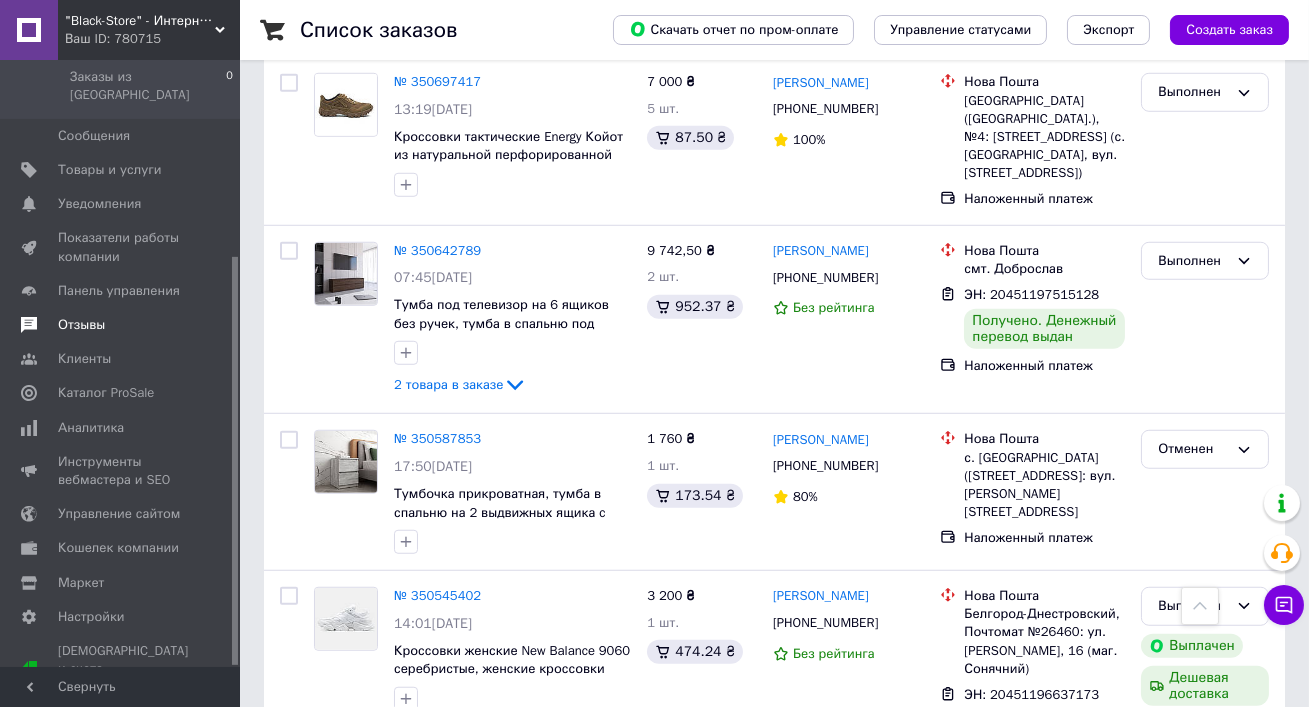 click on "Отзывы" at bounding box center [122, 325] 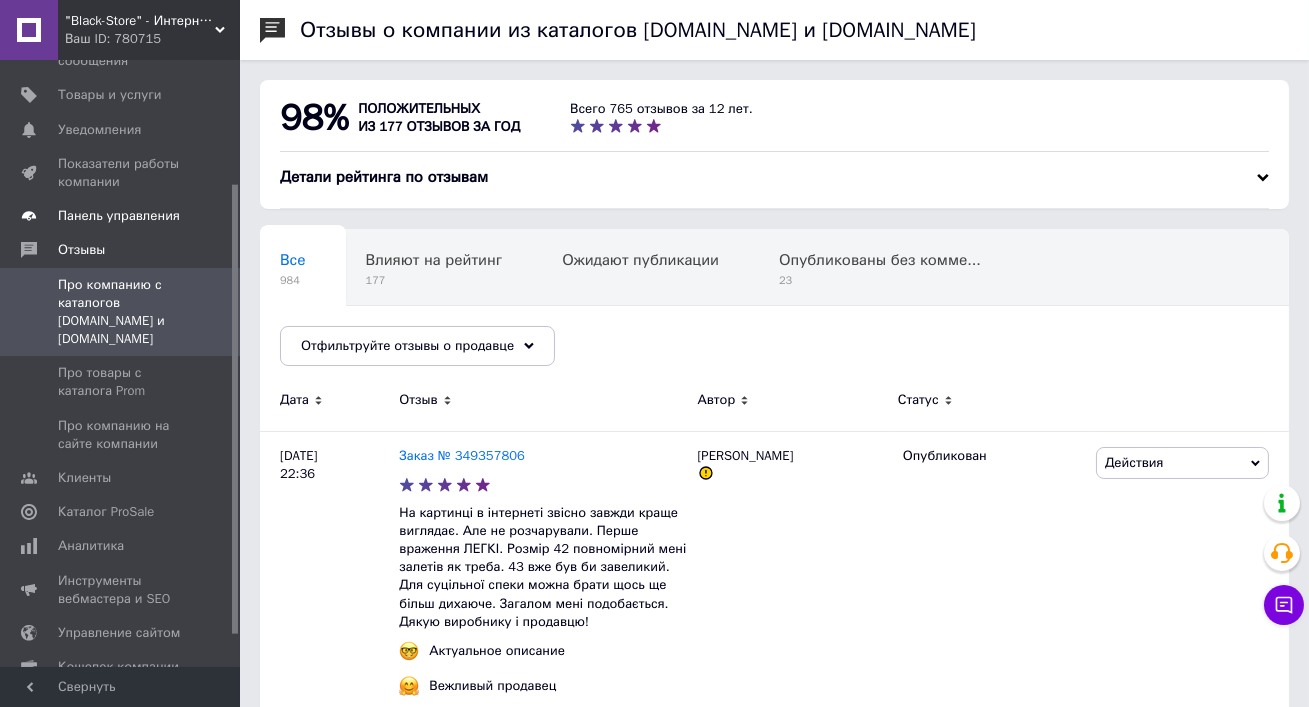 scroll, scrollTop: 0, scrollLeft: 0, axis: both 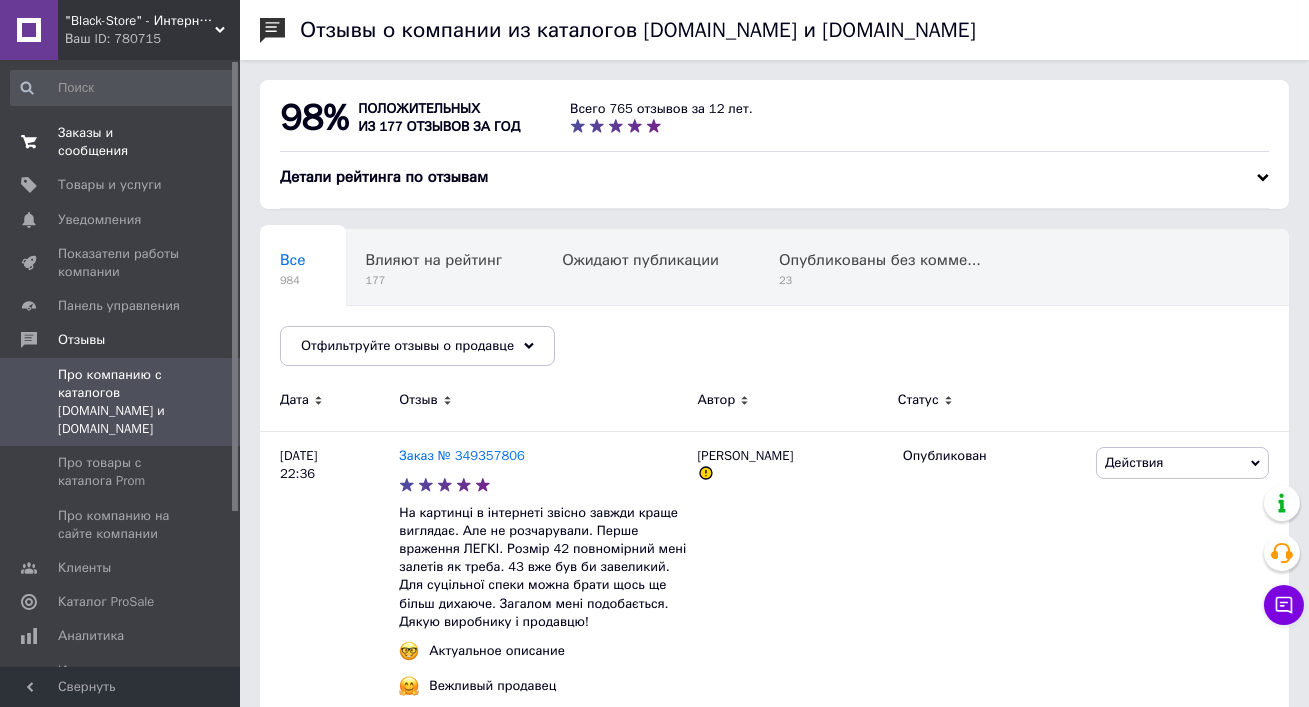 click on "Заказы и сообщения" at bounding box center (121, 142) 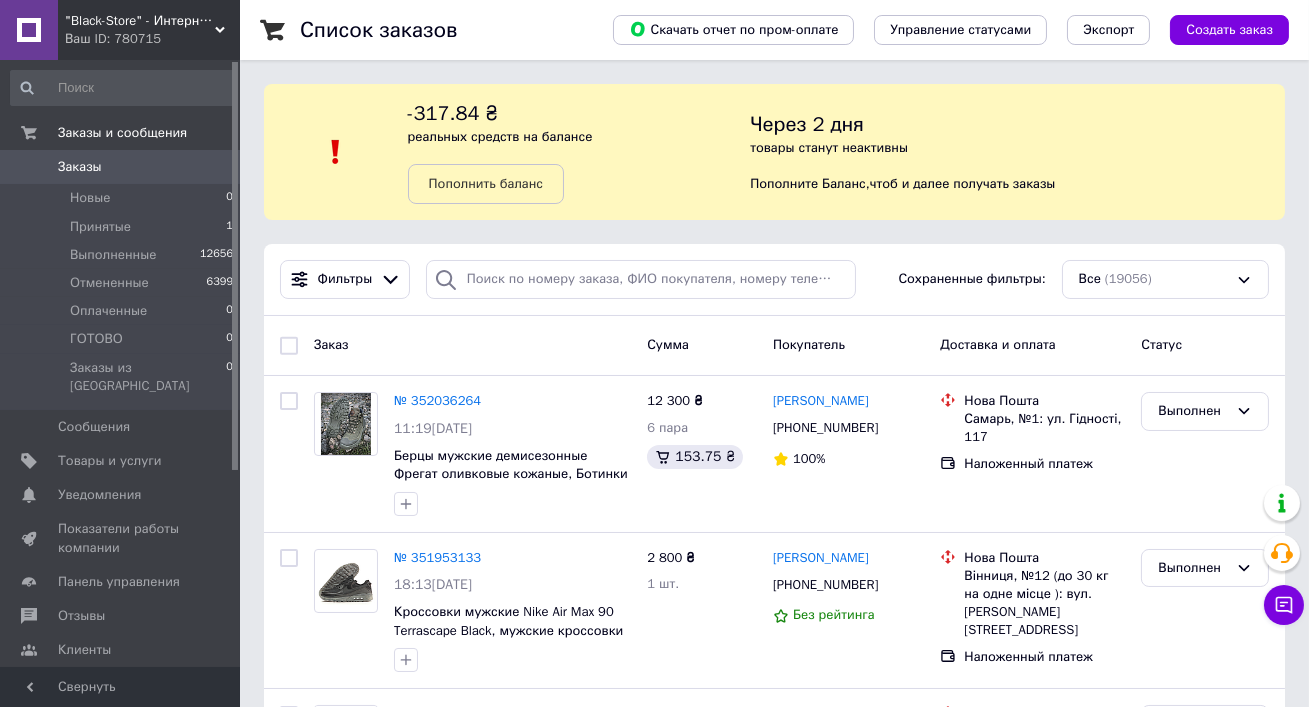 click on "Ваш ID: 780715" at bounding box center (152, 39) 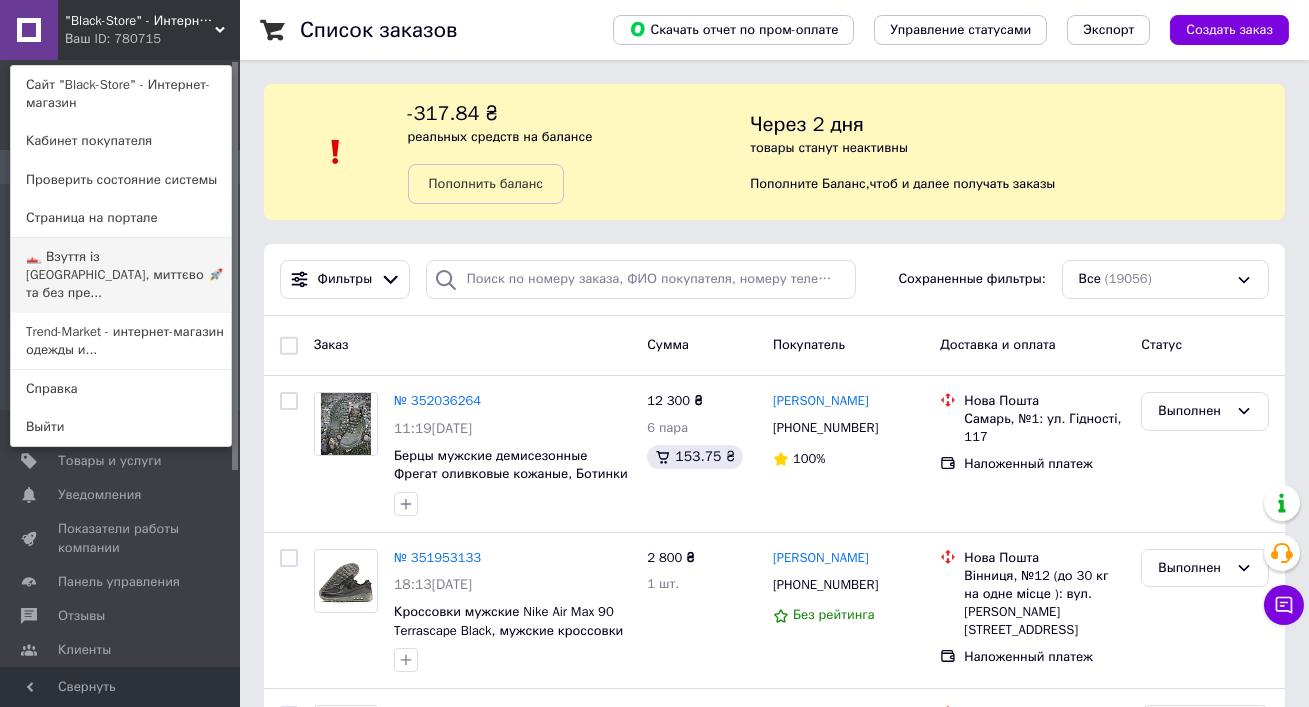 click on "👟 Взуття із Польщі, миттєво 🚀 та без пре..." at bounding box center (121, 275) 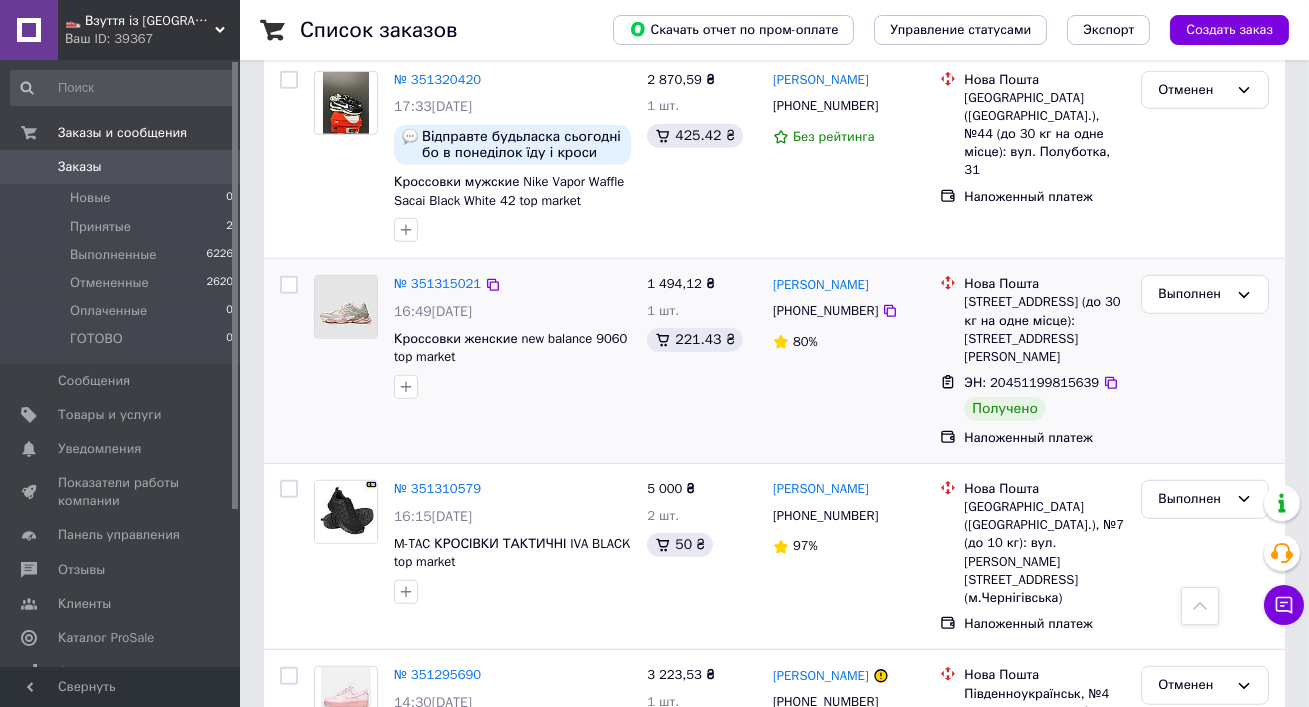 scroll, scrollTop: 3306, scrollLeft: 0, axis: vertical 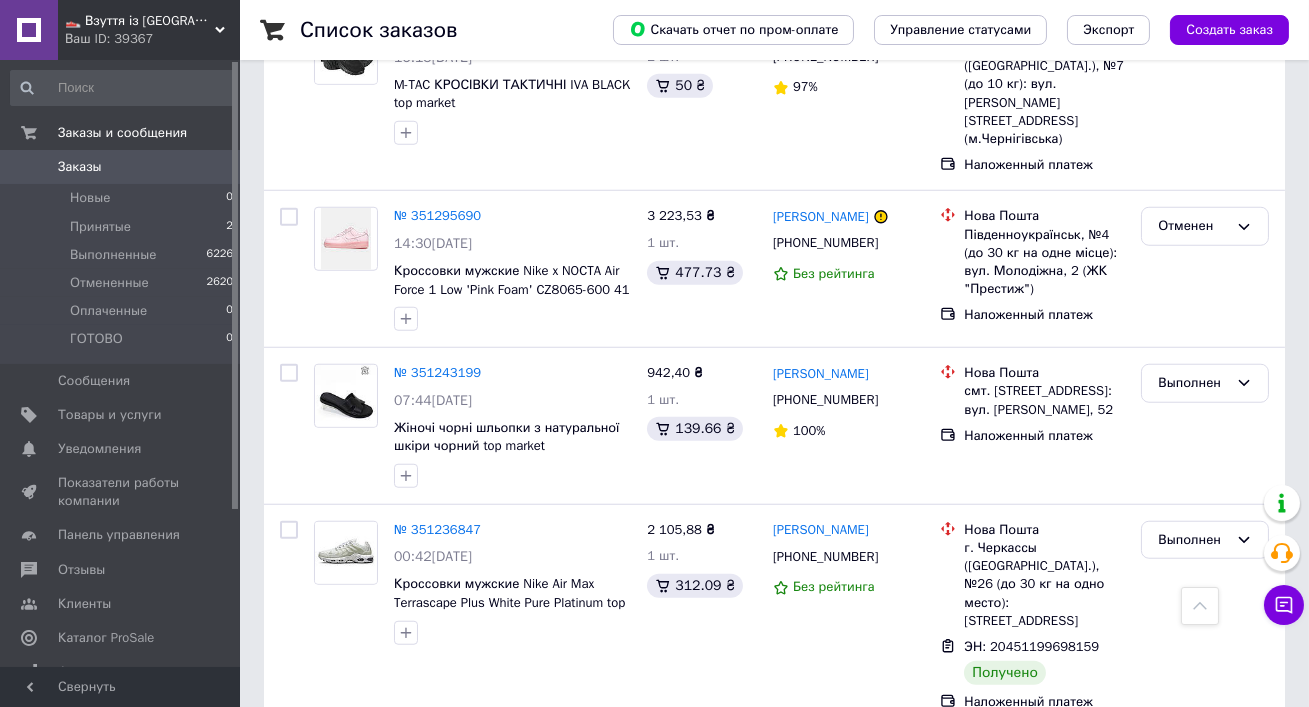 click on "2" at bounding box center (327, 772) 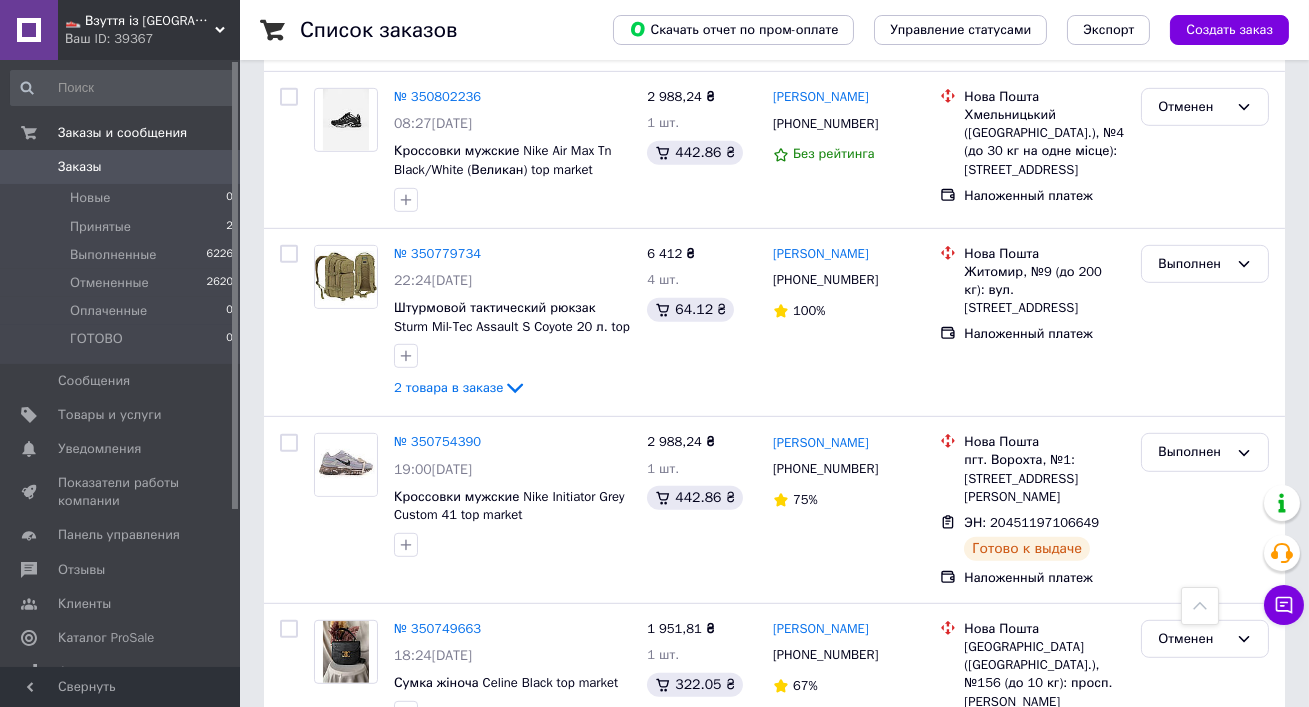 scroll, scrollTop: 2473, scrollLeft: 0, axis: vertical 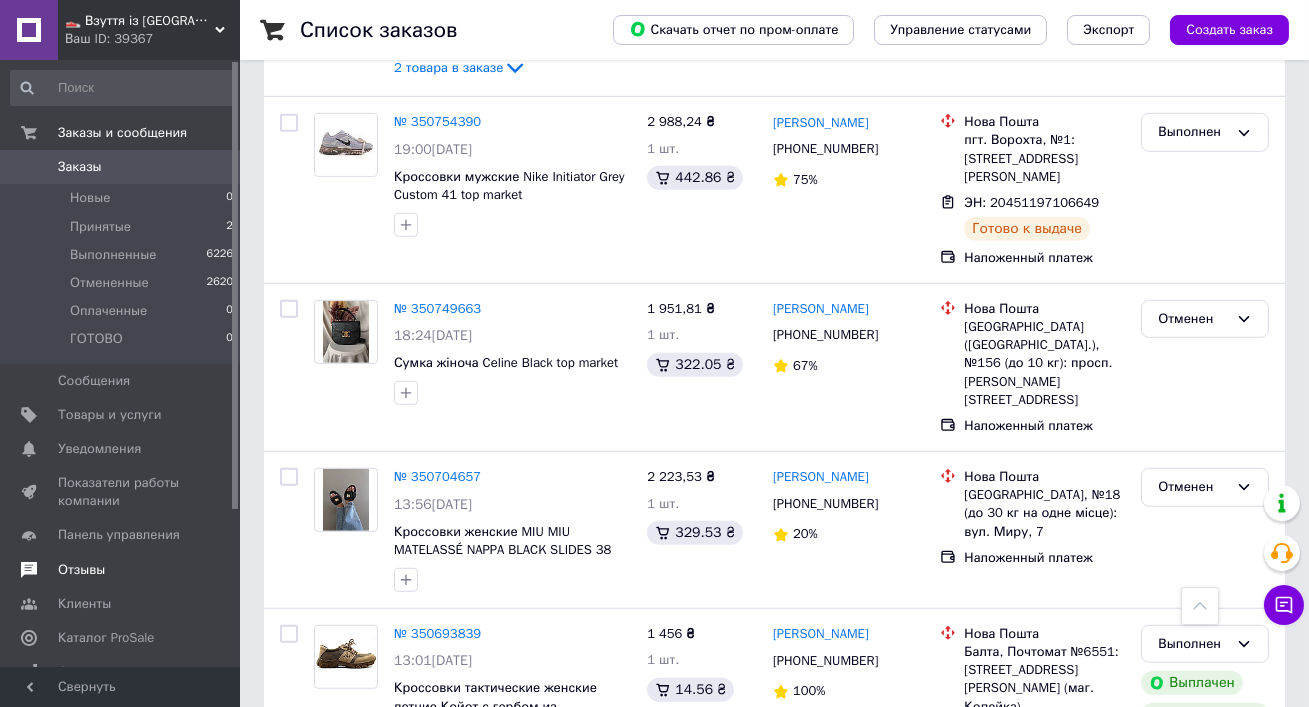 click on "Отзывы" at bounding box center (81, 570) 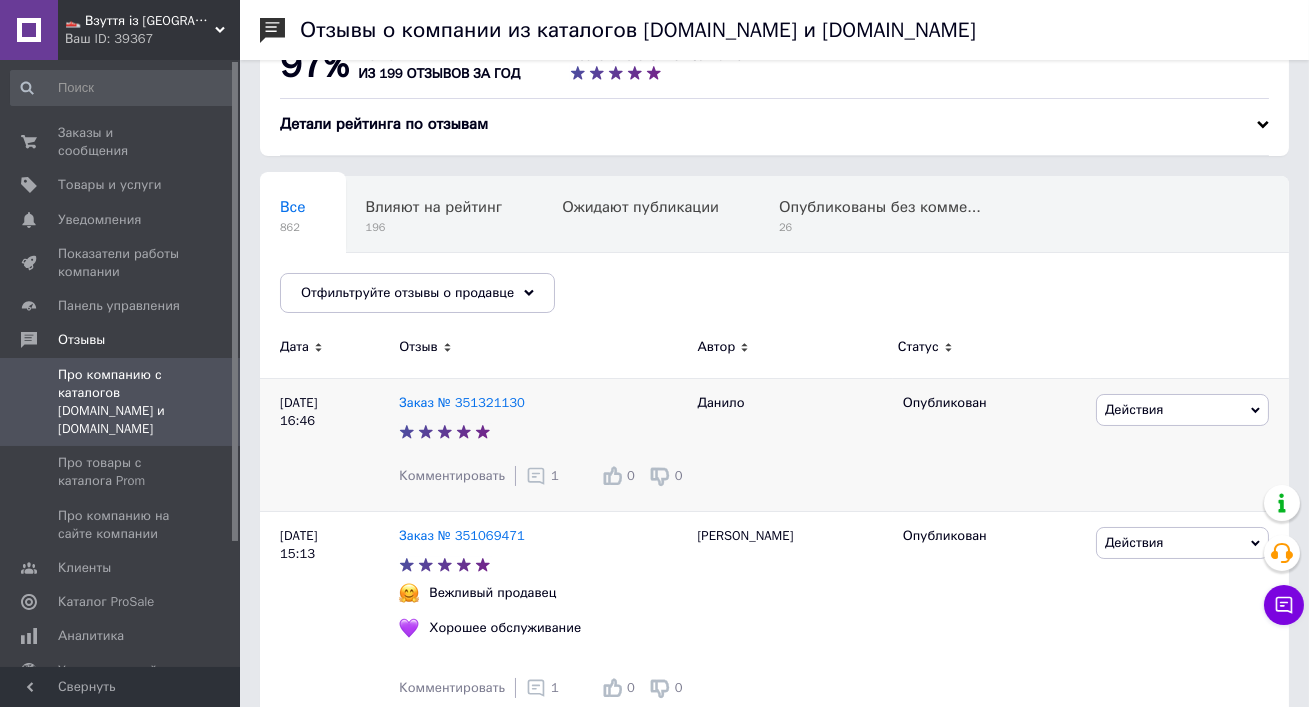 scroll, scrollTop: 58, scrollLeft: 0, axis: vertical 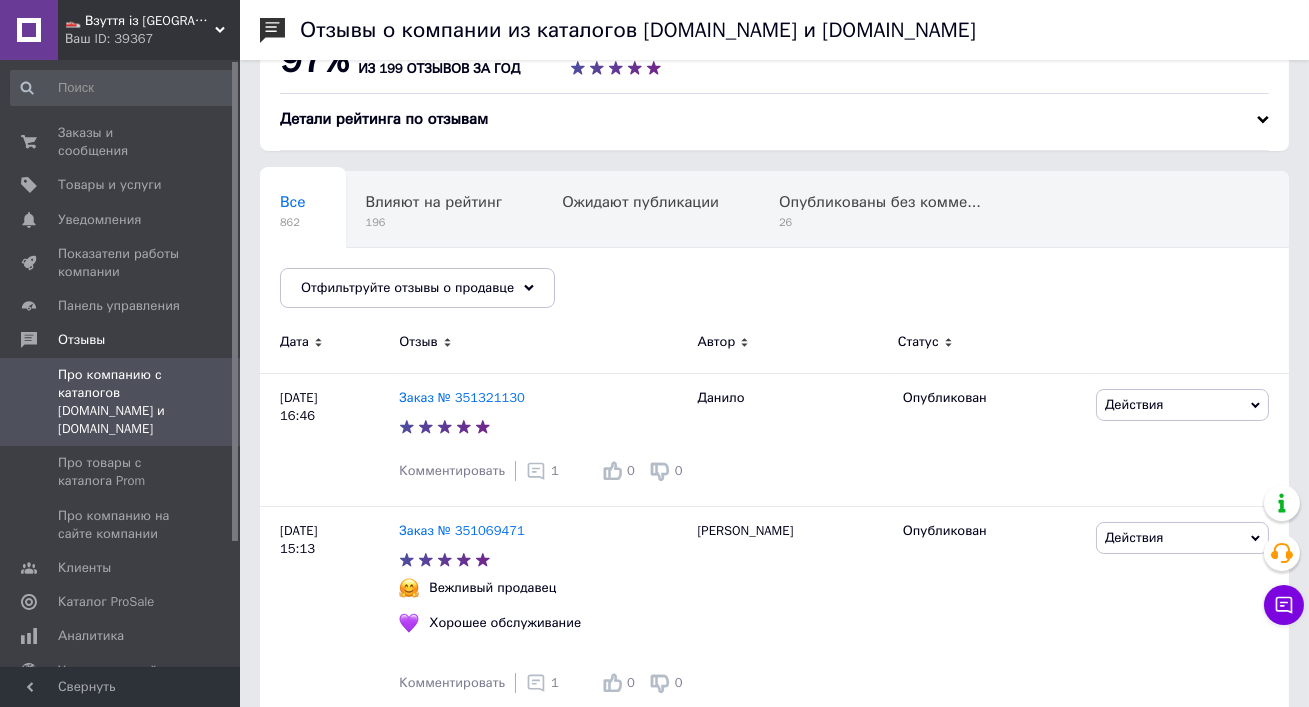 click on "👟 Взуття із [GEOGRAPHIC_DATA], миттєво 🚀 та без предоплат" at bounding box center [140, 21] 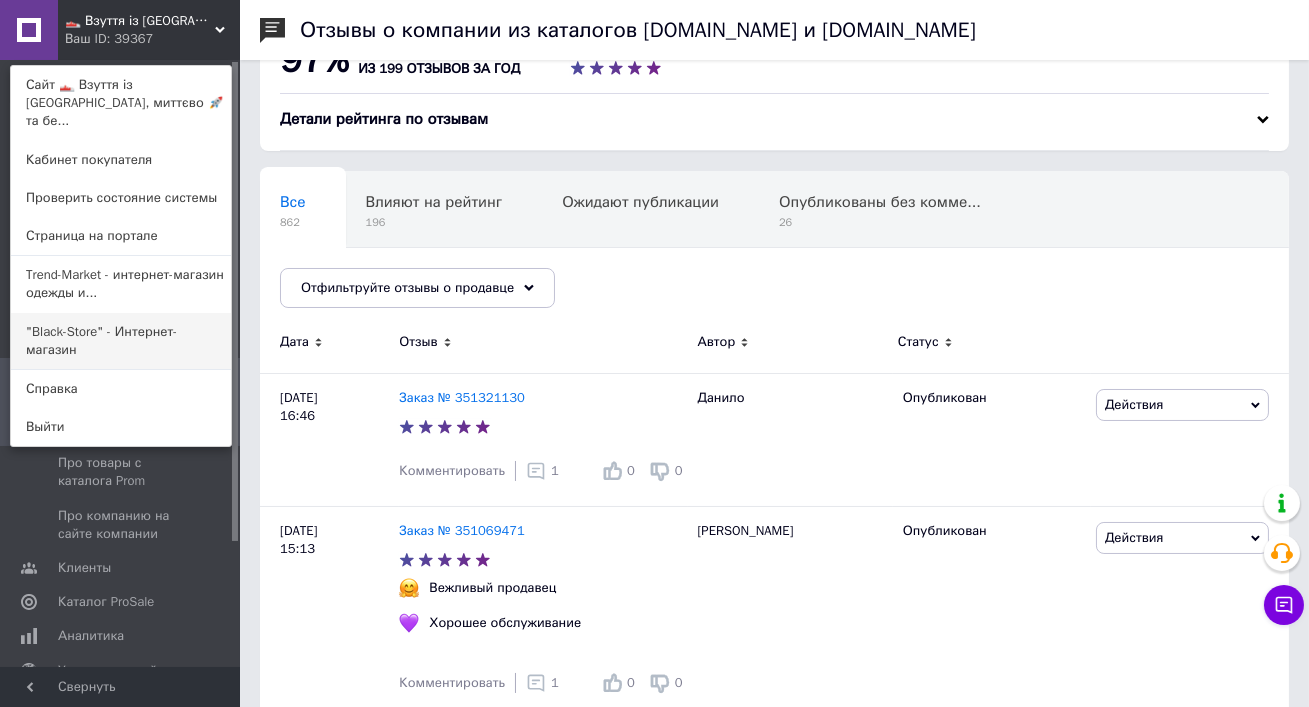 click on ""Black-Store" - Интернет-магазин" at bounding box center [121, 341] 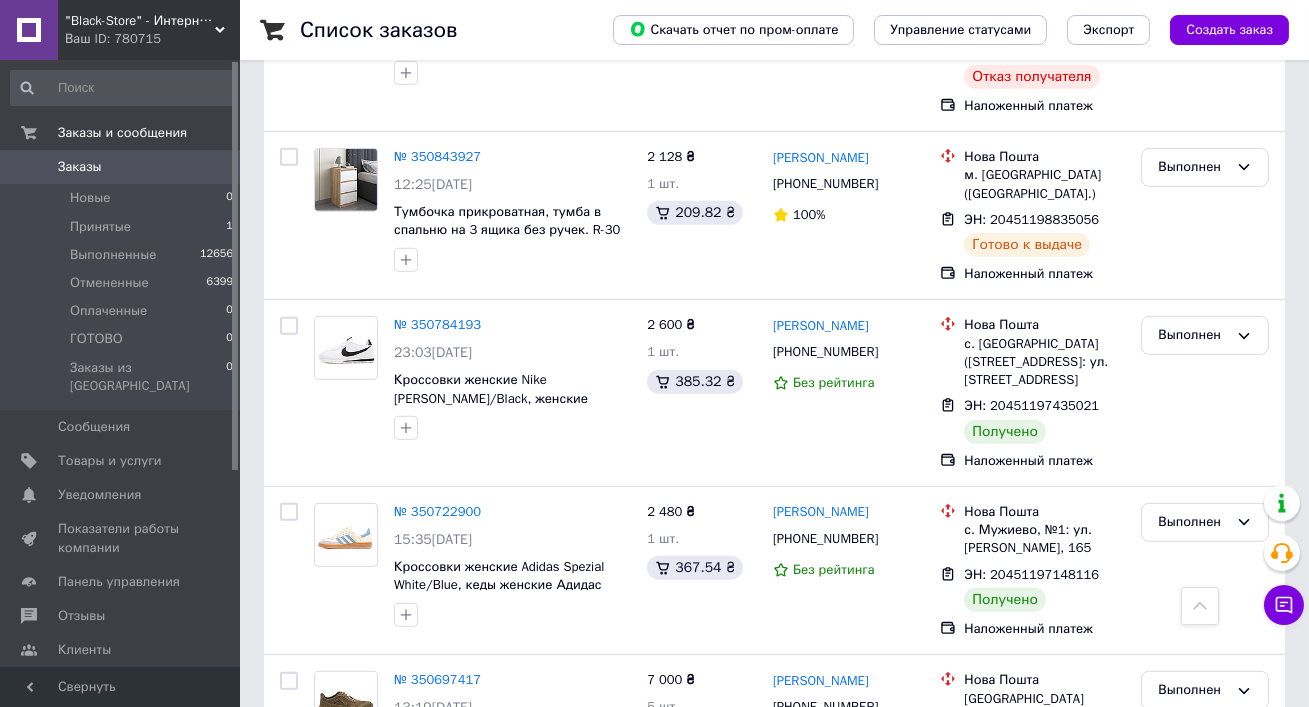 scroll, scrollTop: 2321, scrollLeft: 0, axis: vertical 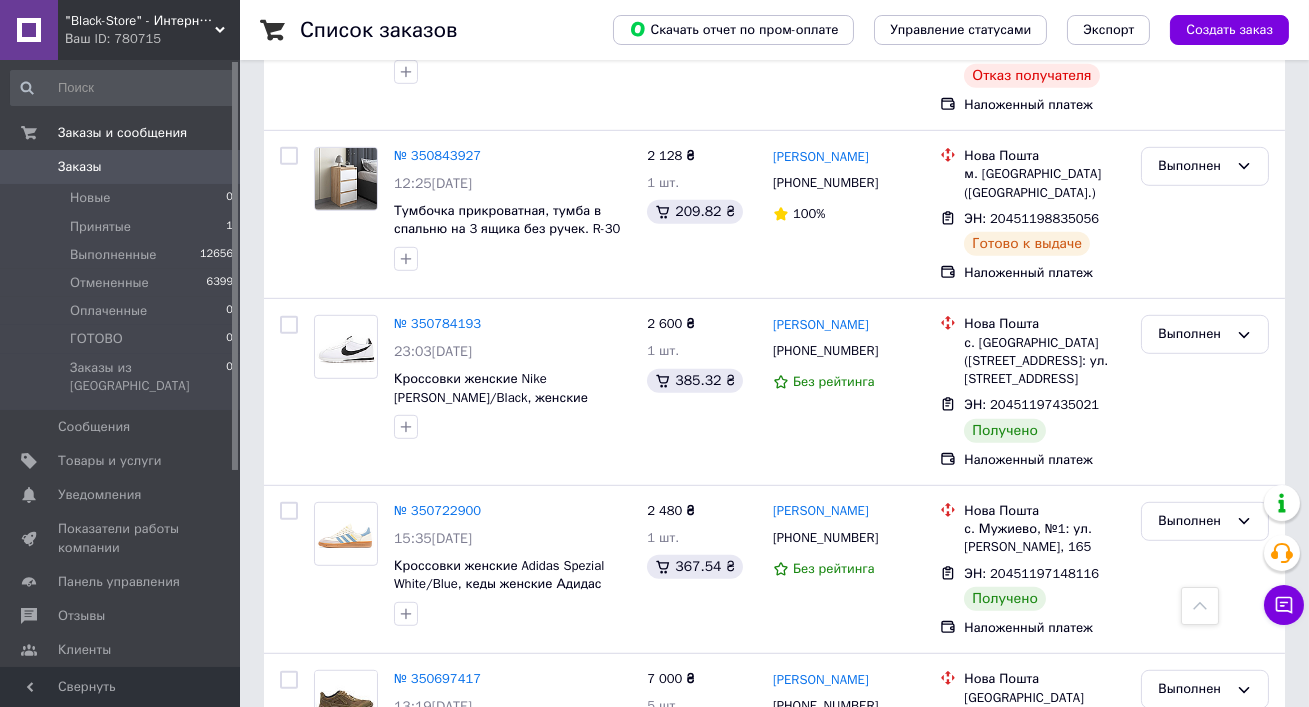 click on ""Black-Store" - Интернет-магазин Ваш ID: 780715" at bounding box center (149, 30) 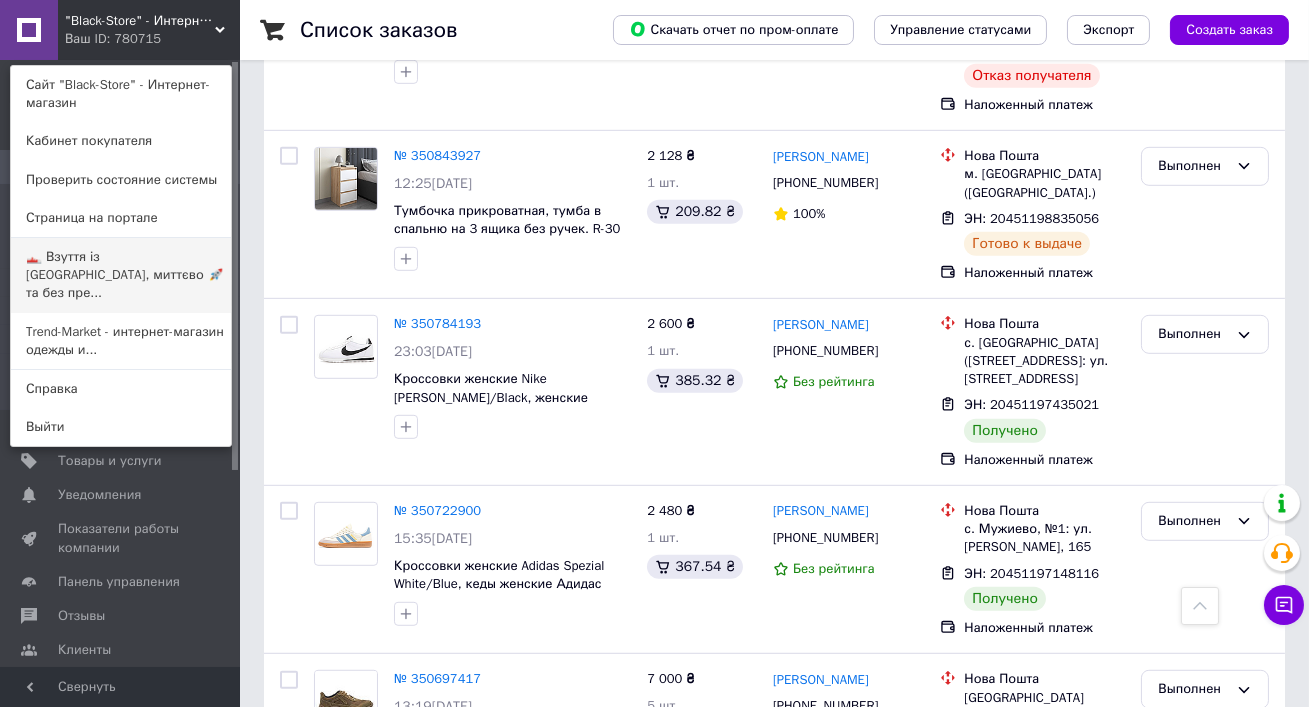 click on "👟 Взуття із Польщі, миттєво 🚀 та без пре..." at bounding box center (121, 275) 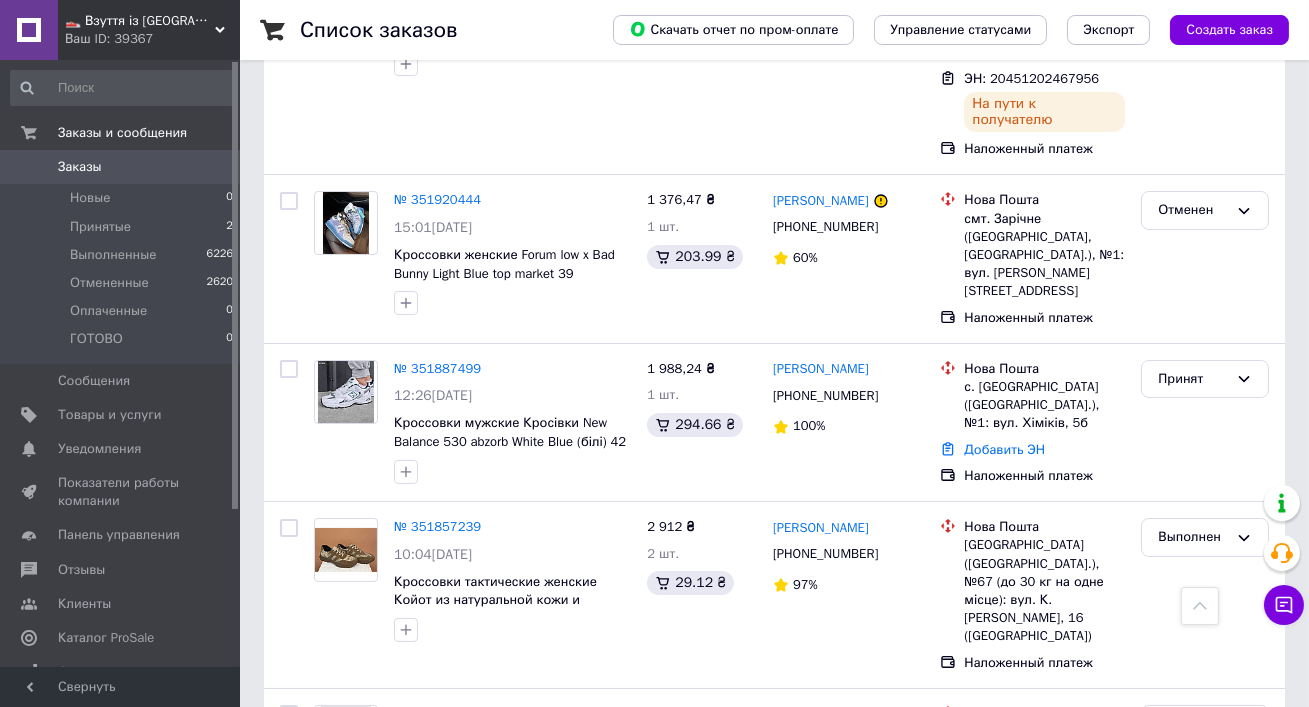 scroll, scrollTop: 0, scrollLeft: 0, axis: both 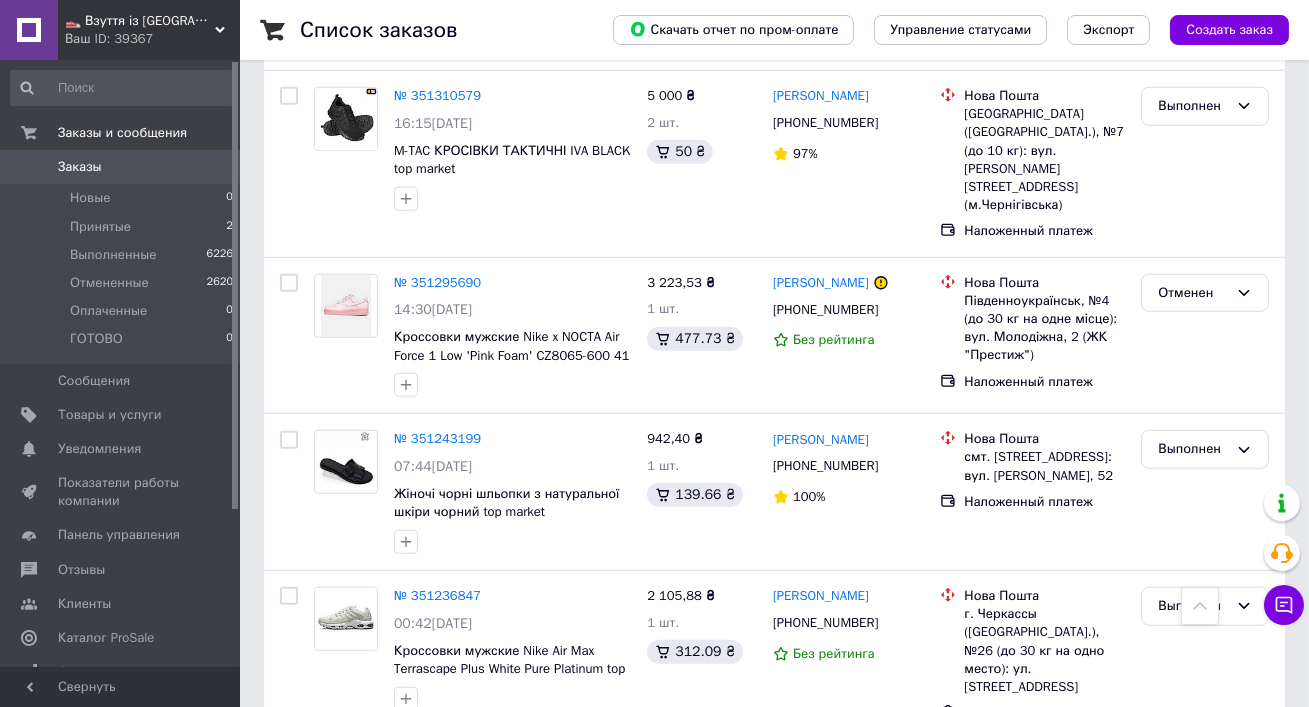 click on "2" at bounding box center [327, 838] 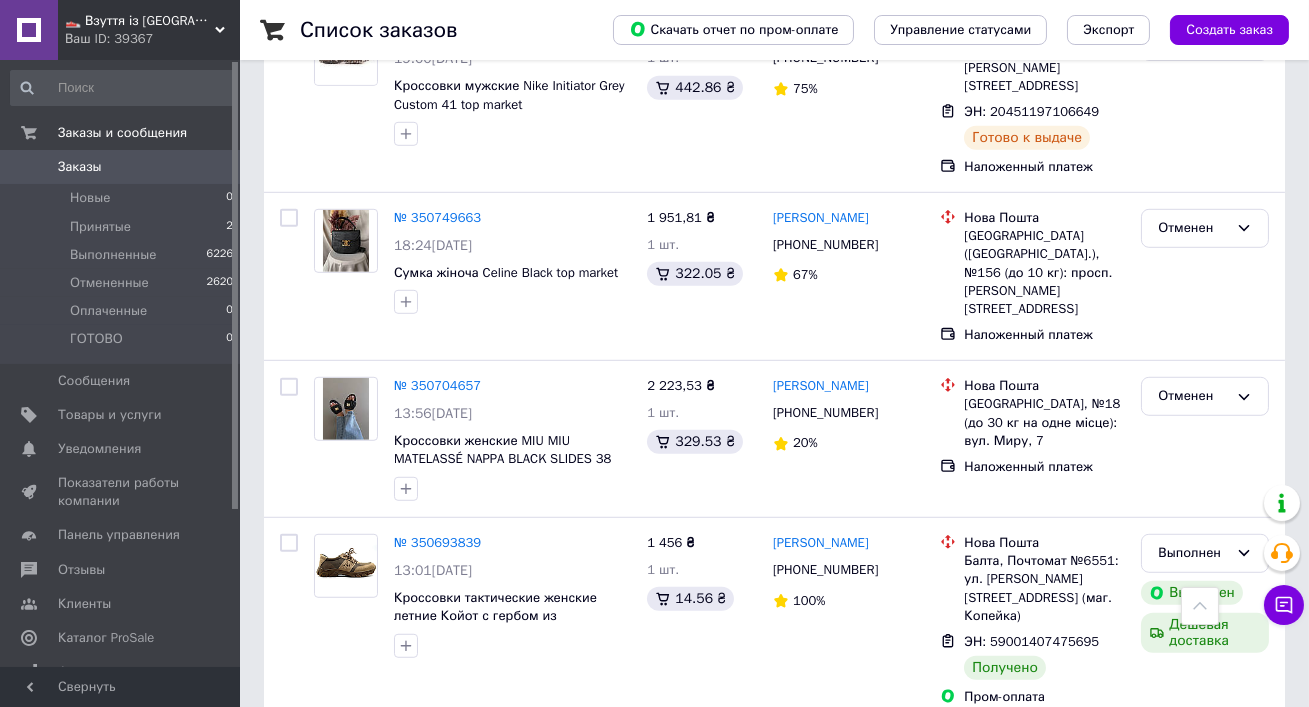 scroll, scrollTop: 2581, scrollLeft: 0, axis: vertical 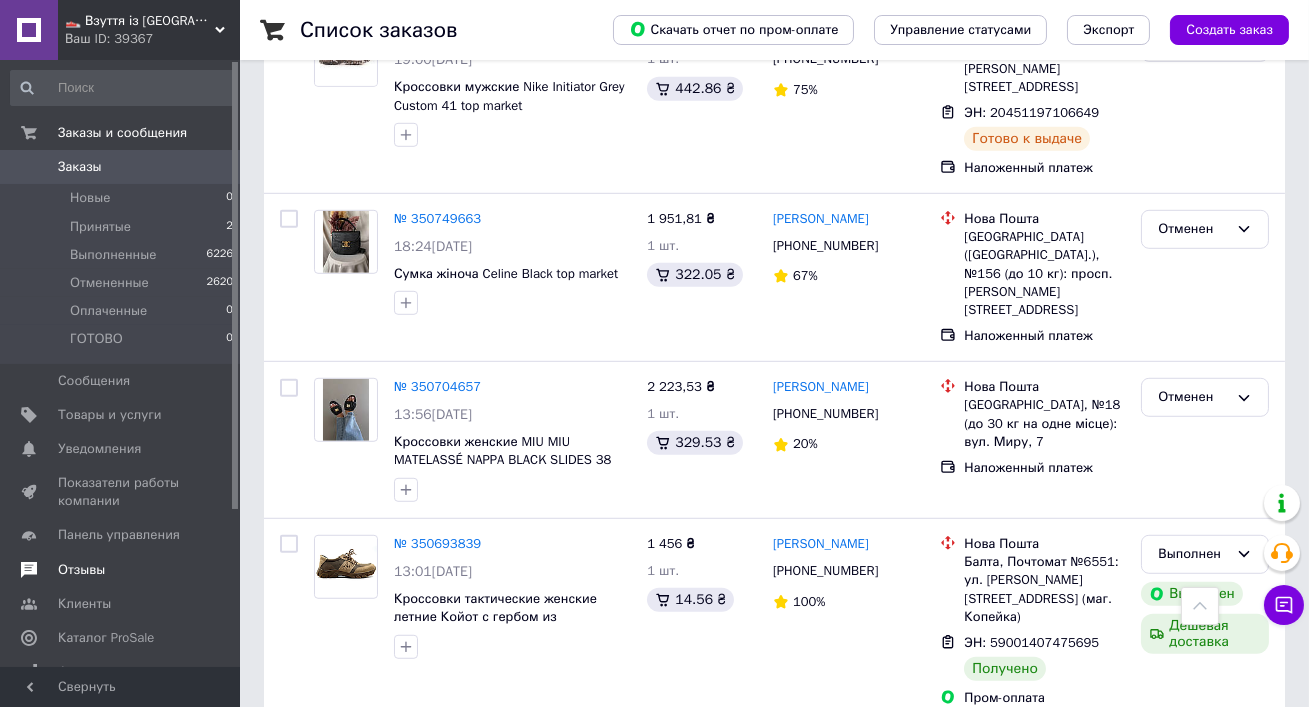 click on "Отзывы" at bounding box center (122, 570) 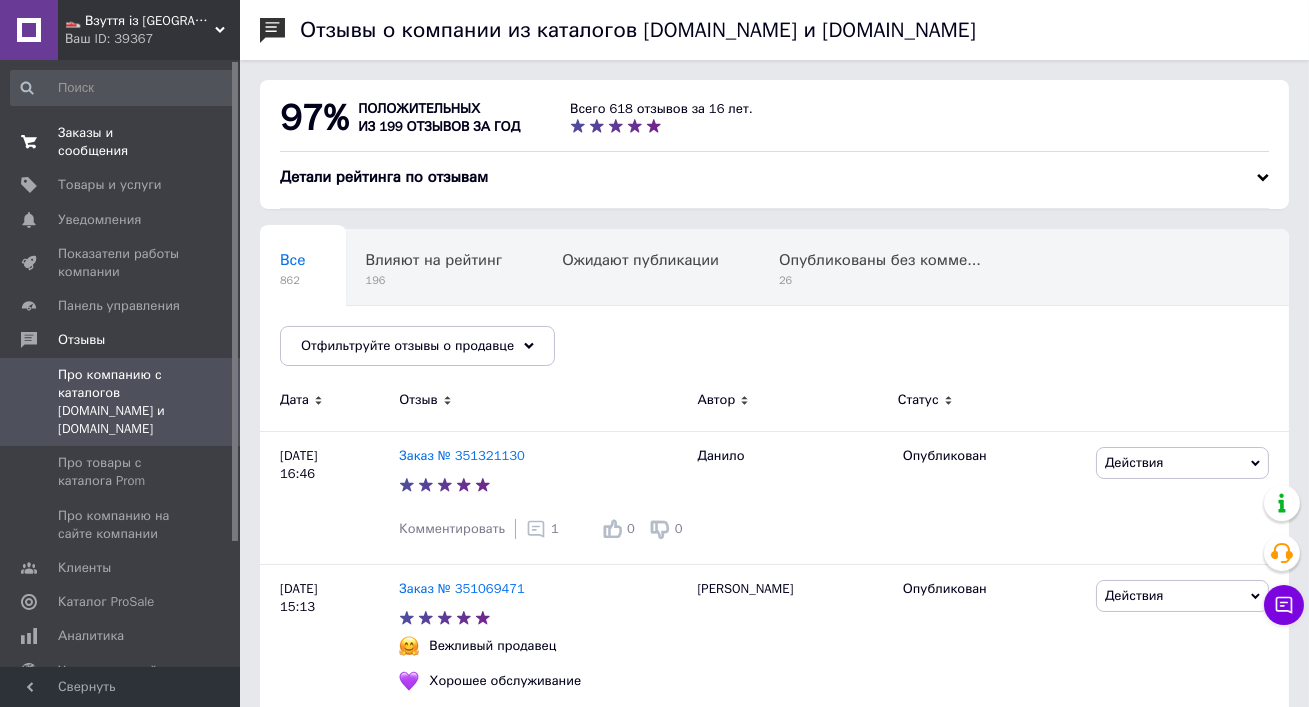 click on "Заказы и сообщения 0 0" at bounding box center [122, 142] 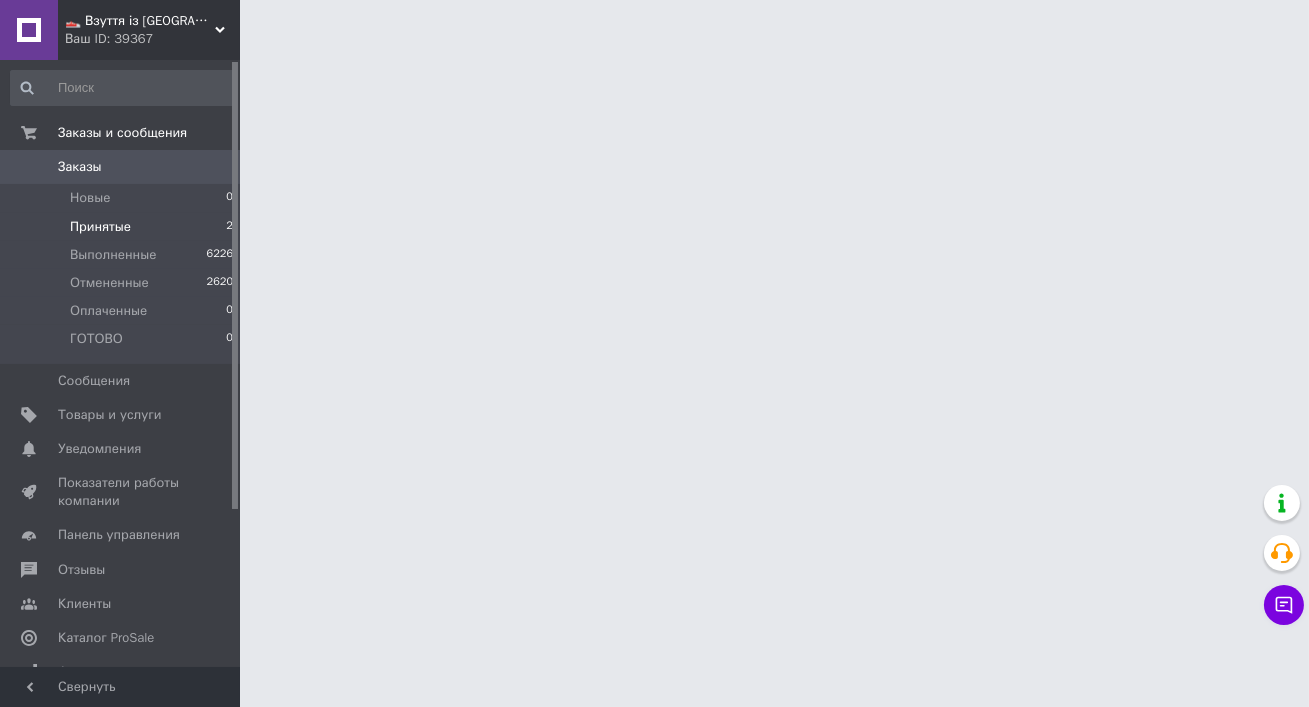 click on "Принятые 2" at bounding box center [122, 227] 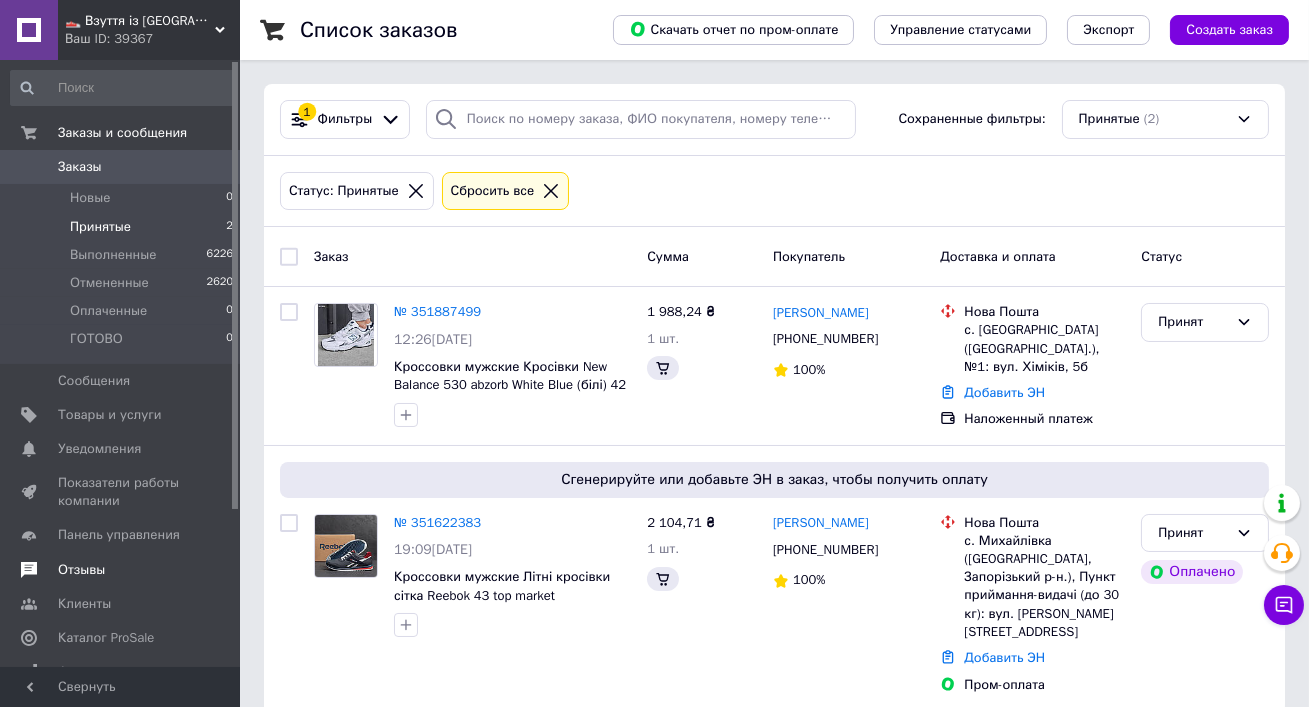 click on "Отзывы" at bounding box center [122, 570] 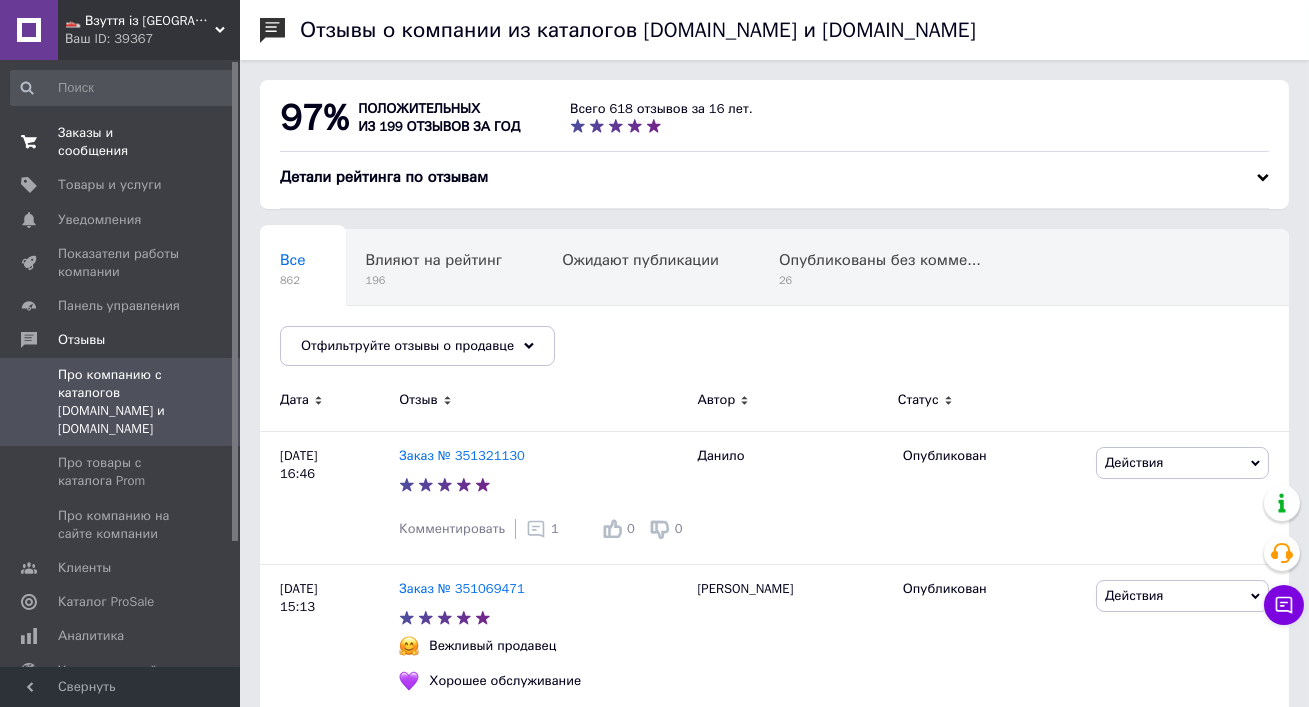 click on "Заказы и сообщения" at bounding box center [121, 142] 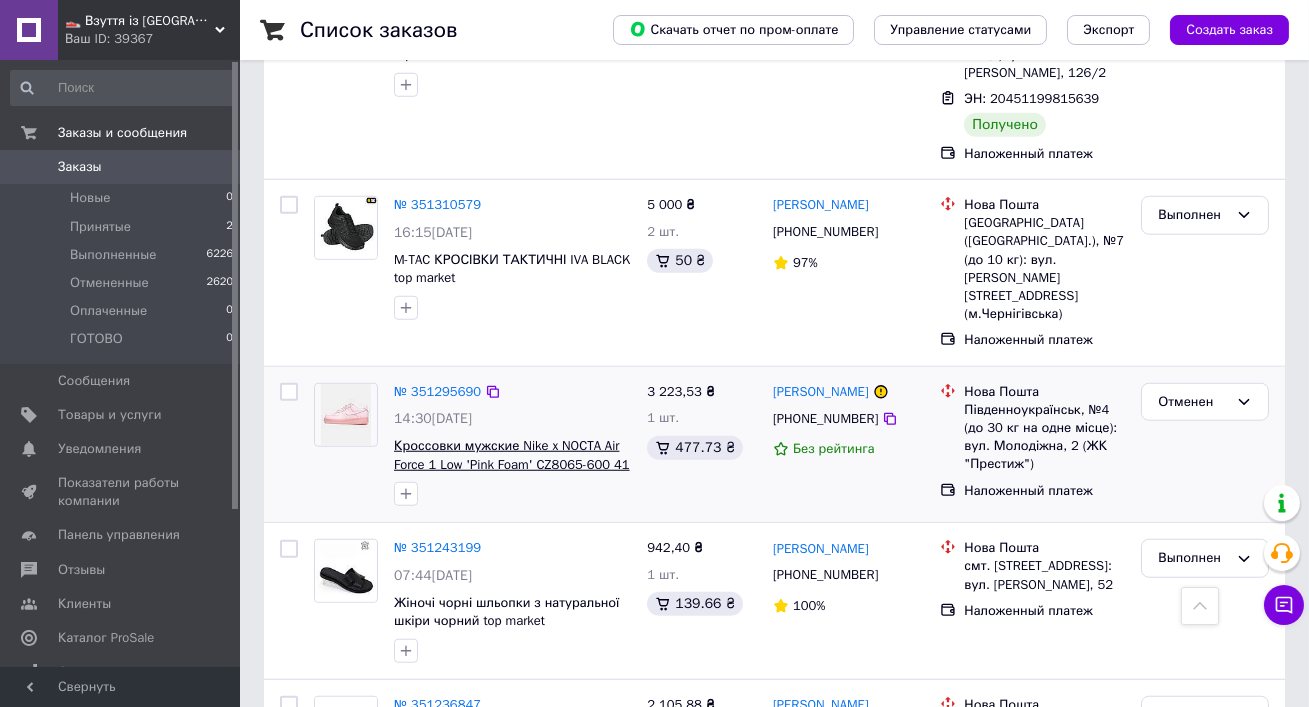 scroll, scrollTop: 3306, scrollLeft: 0, axis: vertical 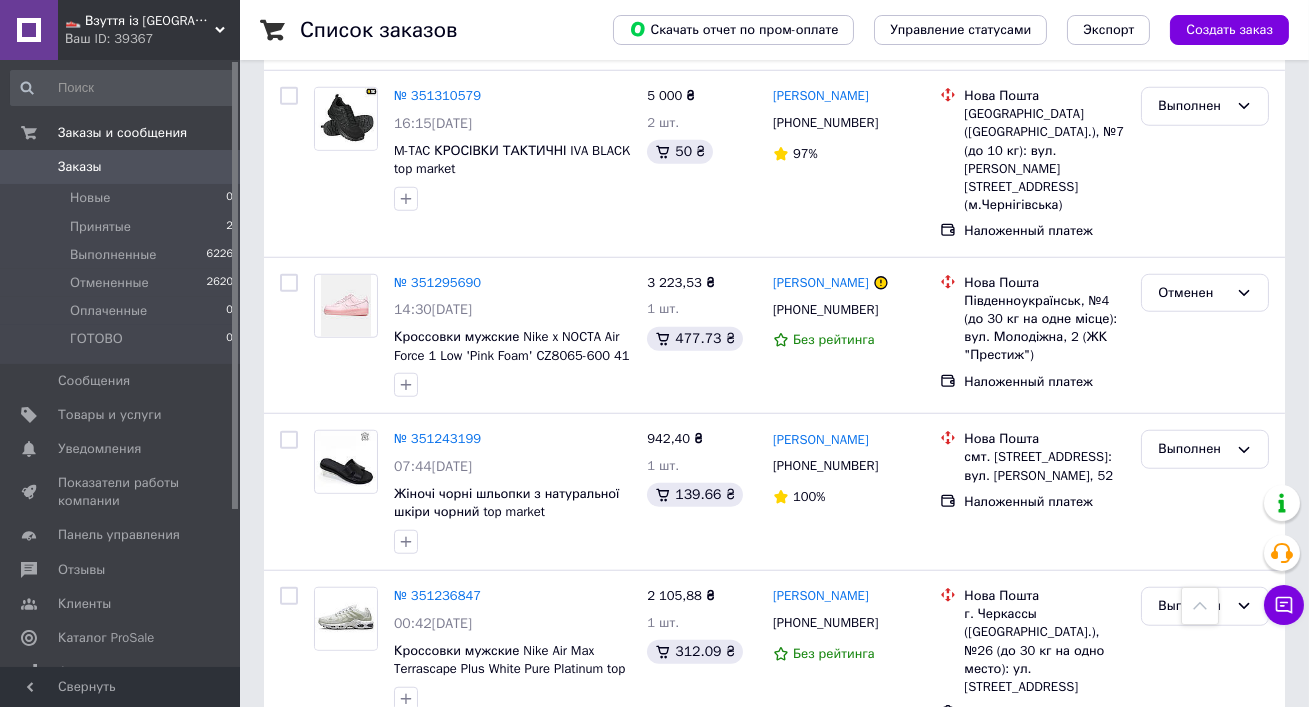 click on "2" at bounding box center (327, 838) 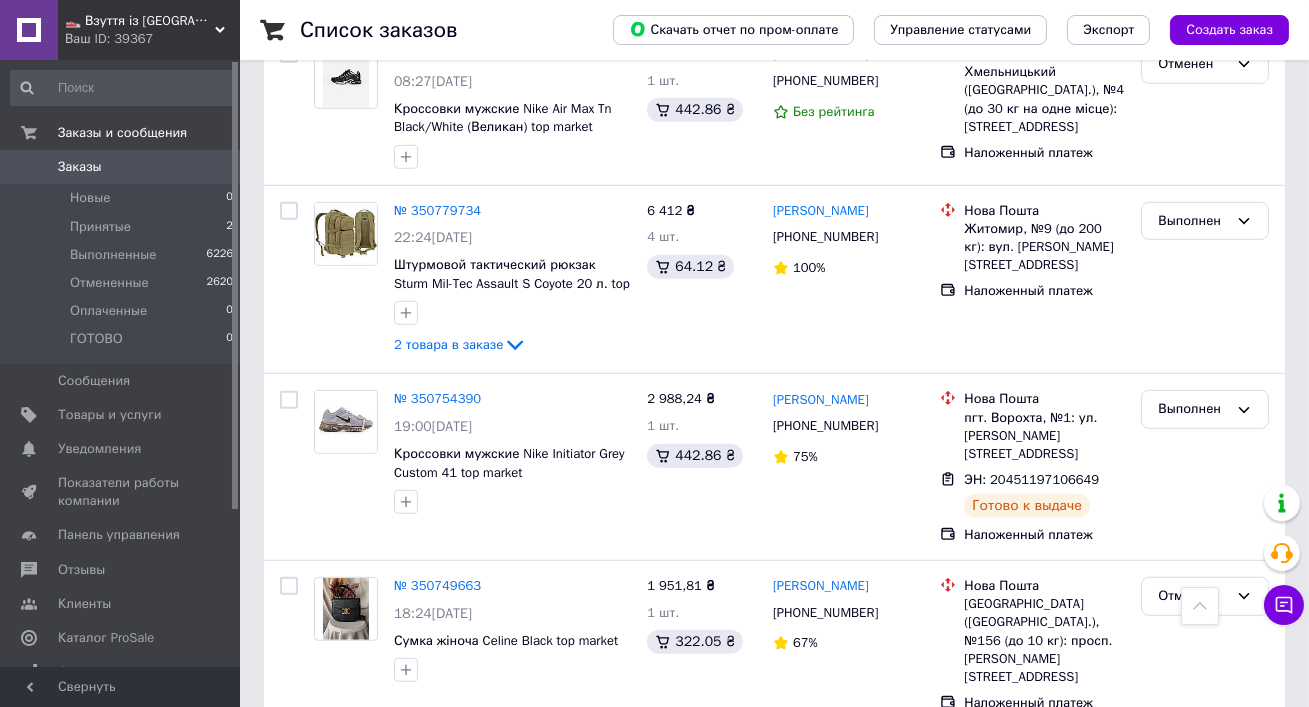 scroll, scrollTop: 2450, scrollLeft: 0, axis: vertical 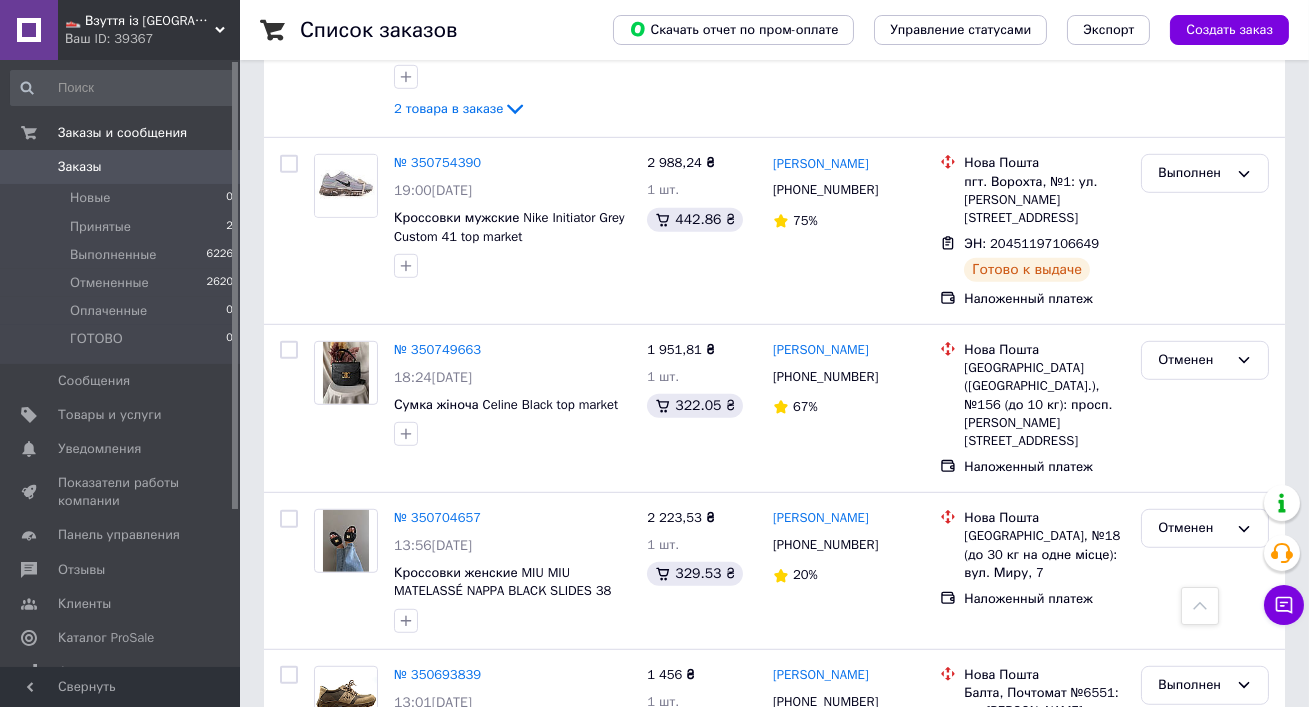 click on "Ваш ID: 39367" at bounding box center [152, 39] 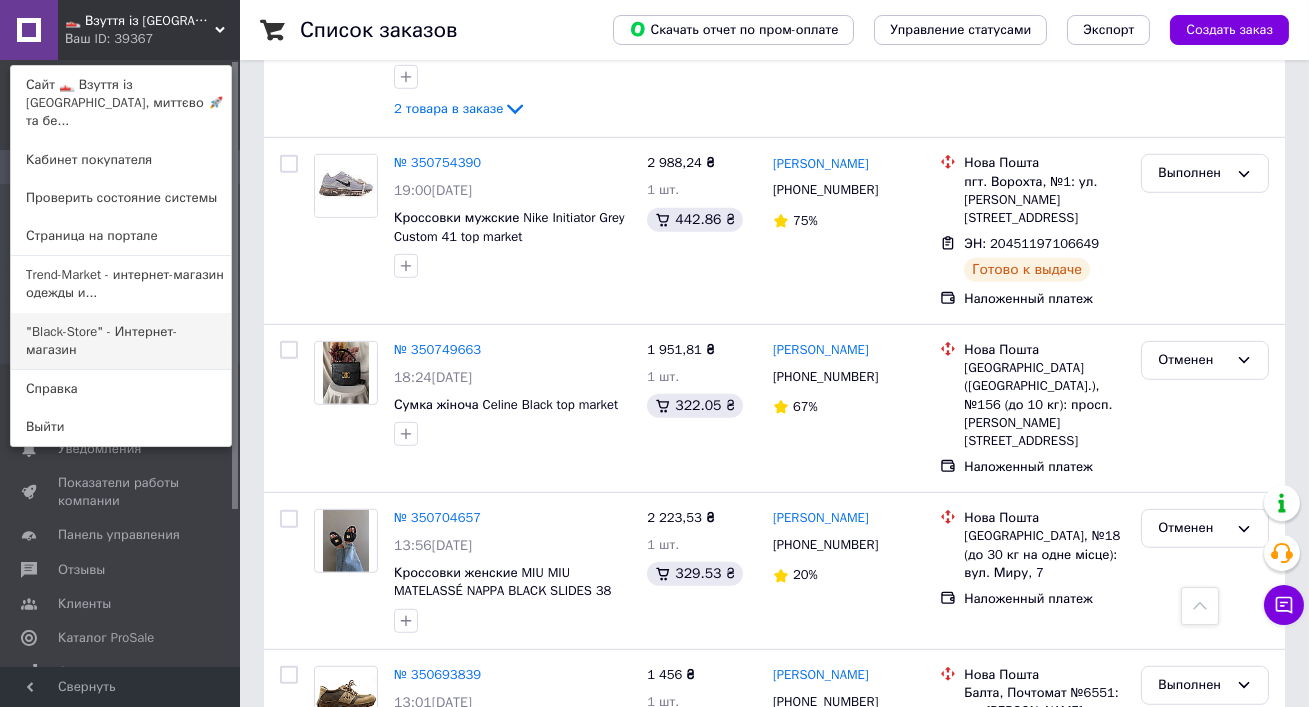 click on ""Black-Store" - Интернет-магазин" at bounding box center (121, 341) 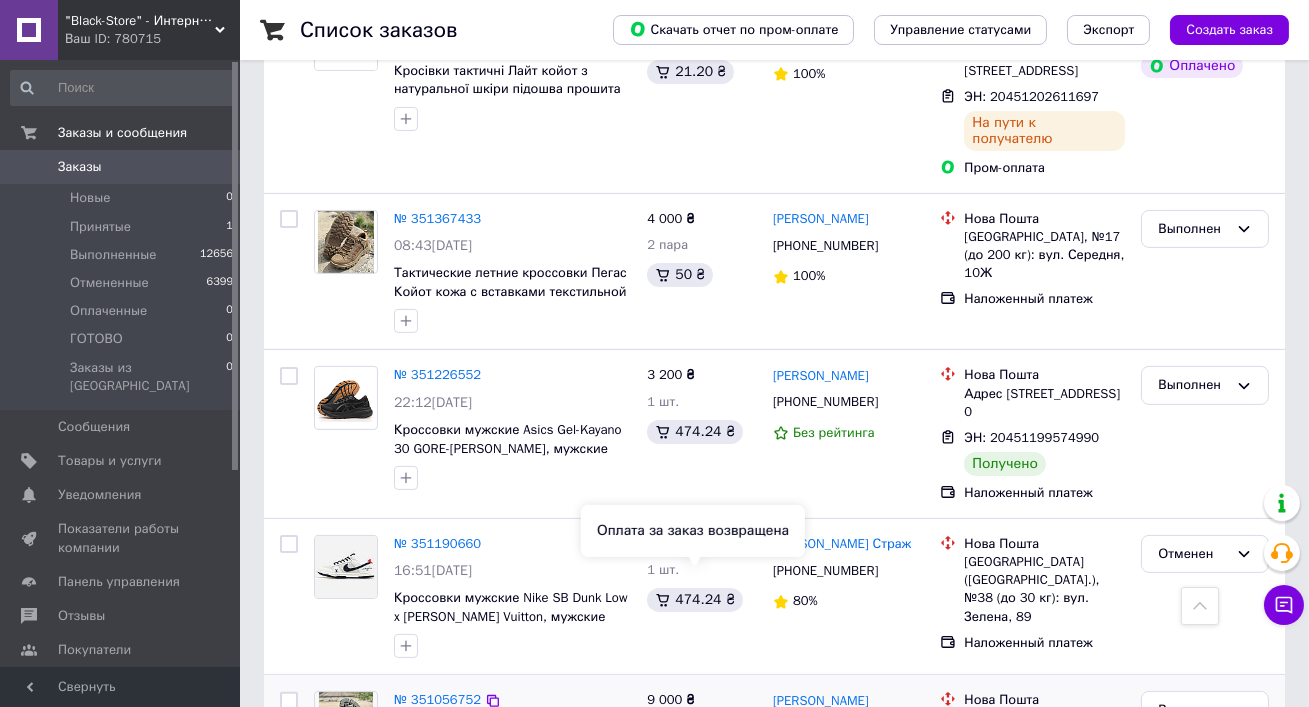 scroll, scrollTop: 1122, scrollLeft: 0, axis: vertical 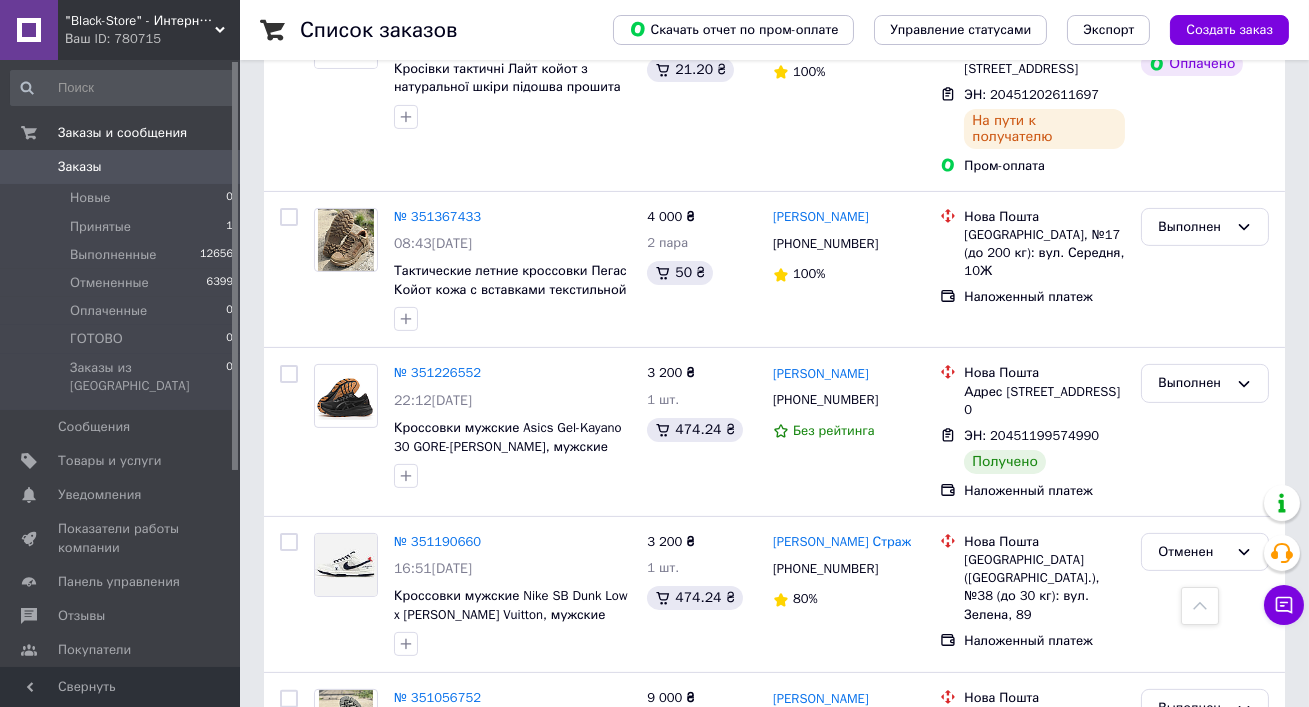 click on "Ваш ID: 780715" at bounding box center (152, 39) 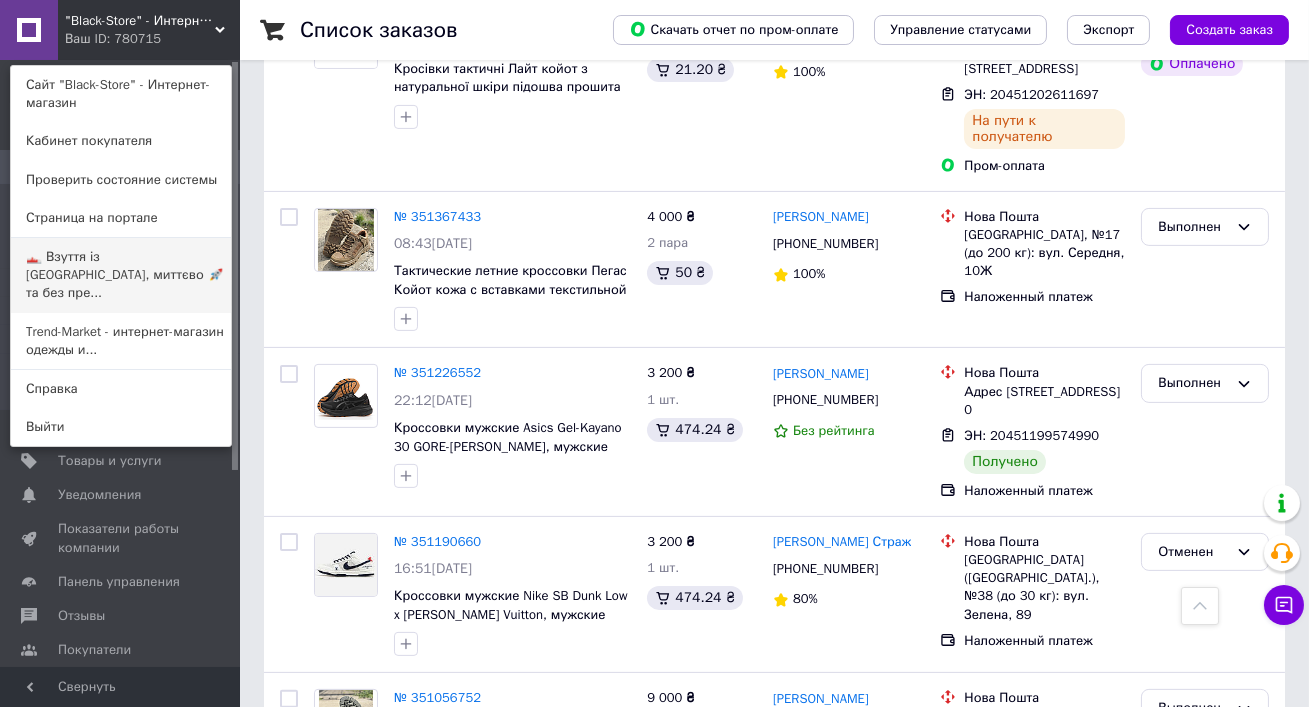 click on "👟 Взуття із Польщі, миттєво 🚀 та без пре..." at bounding box center (121, 275) 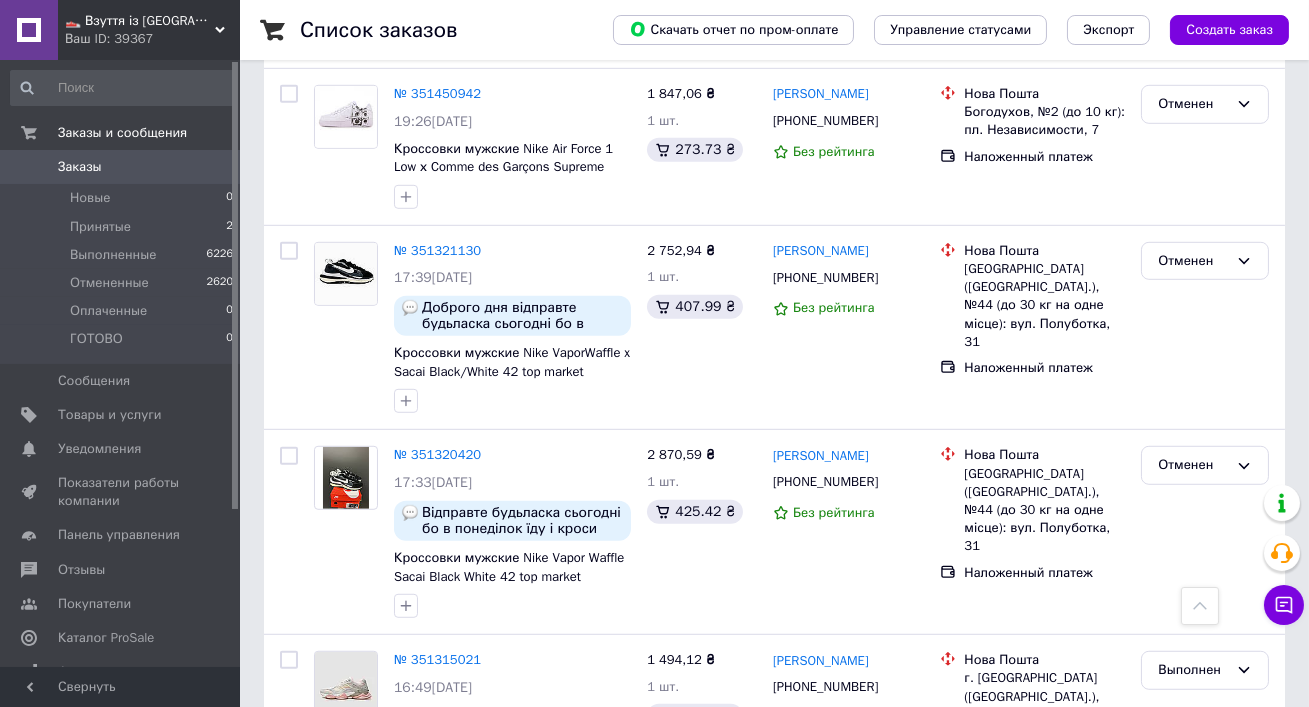 scroll, scrollTop: 2643, scrollLeft: 0, axis: vertical 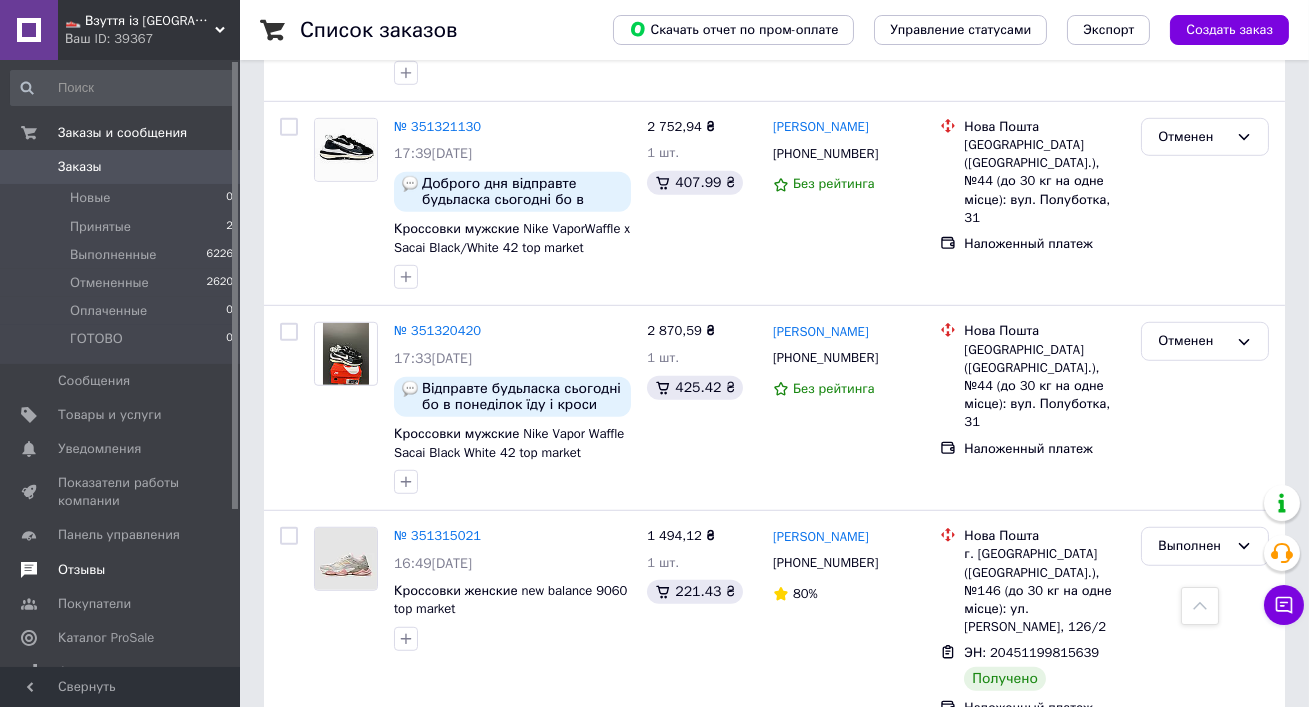 click on "Отзывы" at bounding box center [81, 570] 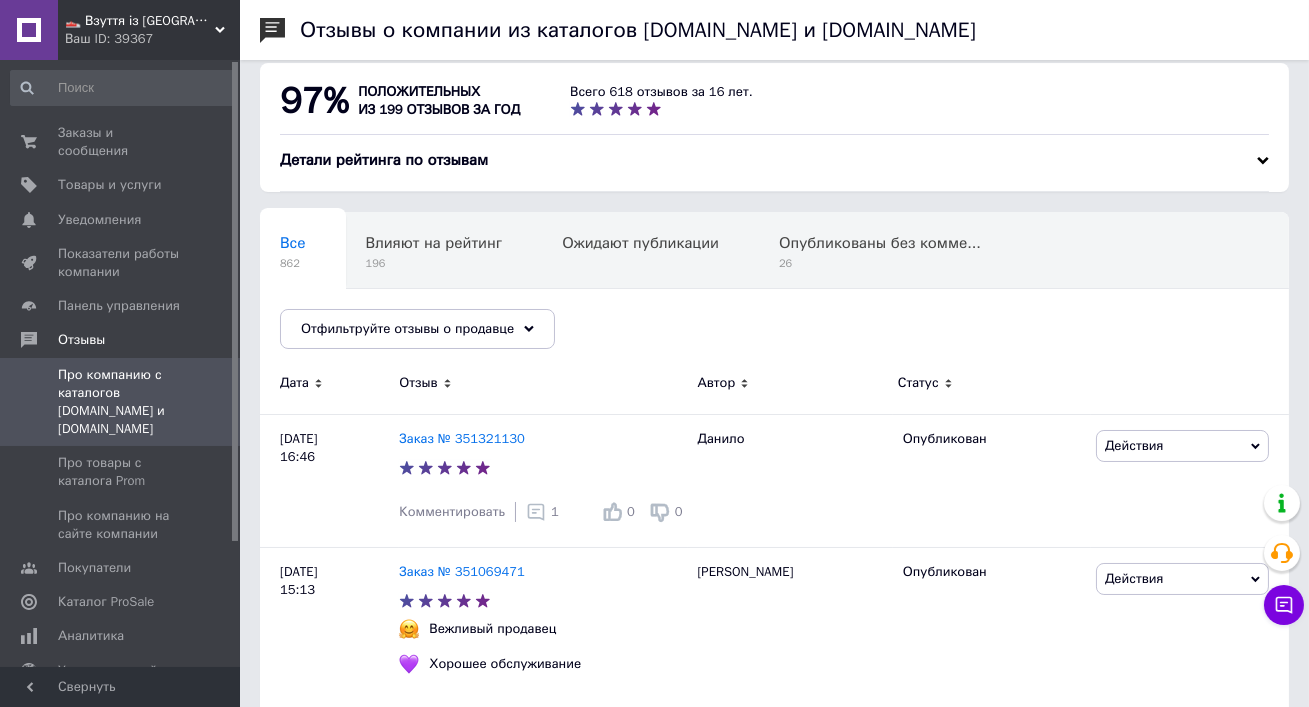 scroll, scrollTop: 629, scrollLeft: 0, axis: vertical 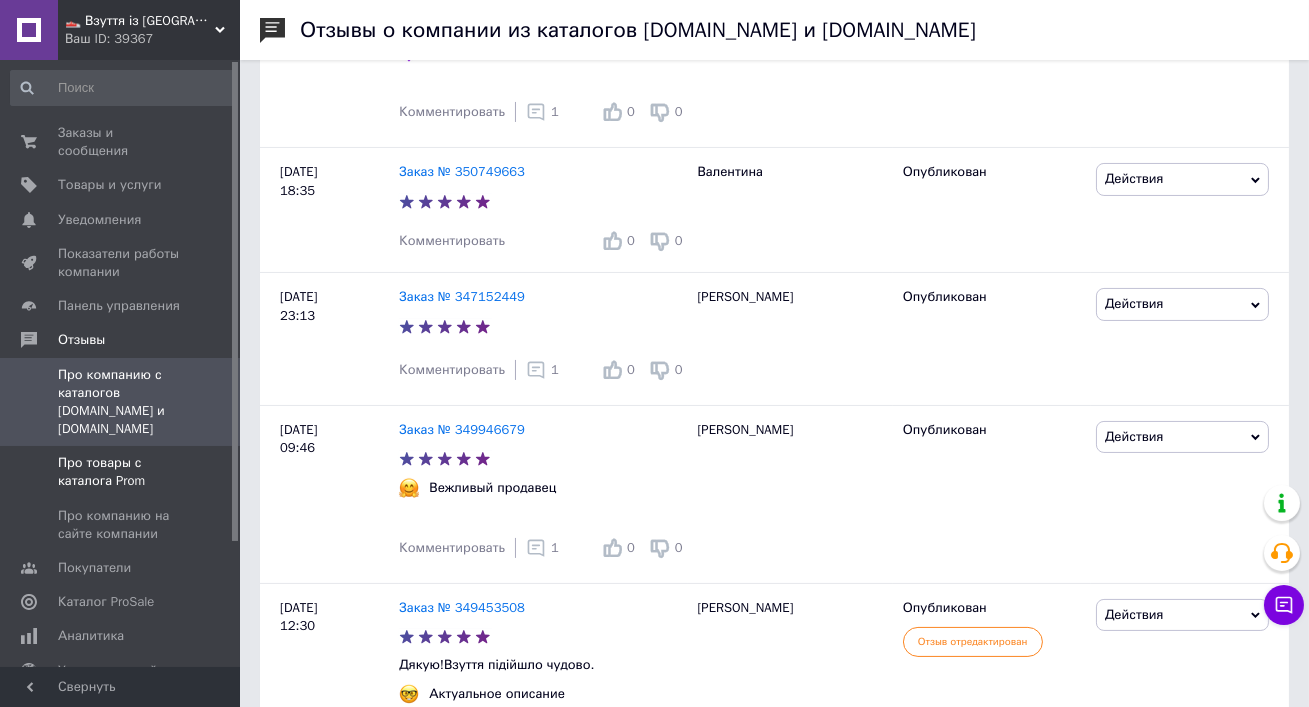click on "Про товары с каталога Prom" at bounding box center (121, 472) 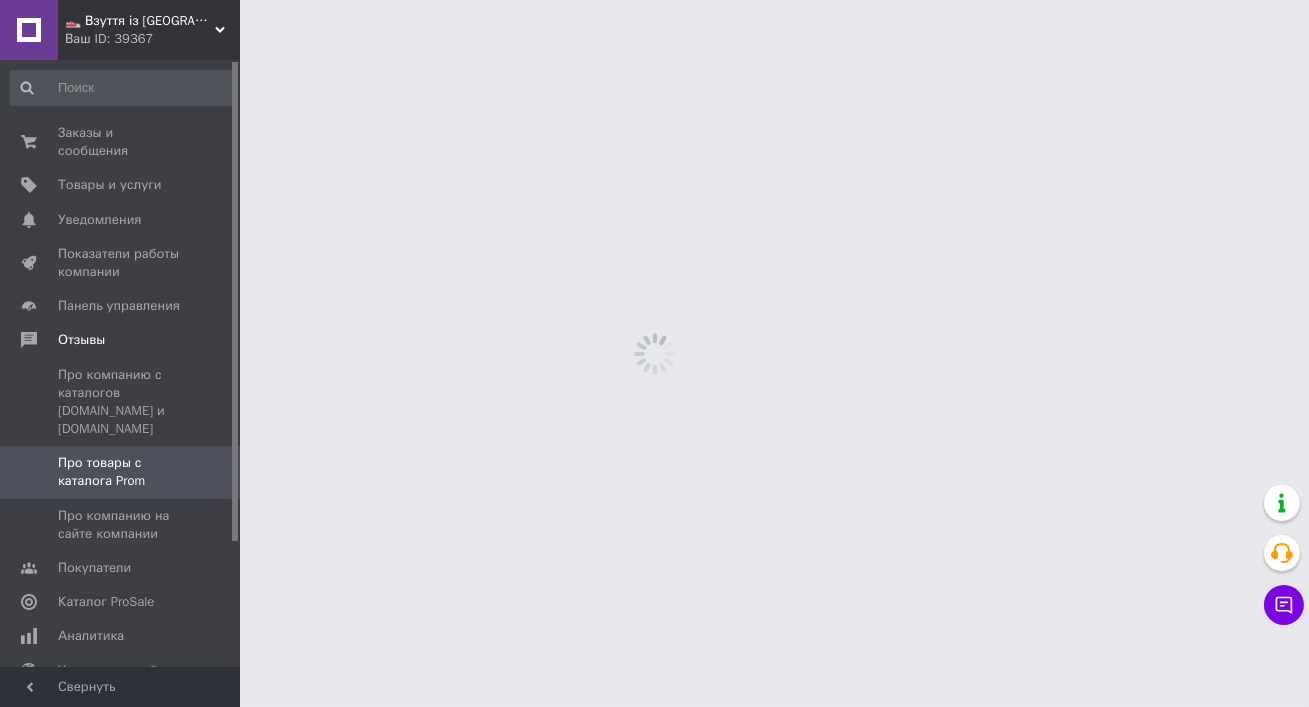 scroll, scrollTop: 0, scrollLeft: 0, axis: both 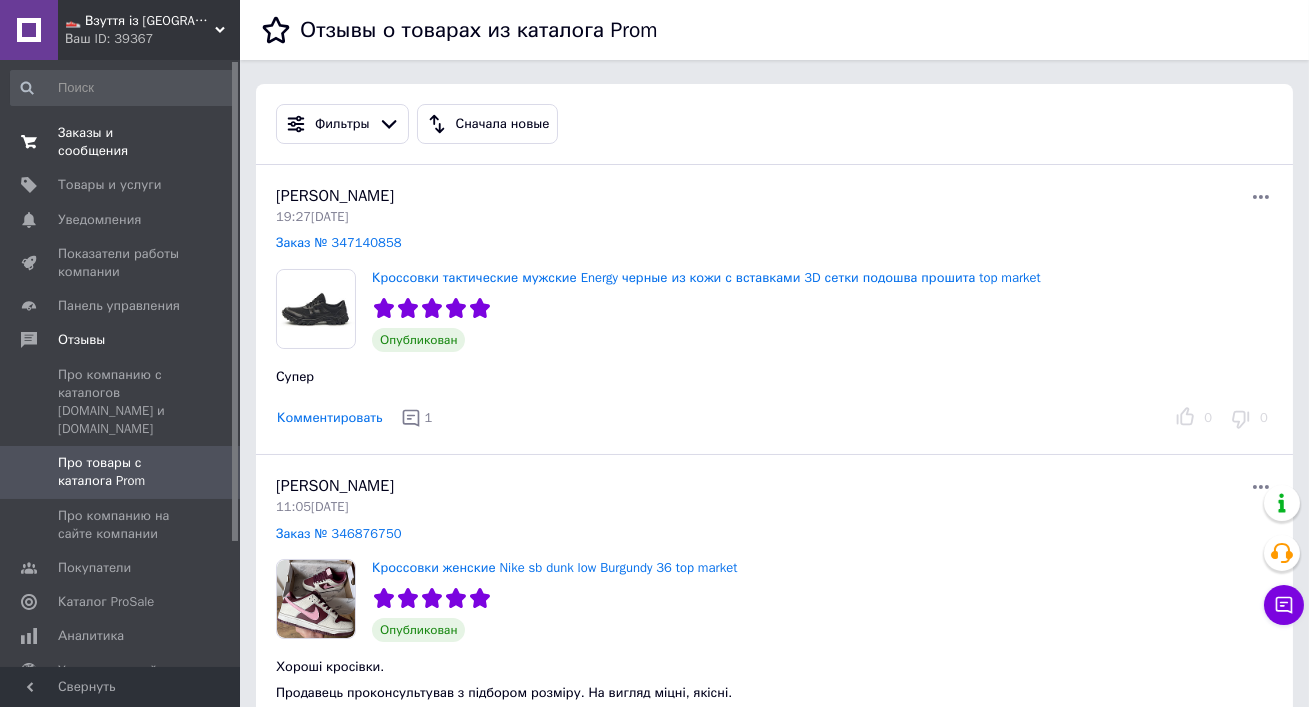 click on "Заказы и сообщения" at bounding box center (121, 142) 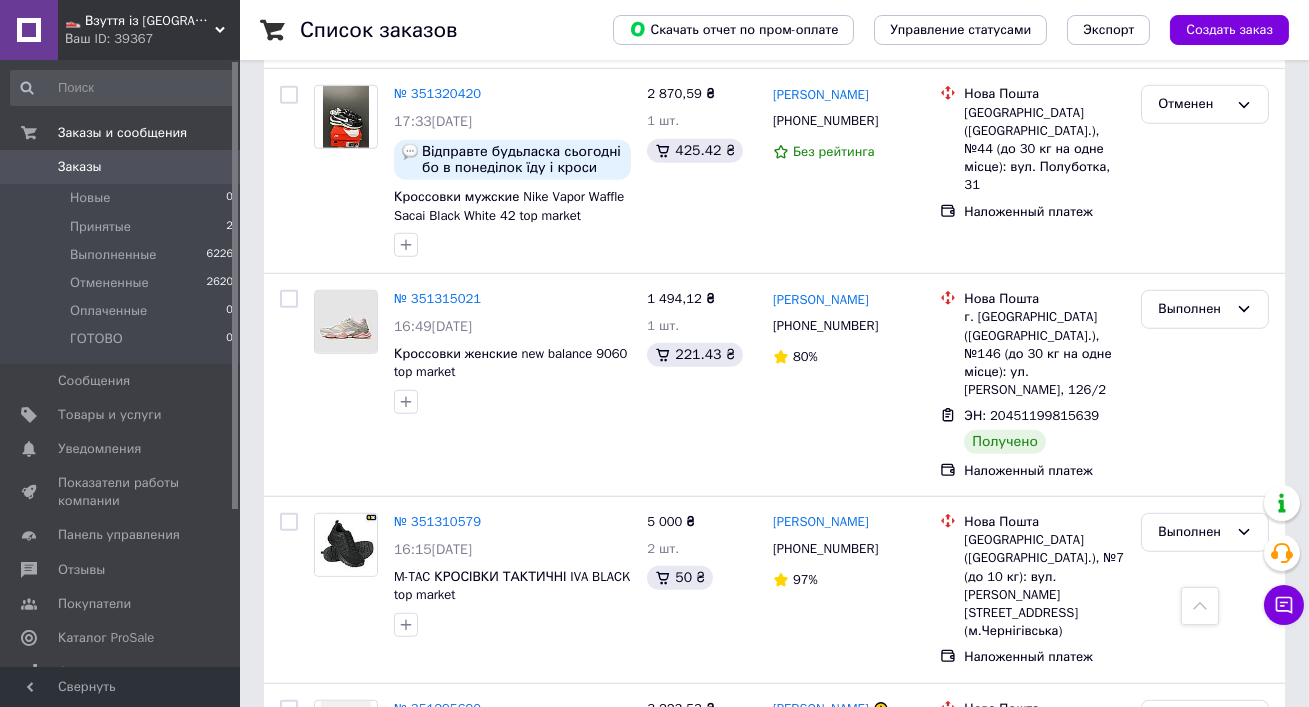 scroll, scrollTop: 3306, scrollLeft: 0, axis: vertical 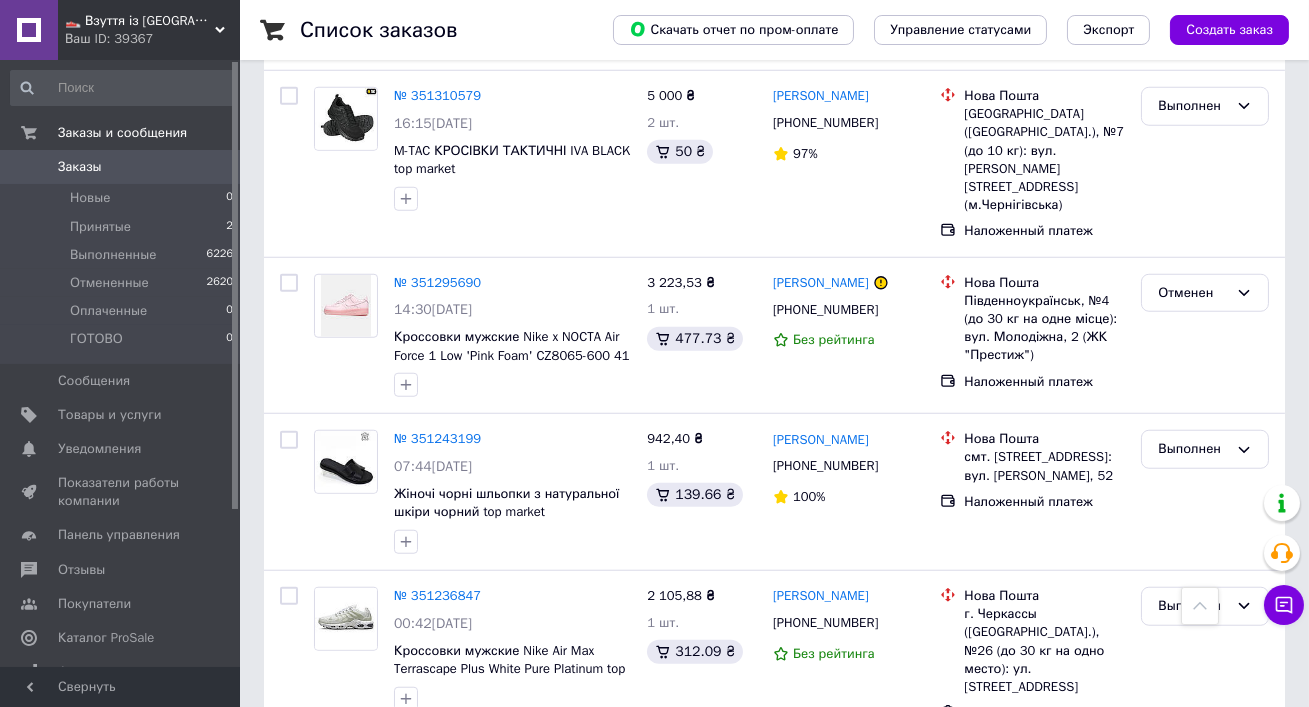 click on "2" at bounding box center [327, 838] 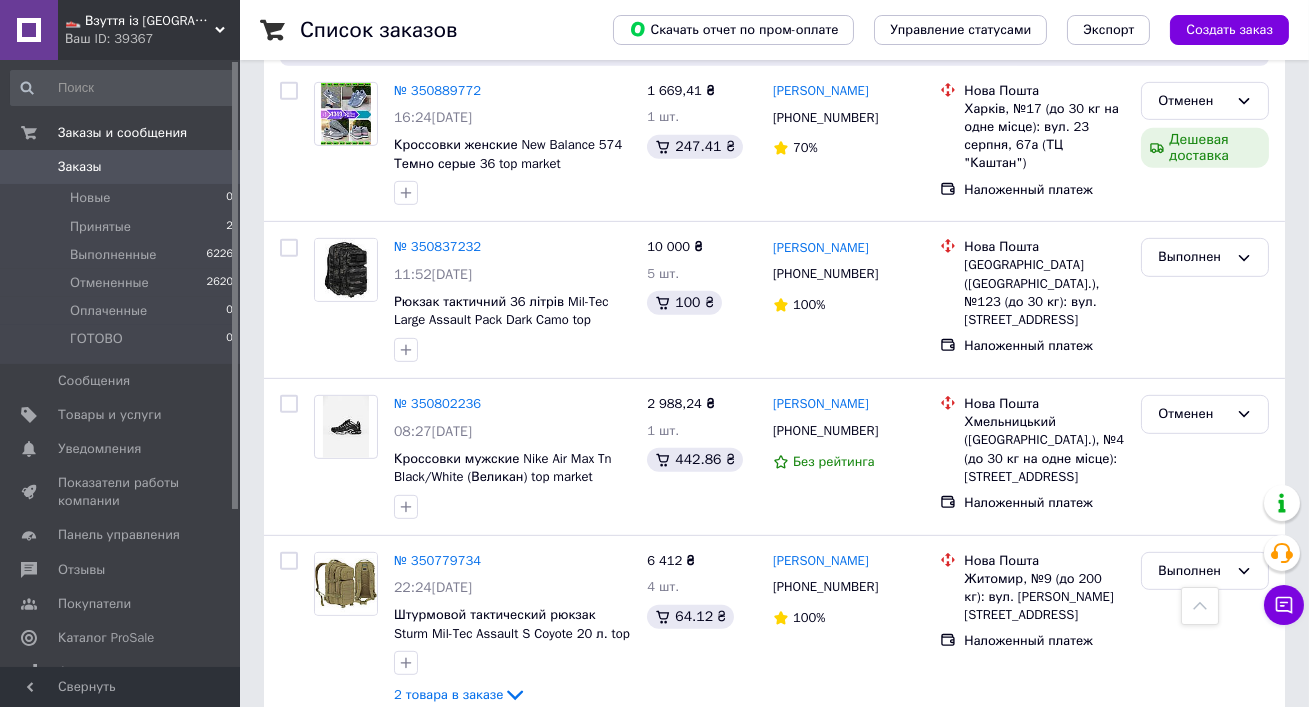 scroll, scrollTop: 2112, scrollLeft: 0, axis: vertical 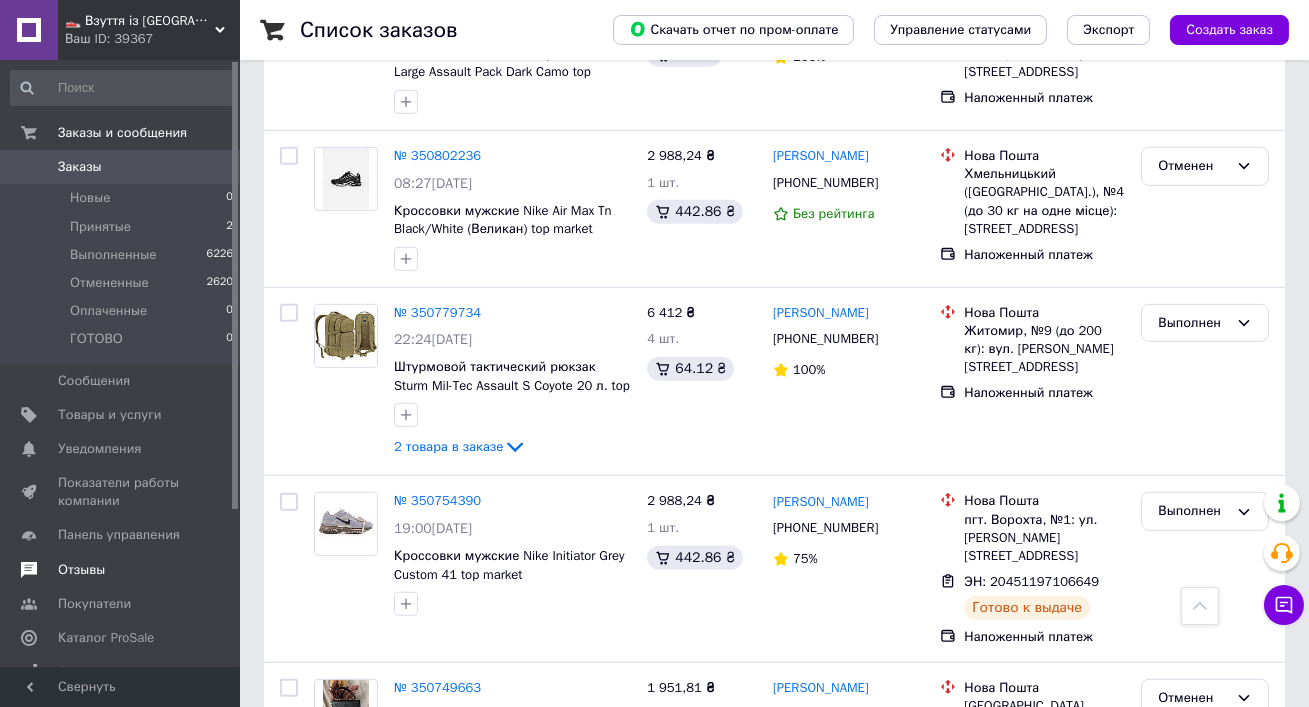 click on "Отзывы" at bounding box center [81, 570] 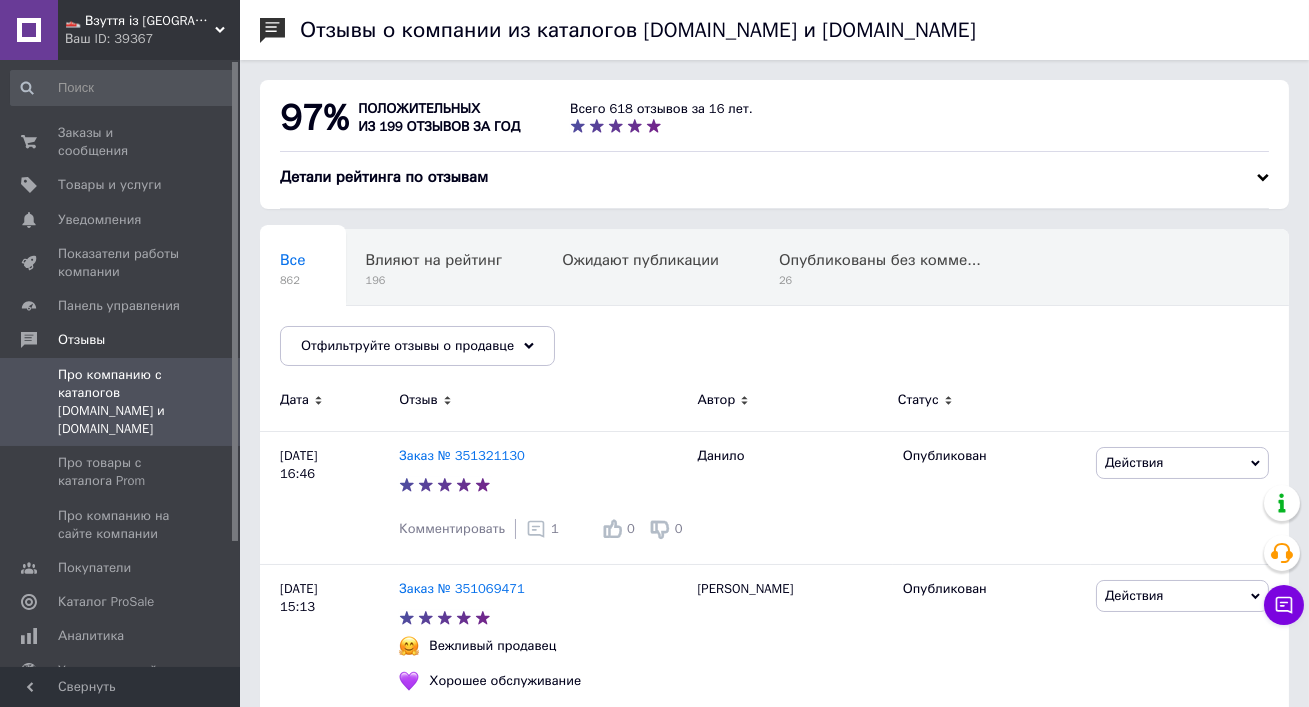 click on "👟 Взуття із [GEOGRAPHIC_DATA], миттєво 🚀 та без предоплат" at bounding box center [140, 21] 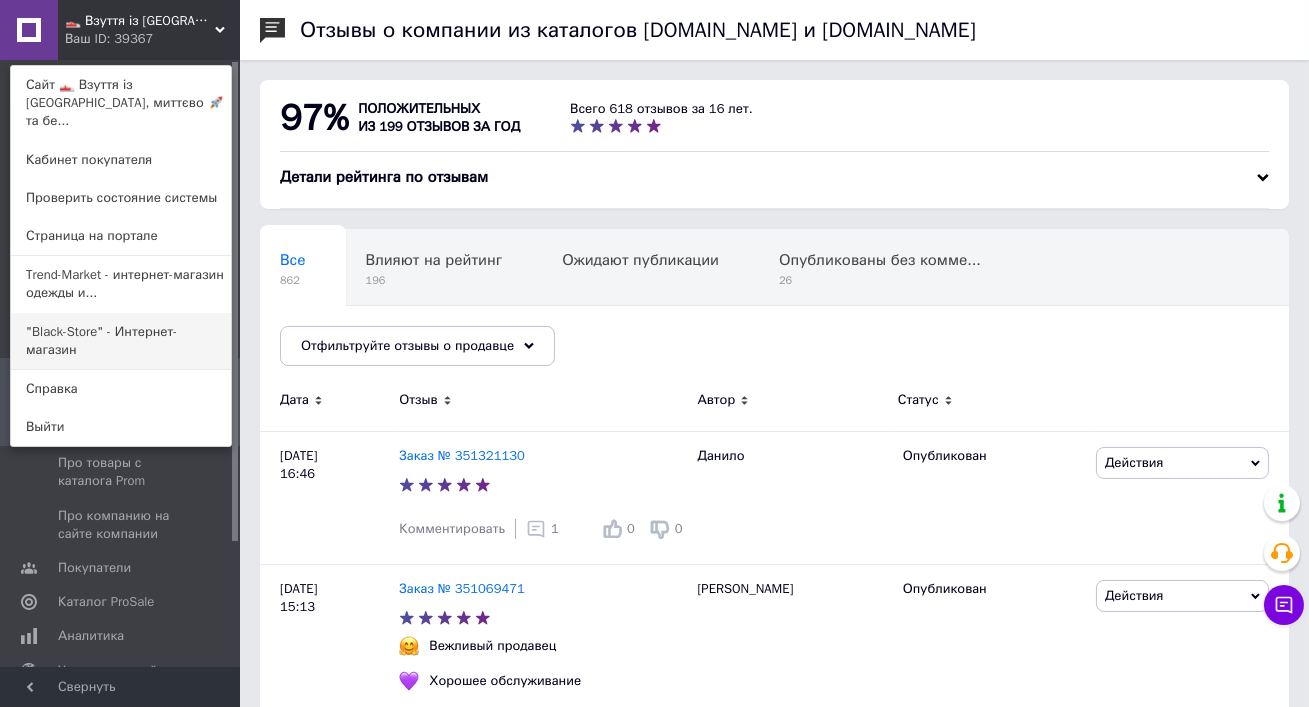 click on ""Black-Store" - Интернет-магазин" at bounding box center [121, 341] 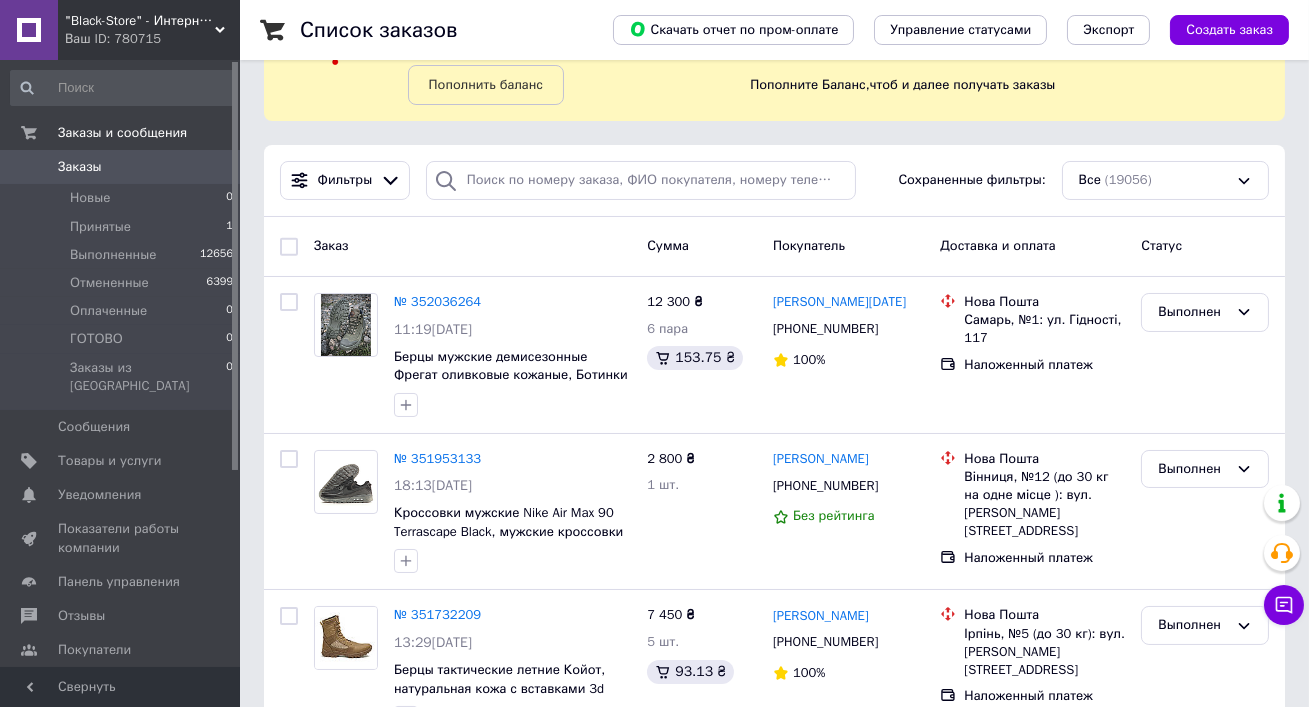 scroll, scrollTop: 103, scrollLeft: 0, axis: vertical 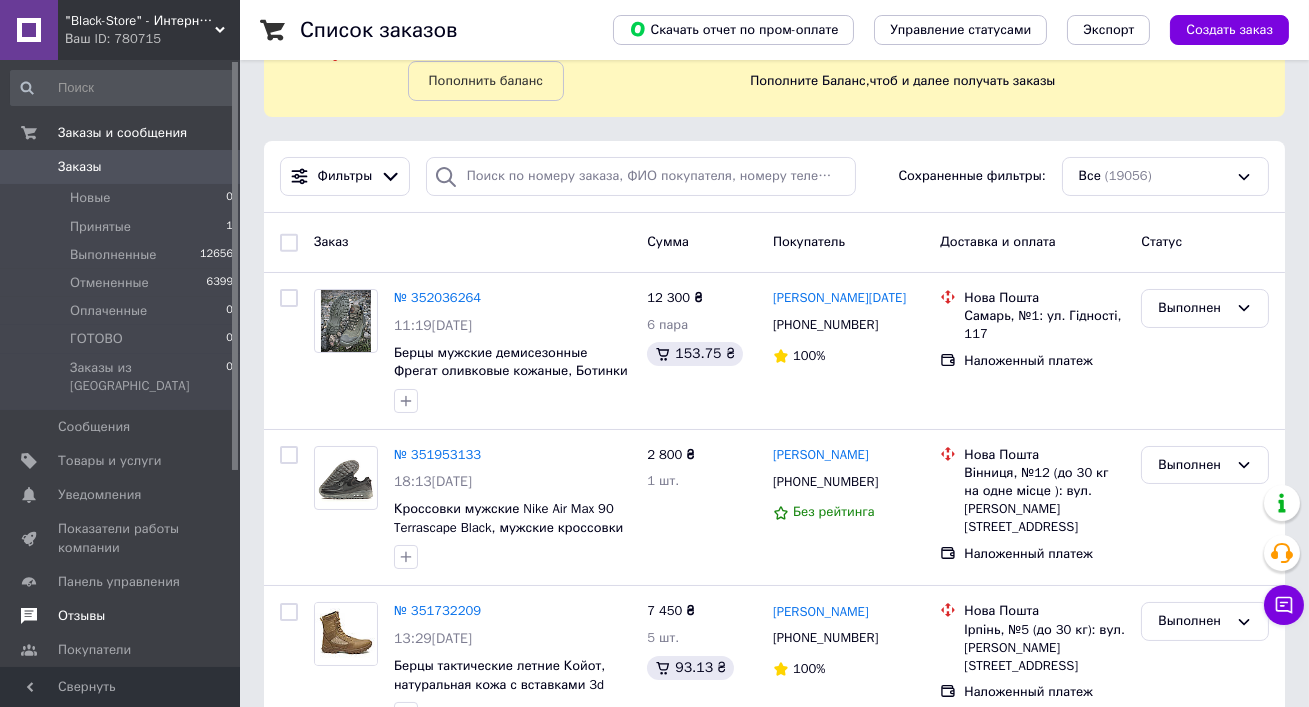 click on "Отзывы" at bounding box center (122, 616) 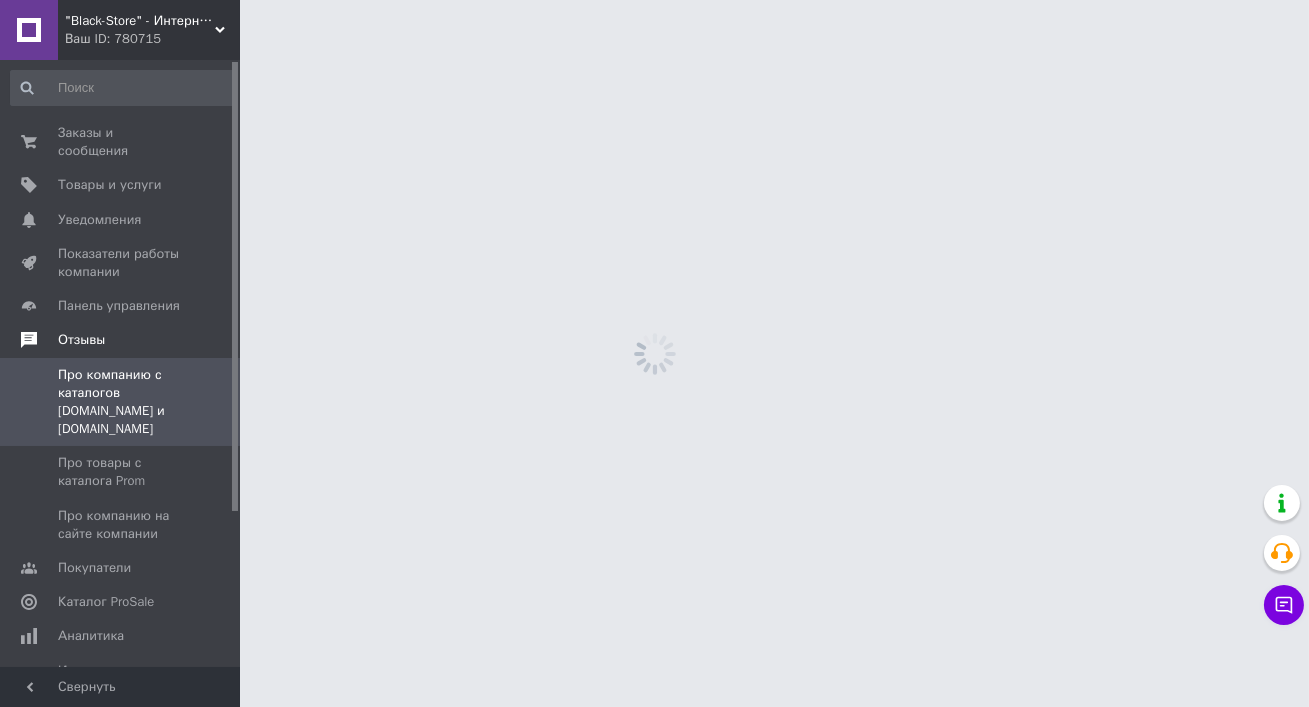 scroll, scrollTop: 0, scrollLeft: 0, axis: both 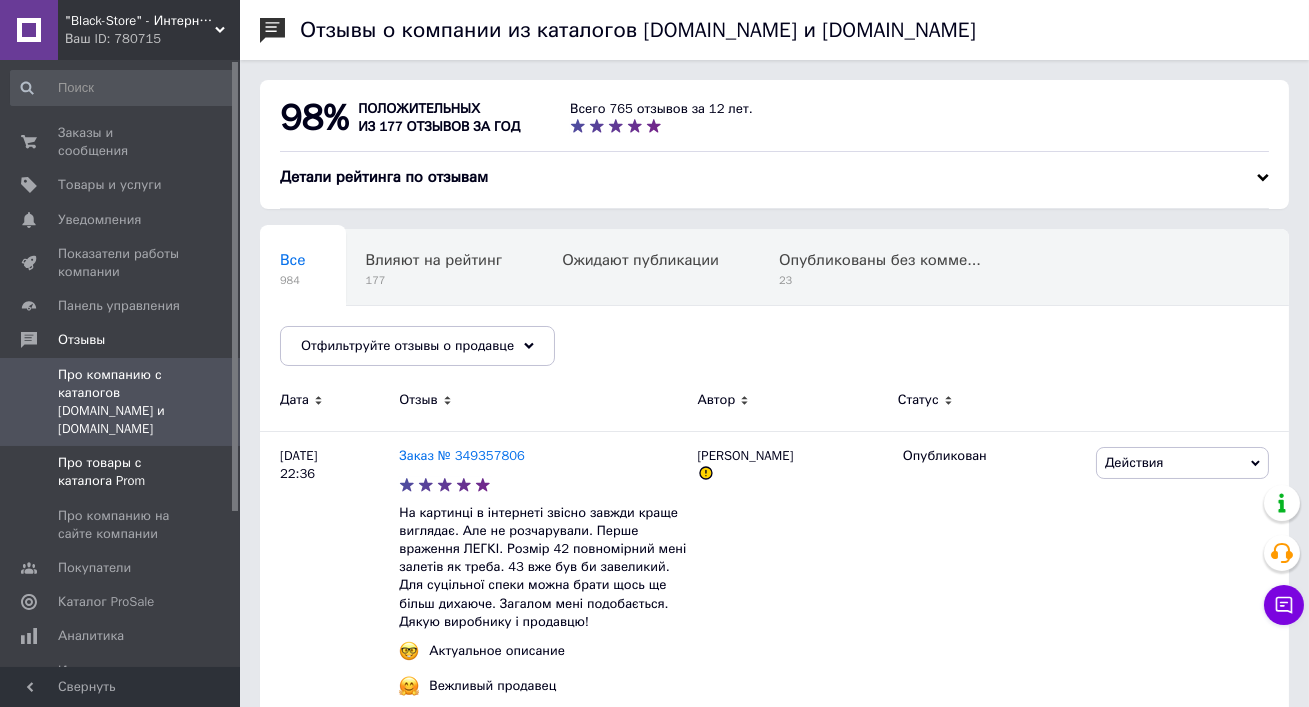 click on "Про товары с каталога Prom" at bounding box center (121, 472) 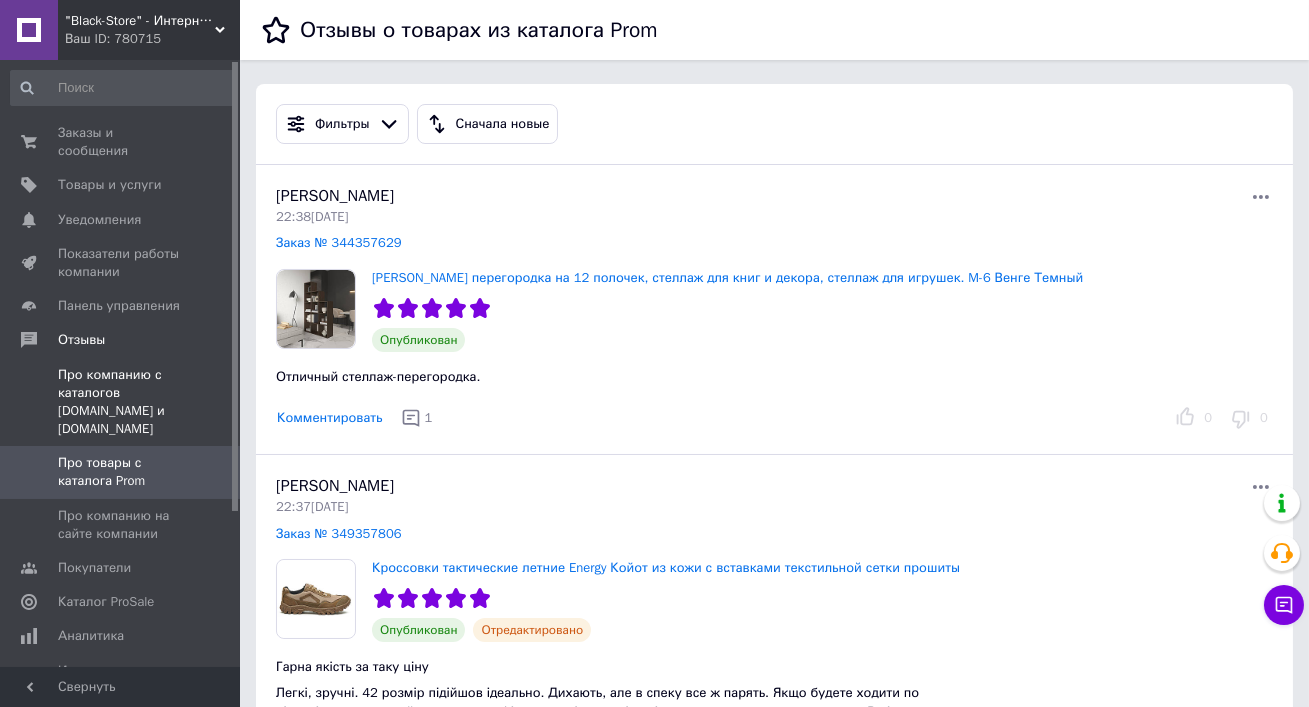 click on "Про компанию с каталогов [DOMAIN_NAME] и [DOMAIN_NAME]" at bounding box center (121, 402) 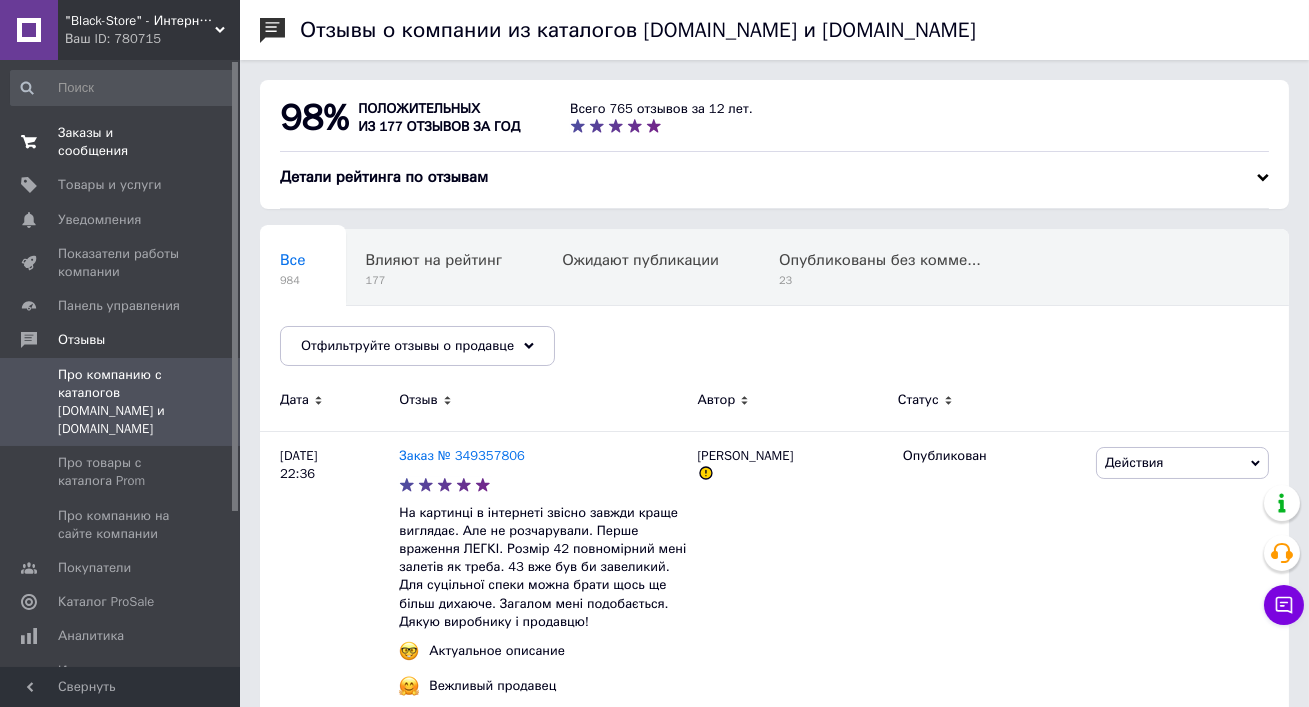 click on "Заказы и сообщения" at bounding box center (121, 142) 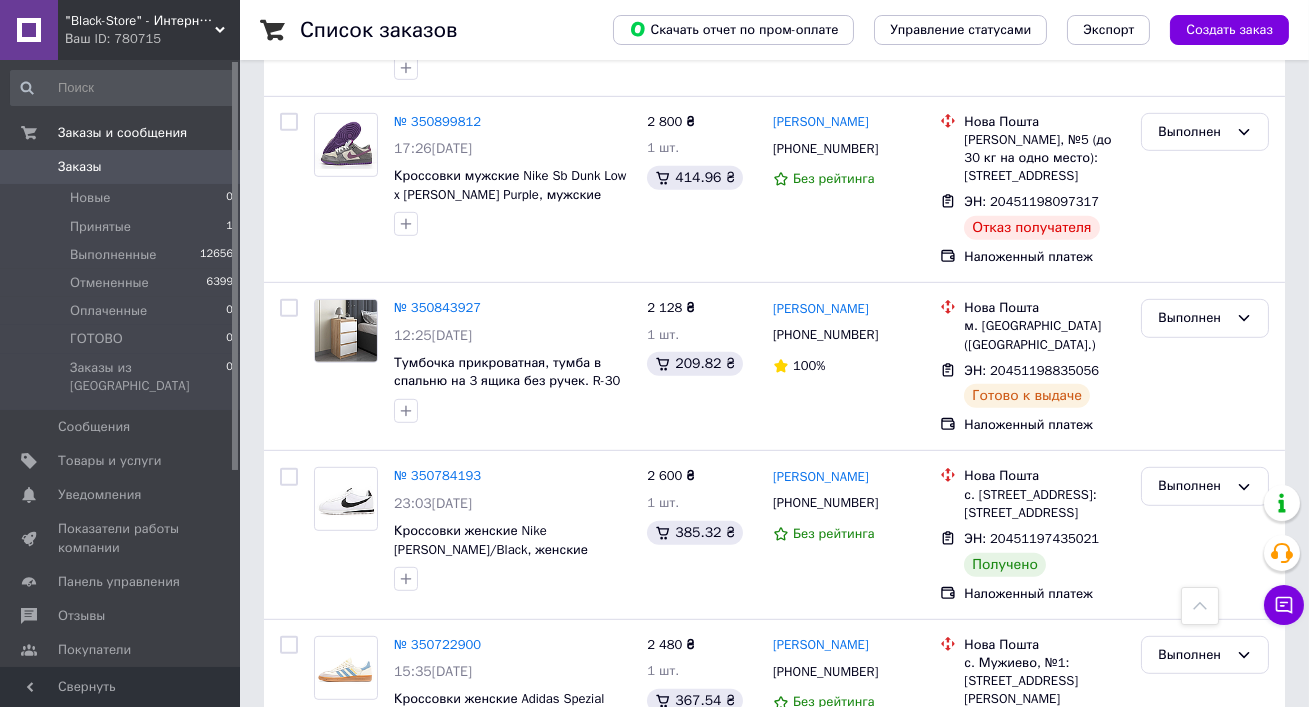 scroll, scrollTop: 2588, scrollLeft: 0, axis: vertical 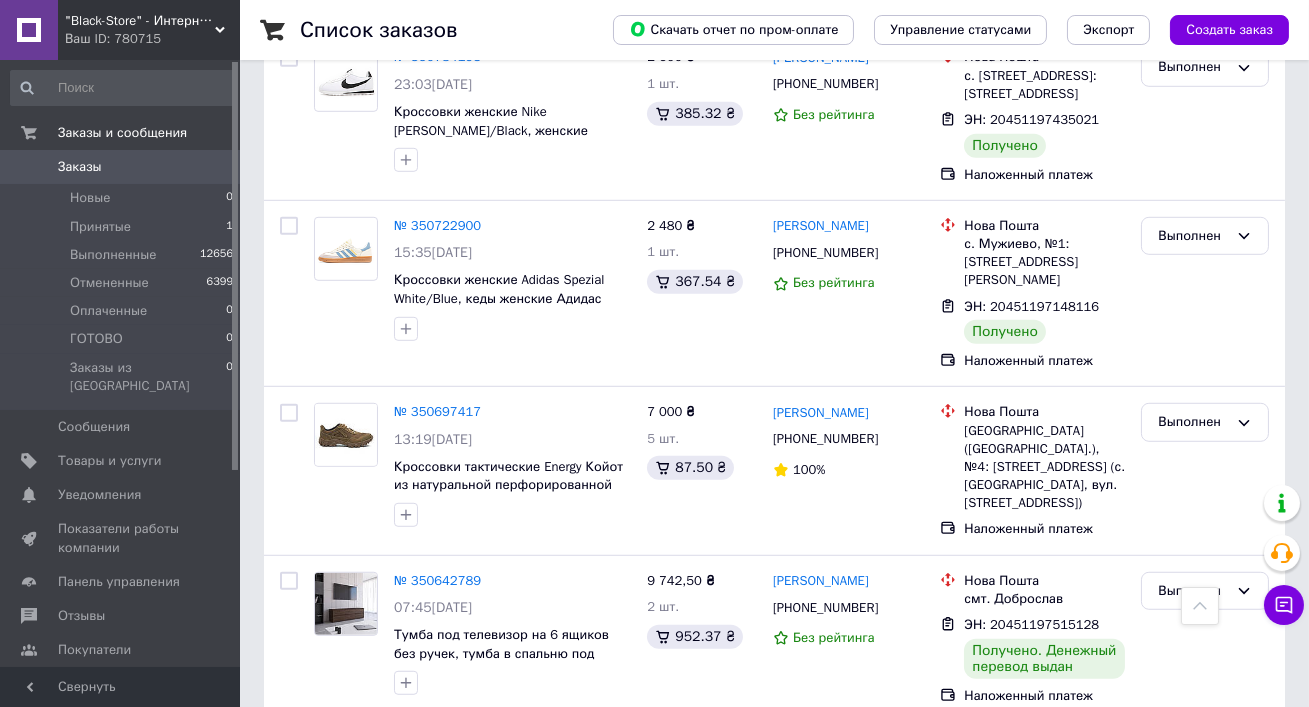 click on ""Black-Store" - Интернет-магазин Ваш ID: 780715" at bounding box center (149, 30) 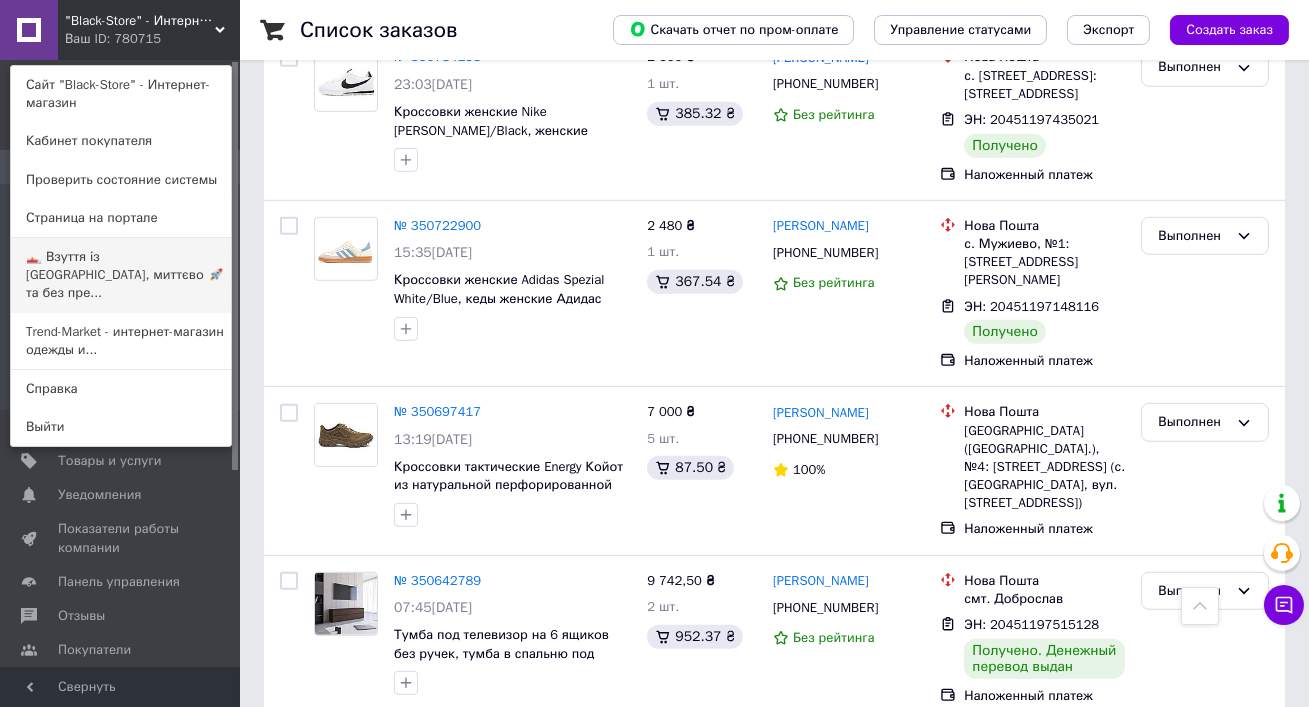 click on "👟 Взуття із Польщі, миттєво 🚀 та без пре..." at bounding box center [121, 275] 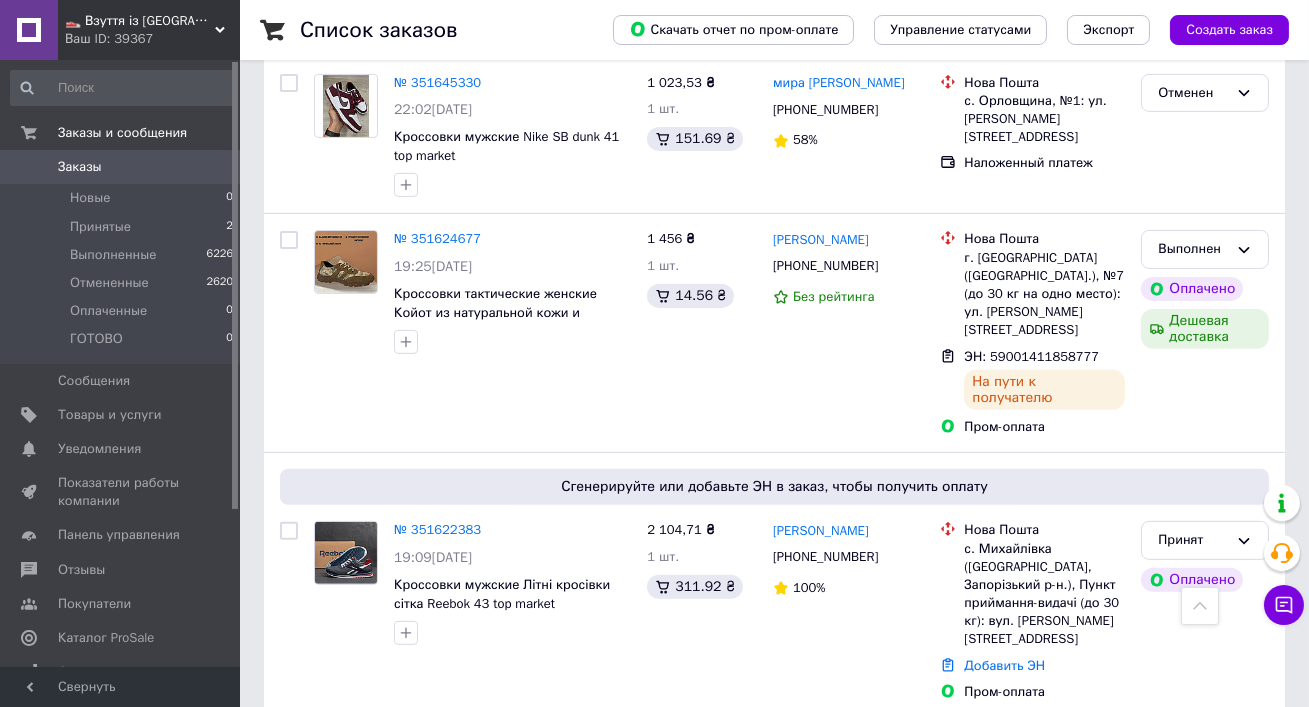 scroll, scrollTop: 2201, scrollLeft: 0, axis: vertical 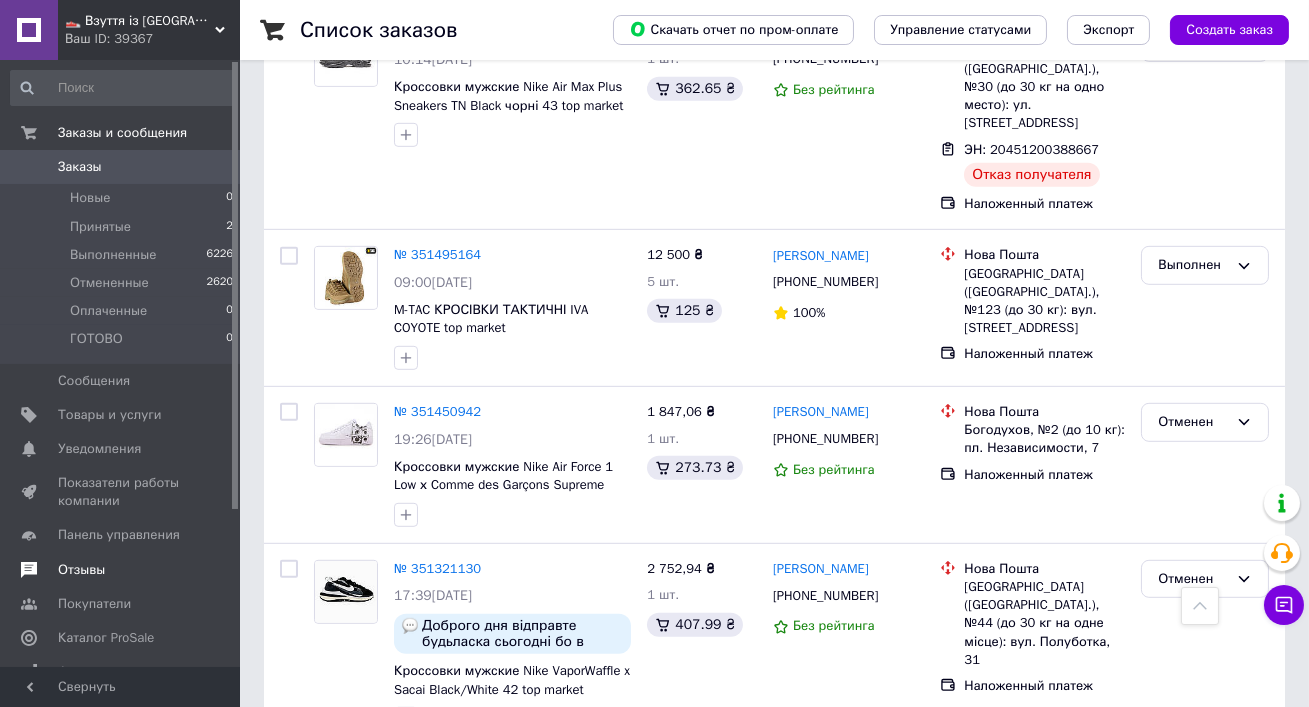 click on "Отзывы" at bounding box center (122, 570) 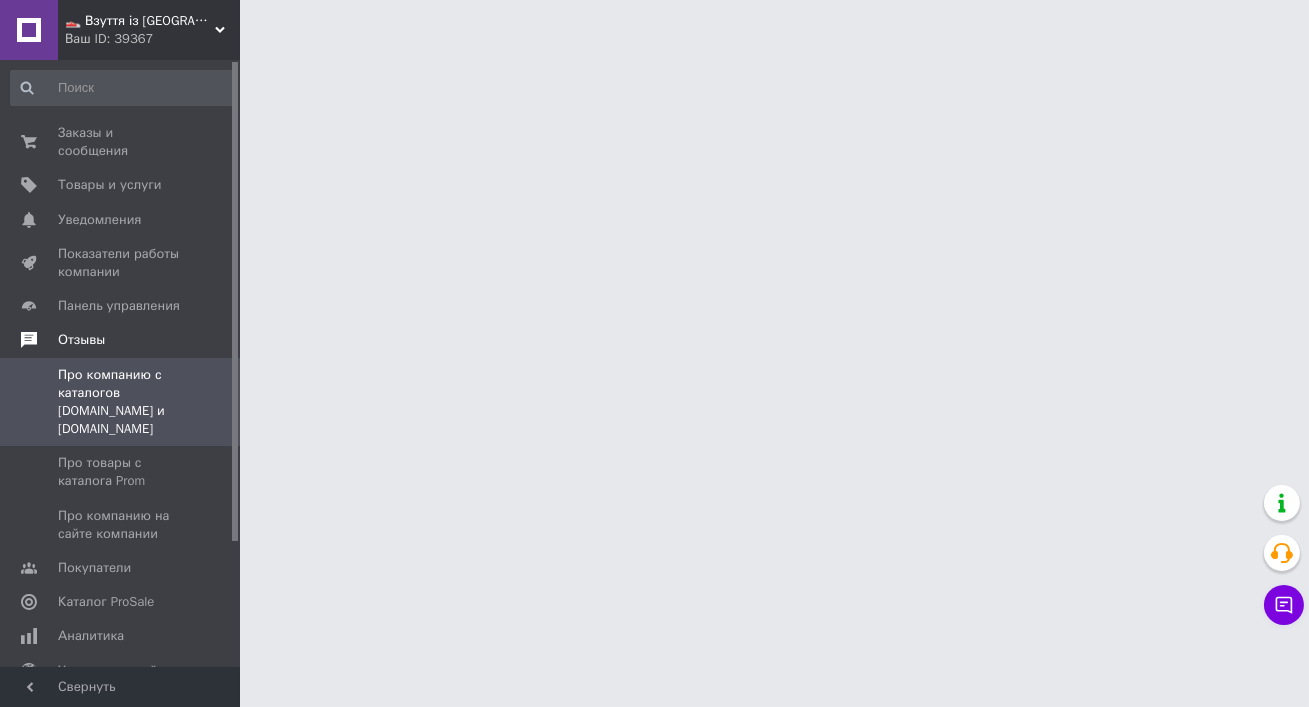 scroll, scrollTop: 0, scrollLeft: 0, axis: both 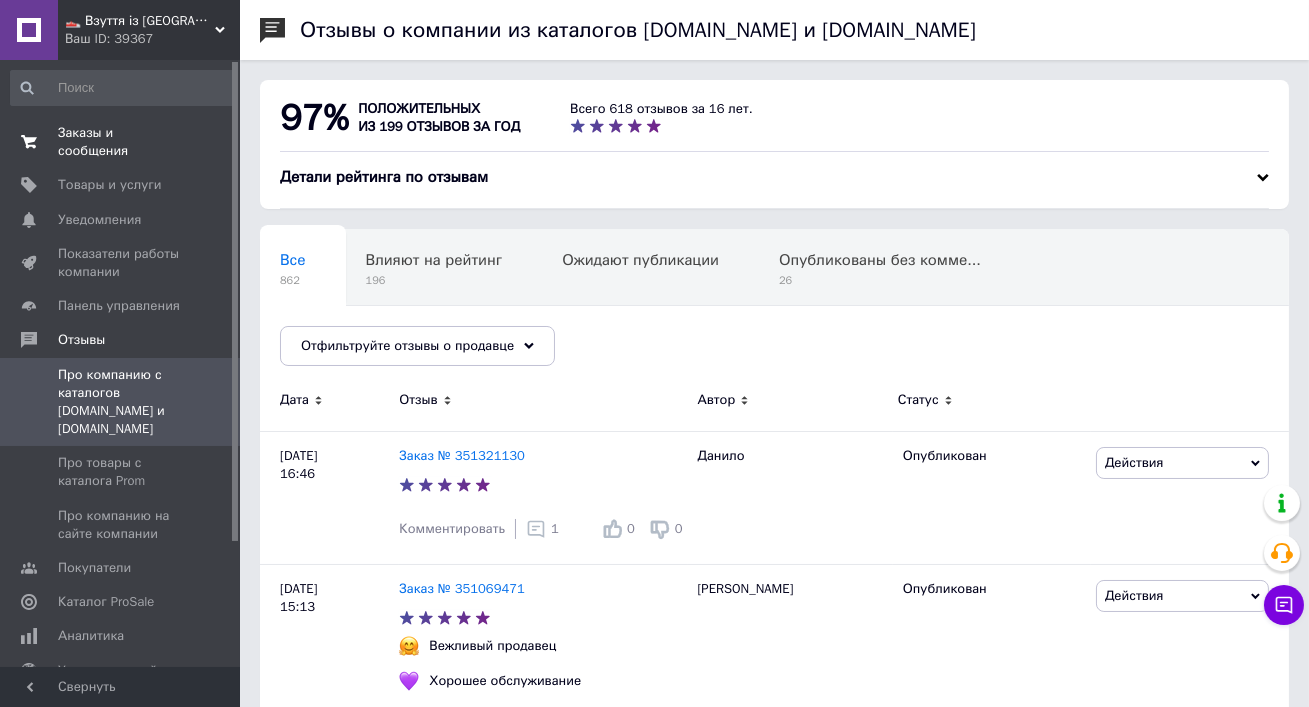 click on "Заказы и сообщения" at bounding box center (121, 142) 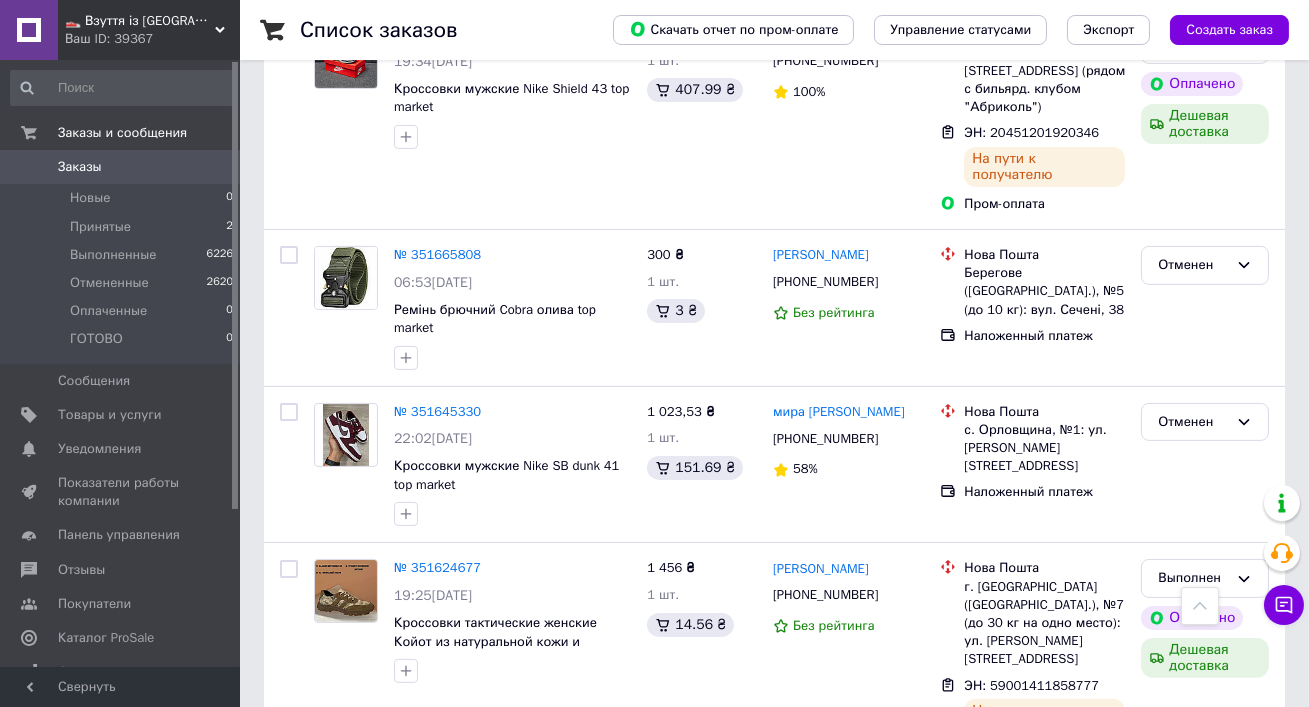 scroll, scrollTop: 1168, scrollLeft: 0, axis: vertical 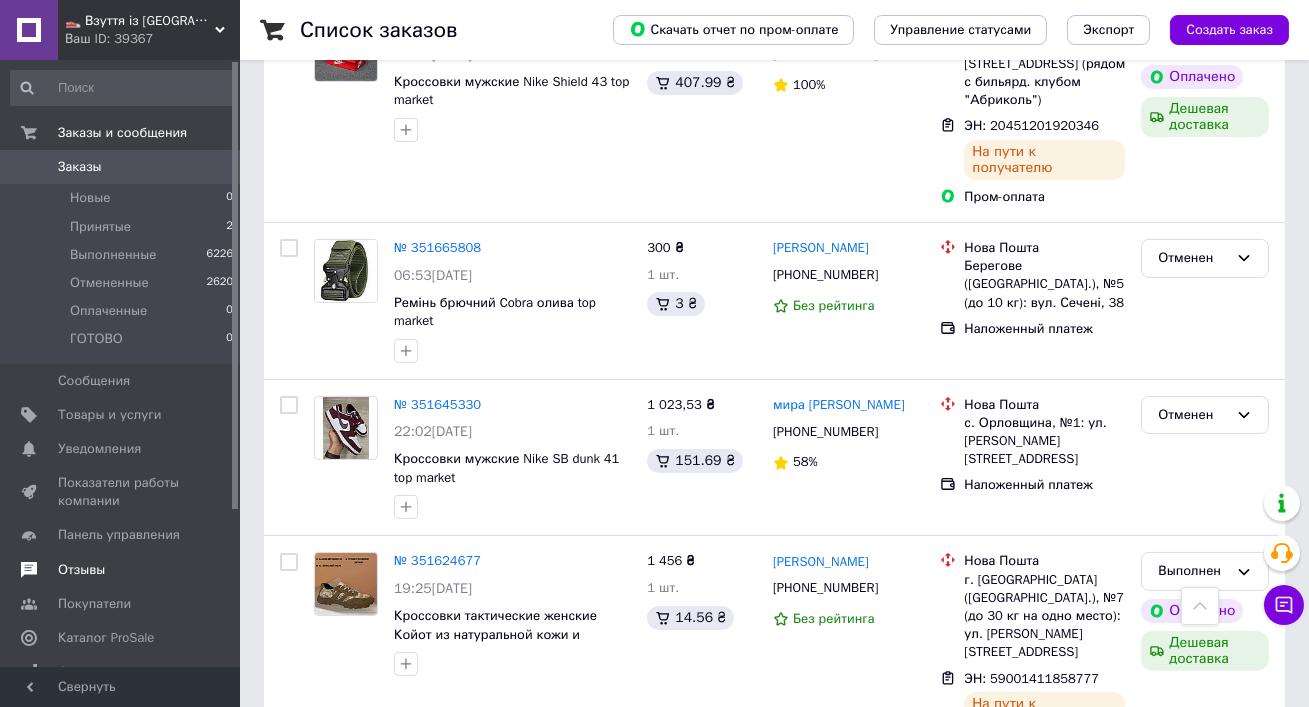 click on "Отзывы" at bounding box center (122, 570) 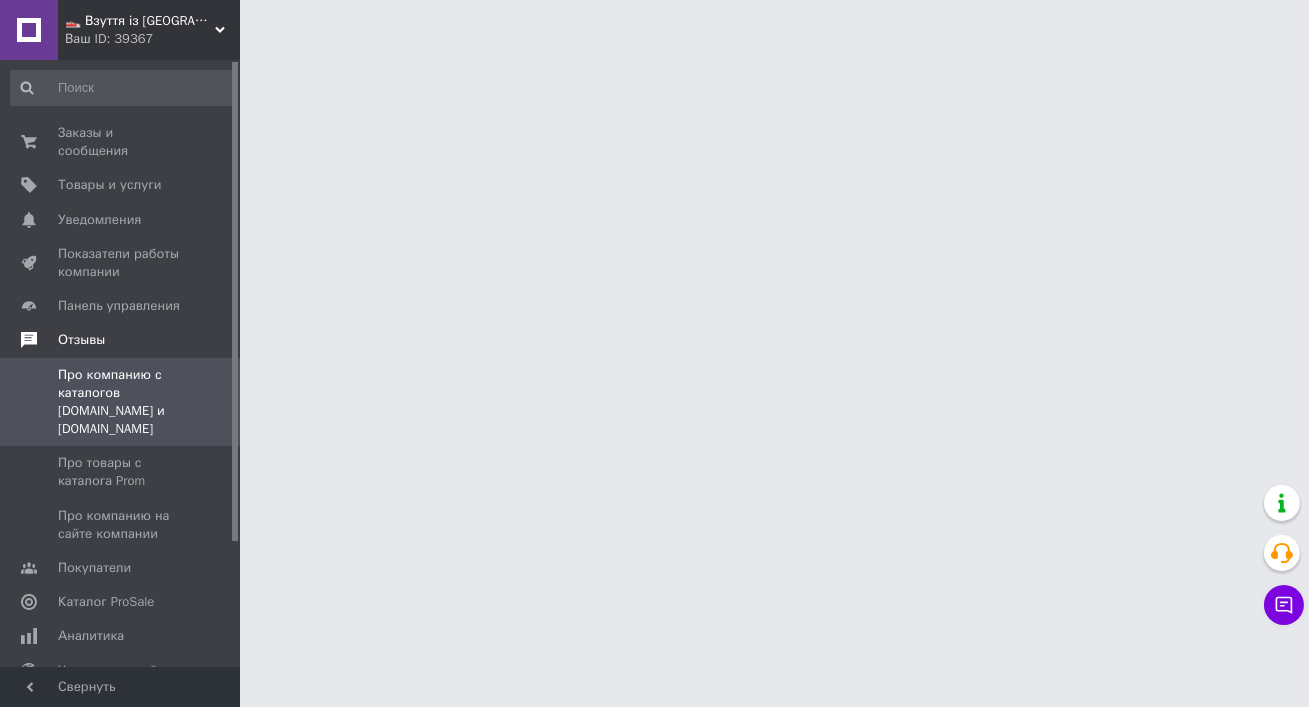 scroll, scrollTop: 0, scrollLeft: 0, axis: both 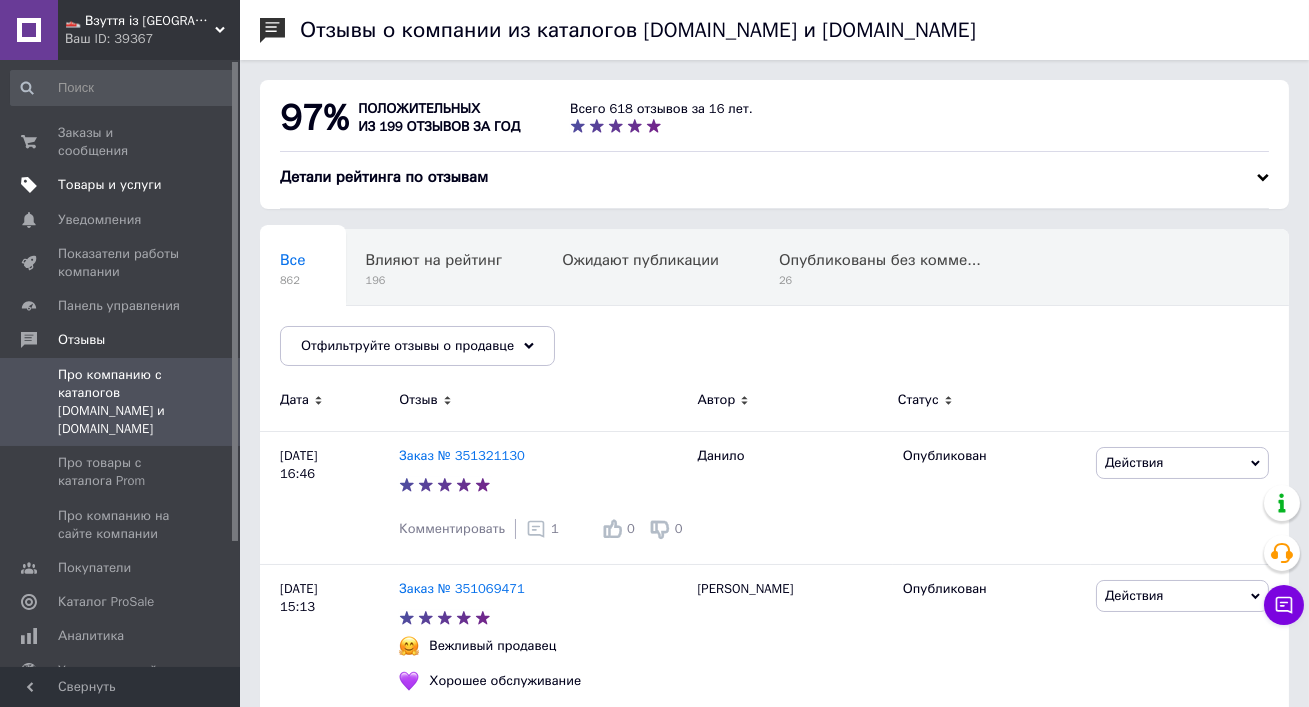 click on "Товары и услуги" at bounding box center (110, 185) 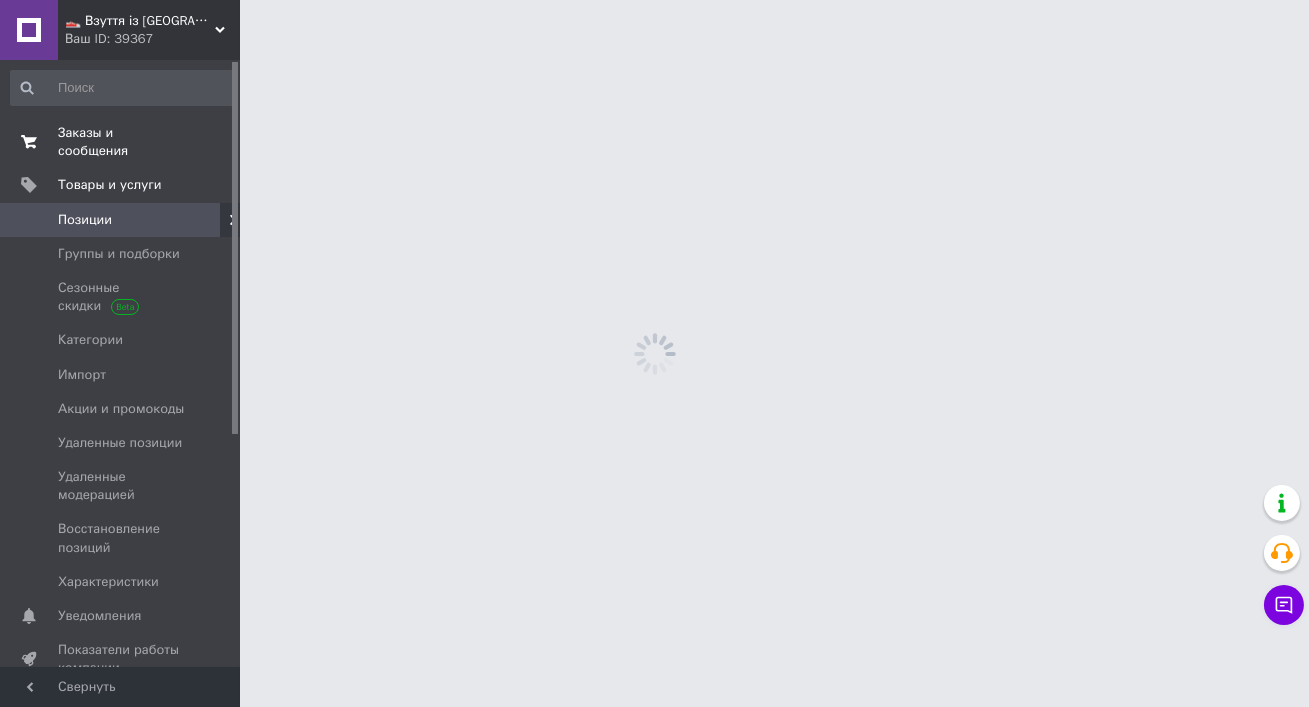 click on "Заказы и сообщения" at bounding box center [121, 142] 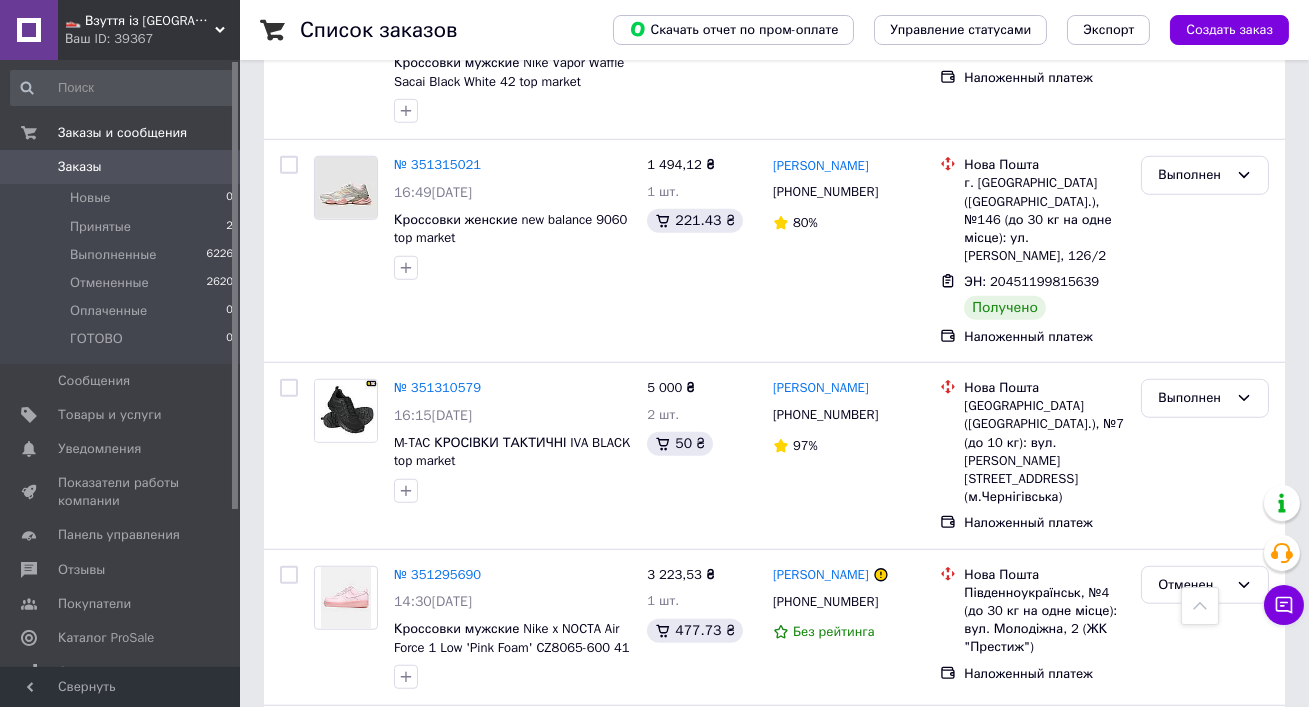 scroll, scrollTop: 3306, scrollLeft: 0, axis: vertical 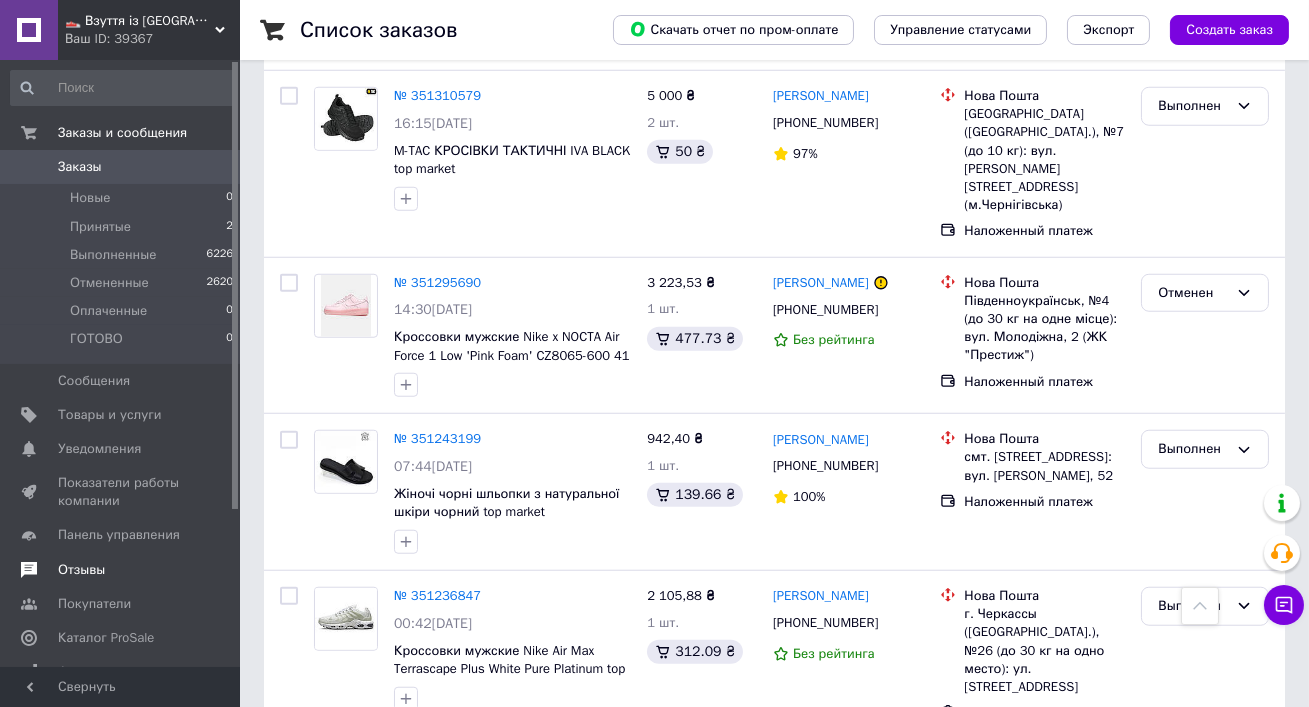 click on "Отзывы" at bounding box center (81, 570) 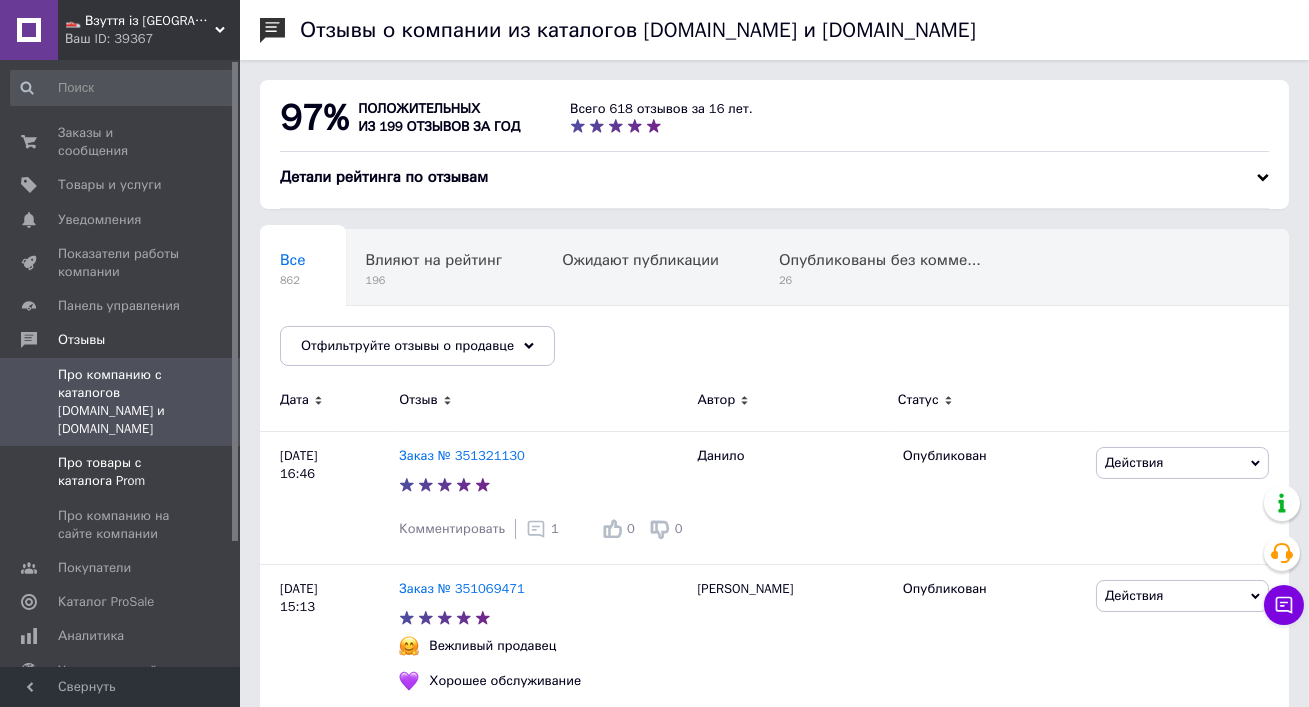 click on "Про товары с каталога Prom" at bounding box center [121, 472] 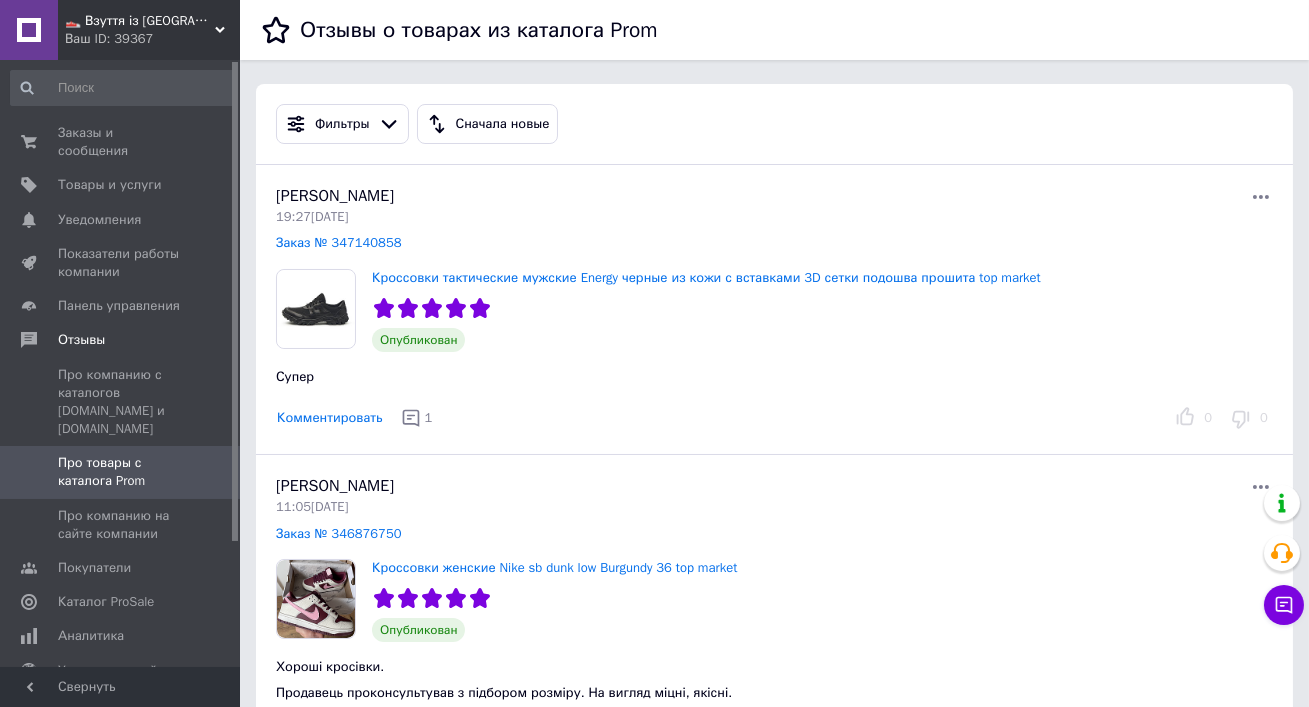 click on "👟 Взуття із [GEOGRAPHIC_DATA], миттєво 🚀 та без предоплат" at bounding box center (140, 21) 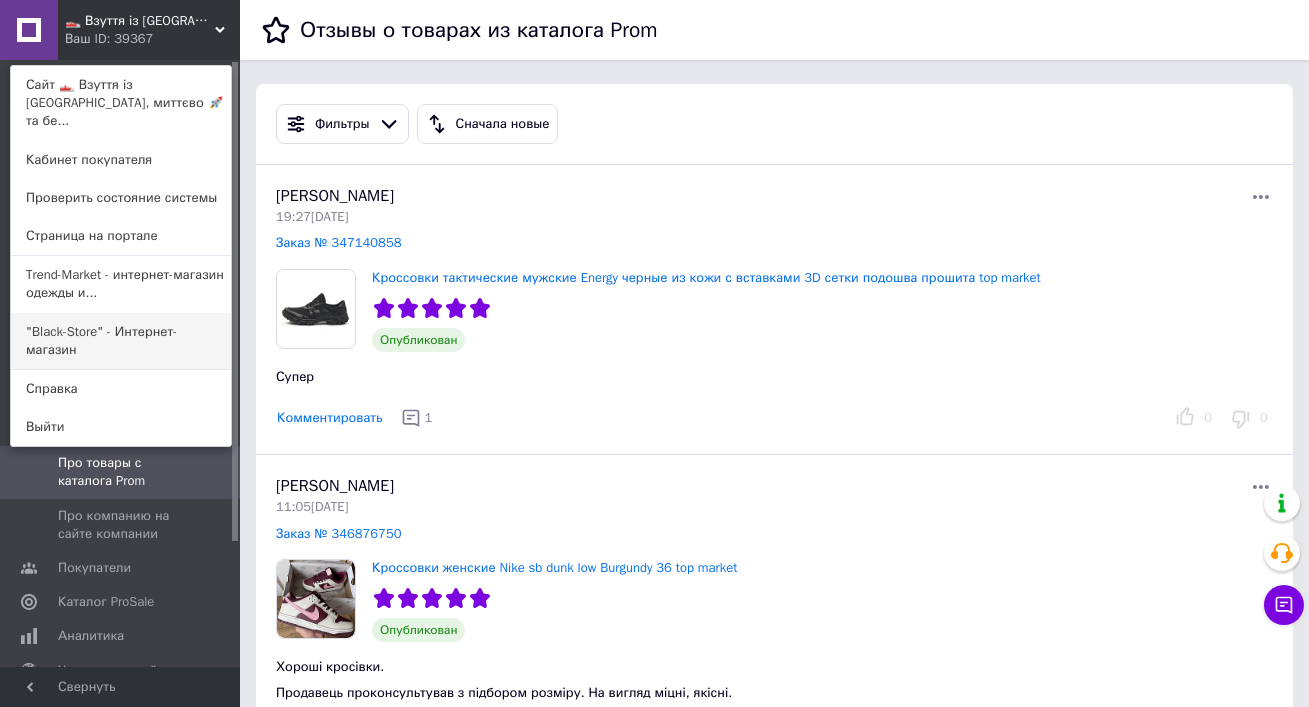 click on ""Black-Store" - Интернет-магазин" at bounding box center (121, 341) 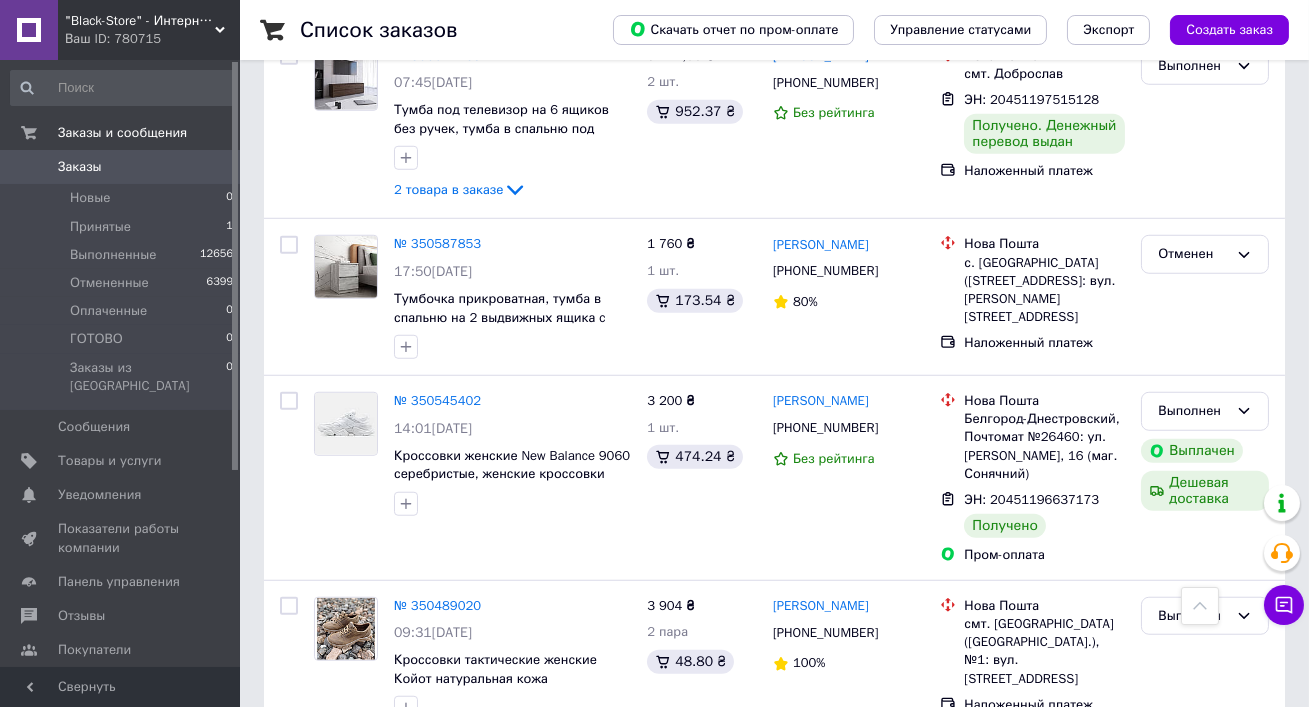 scroll, scrollTop: 3202, scrollLeft: 0, axis: vertical 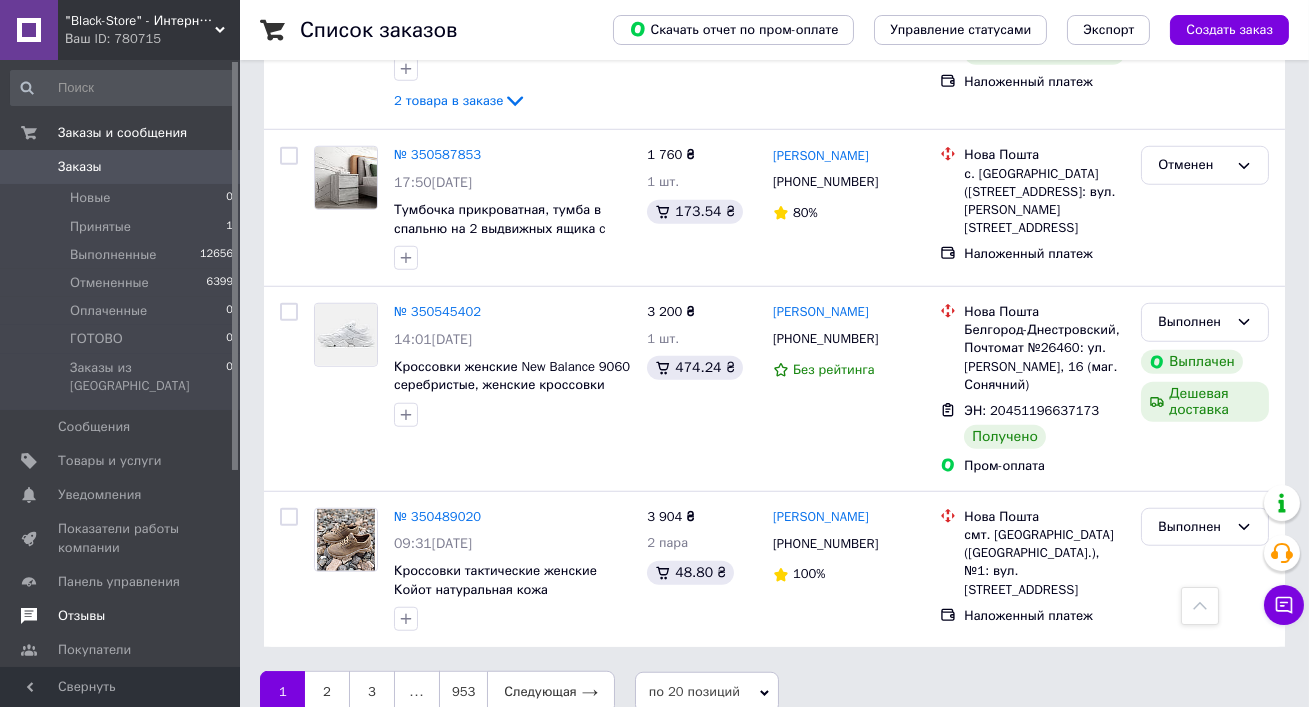 click on "Отзывы" at bounding box center (121, 616) 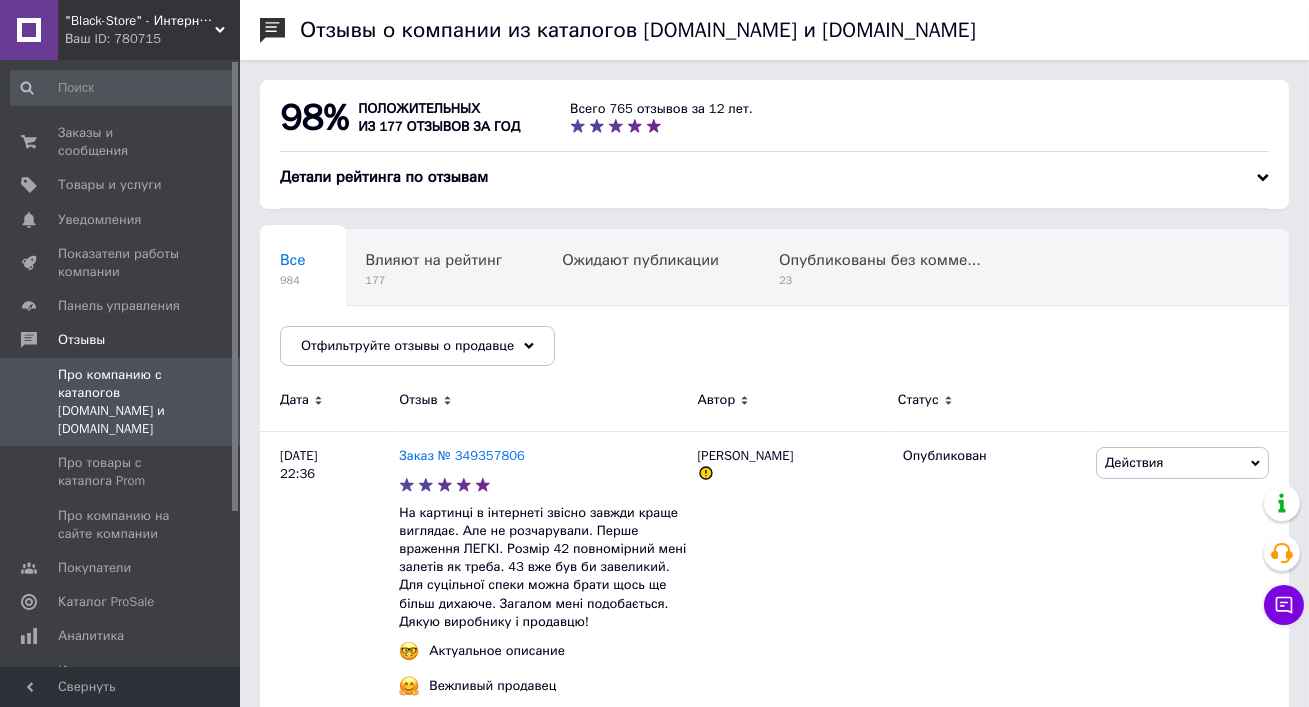 click on ""Black-Store" - Интернет-магазин" at bounding box center (140, 21) 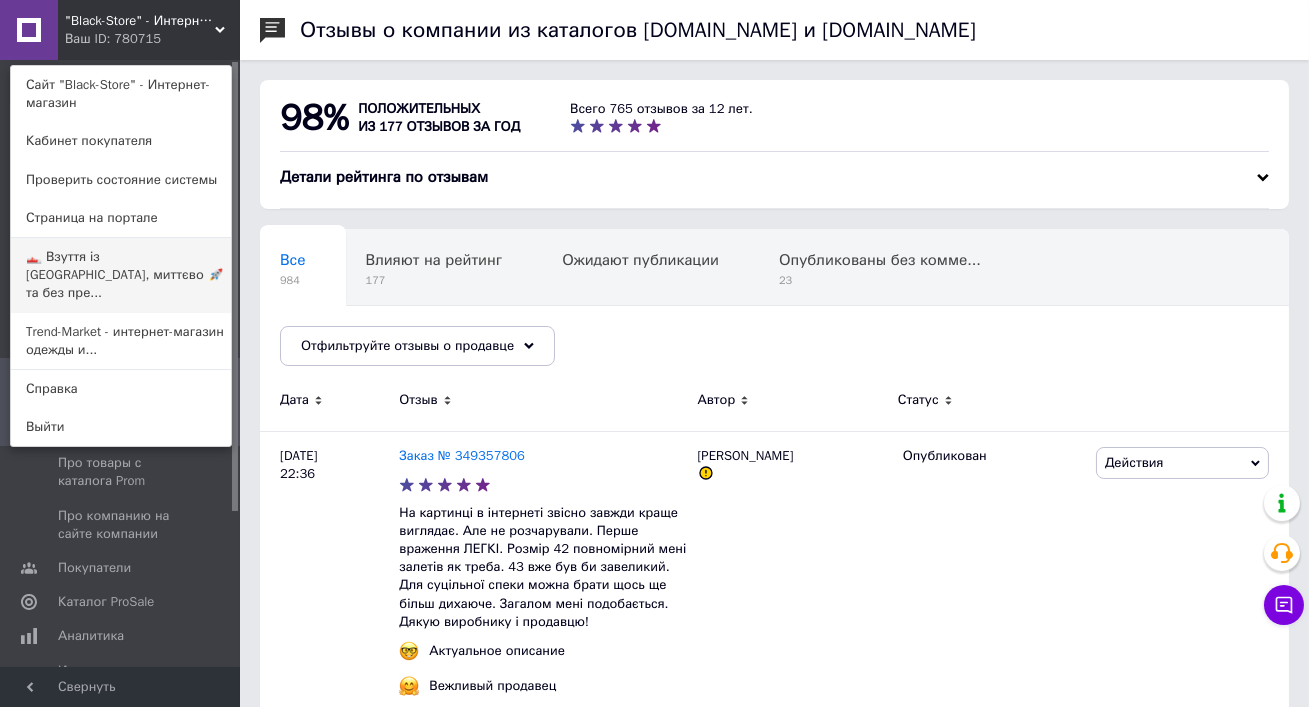 click on "👟 Взуття із [GEOGRAPHIC_DATA], миттєво 🚀 та без пре..." at bounding box center (121, 275) 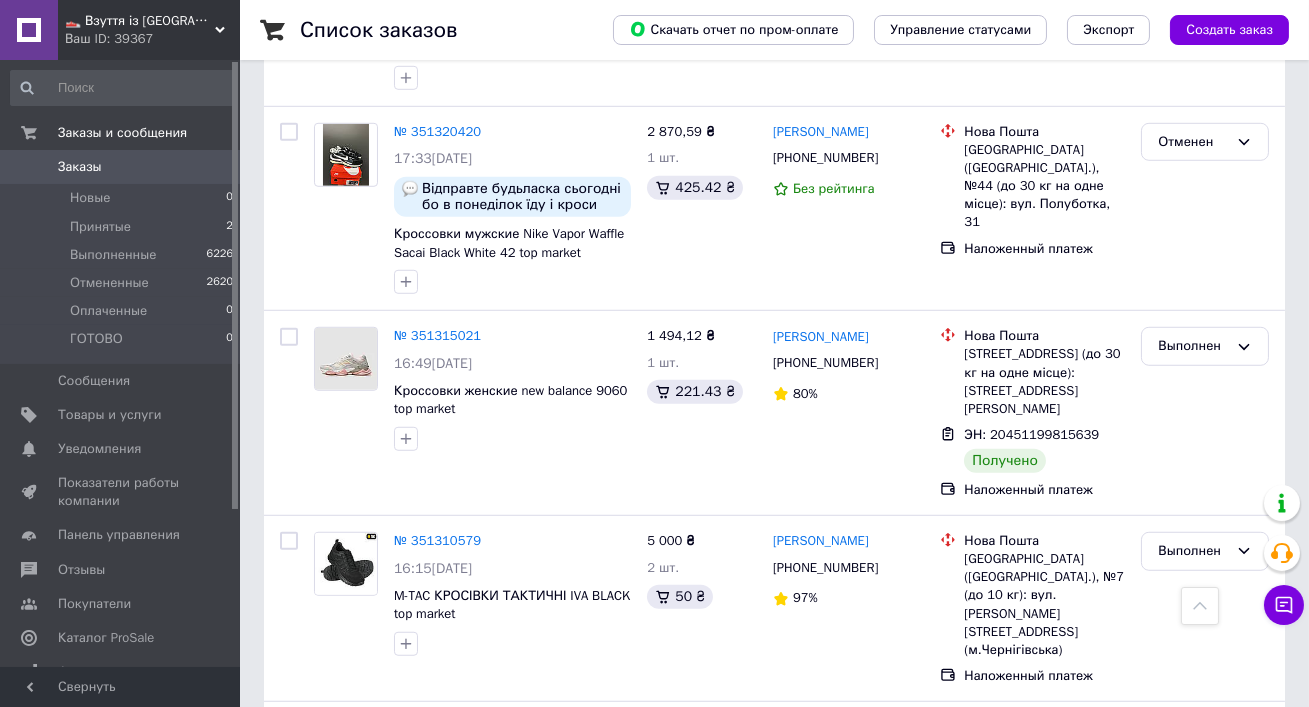 scroll, scrollTop: 3306, scrollLeft: 0, axis: vertical 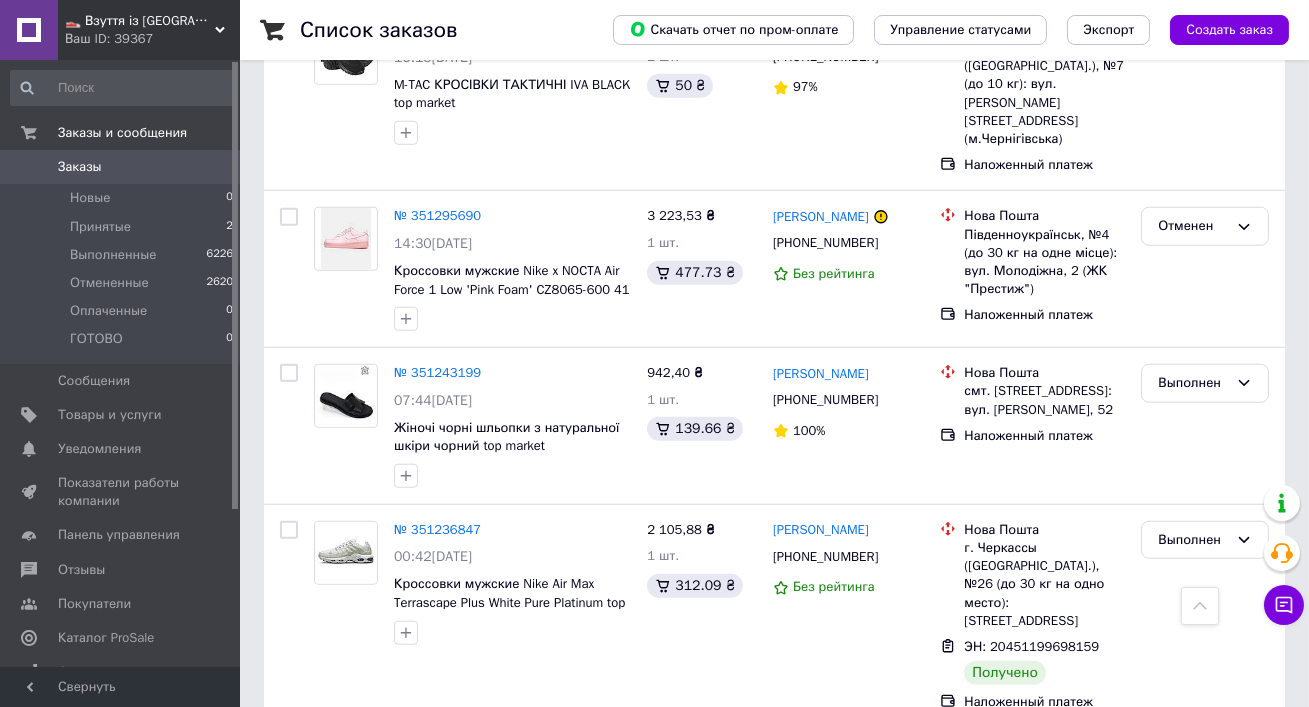 click on "2" at bounding box center [327, 772] 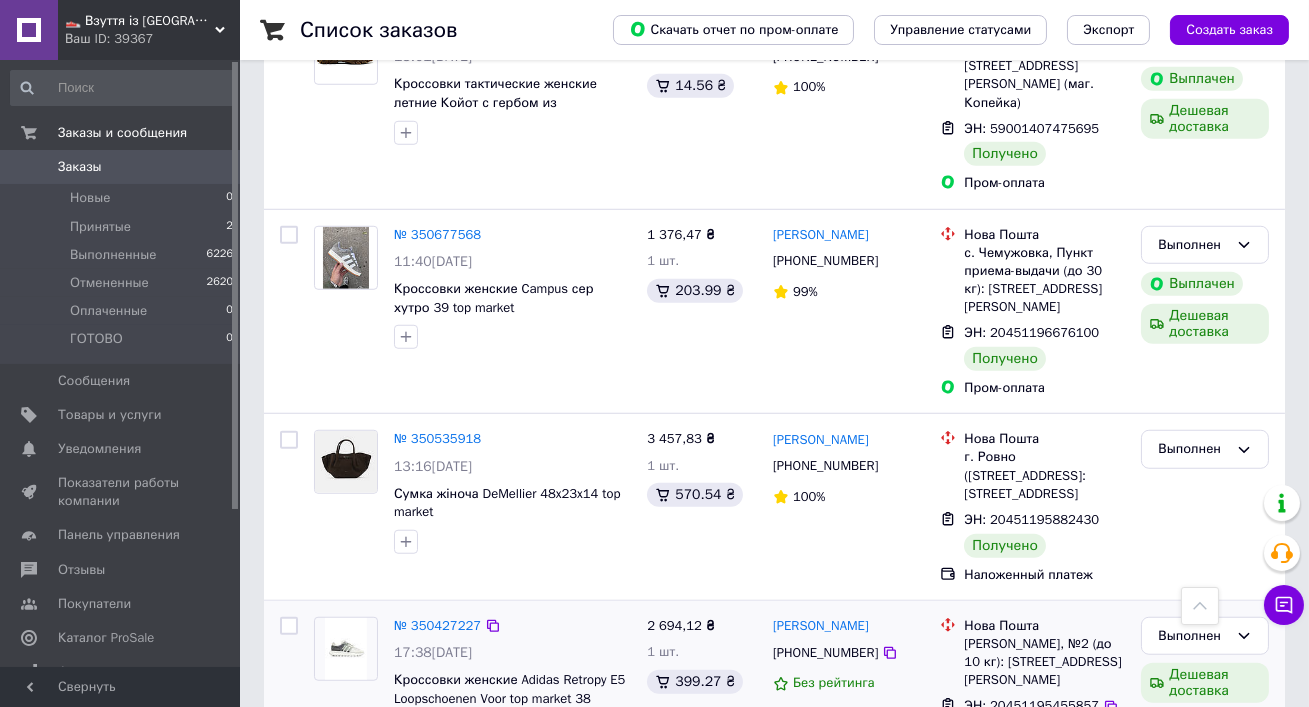 scroll, scrollTop: 3107, scrollLeft: 0, axis: vertical 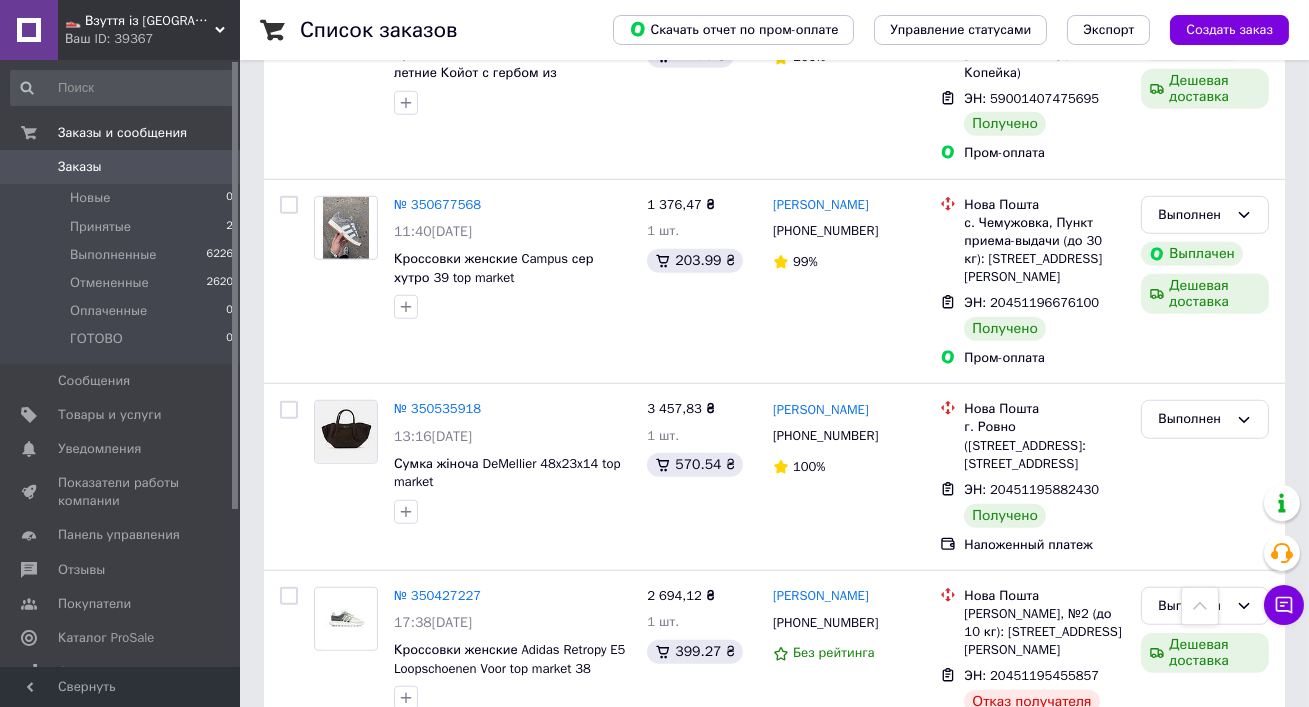 click on "3" at bounding box center (505, 801) 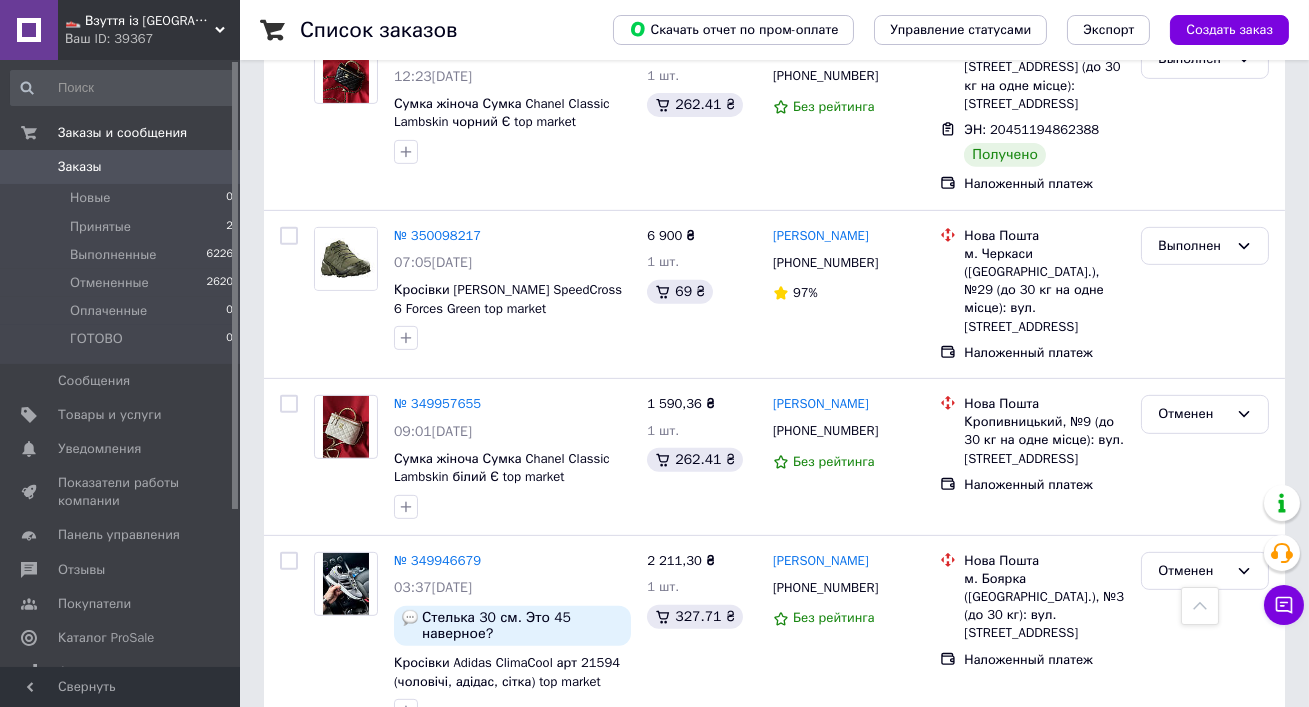 scroll, scrollTop: 1690, scrollLeft: 0, axis: vertical 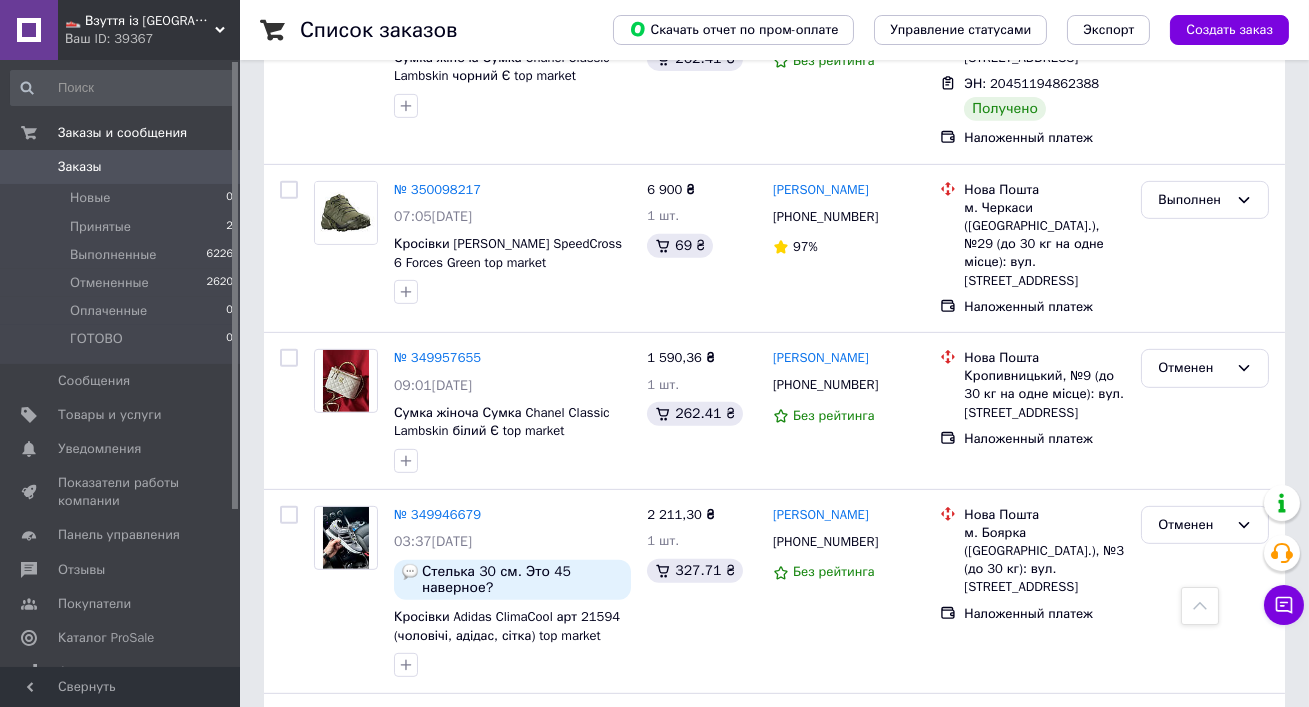 click on "1 590,36 ₴ 1 шт. 262.41 ₴" at bounding box center [702, 411] 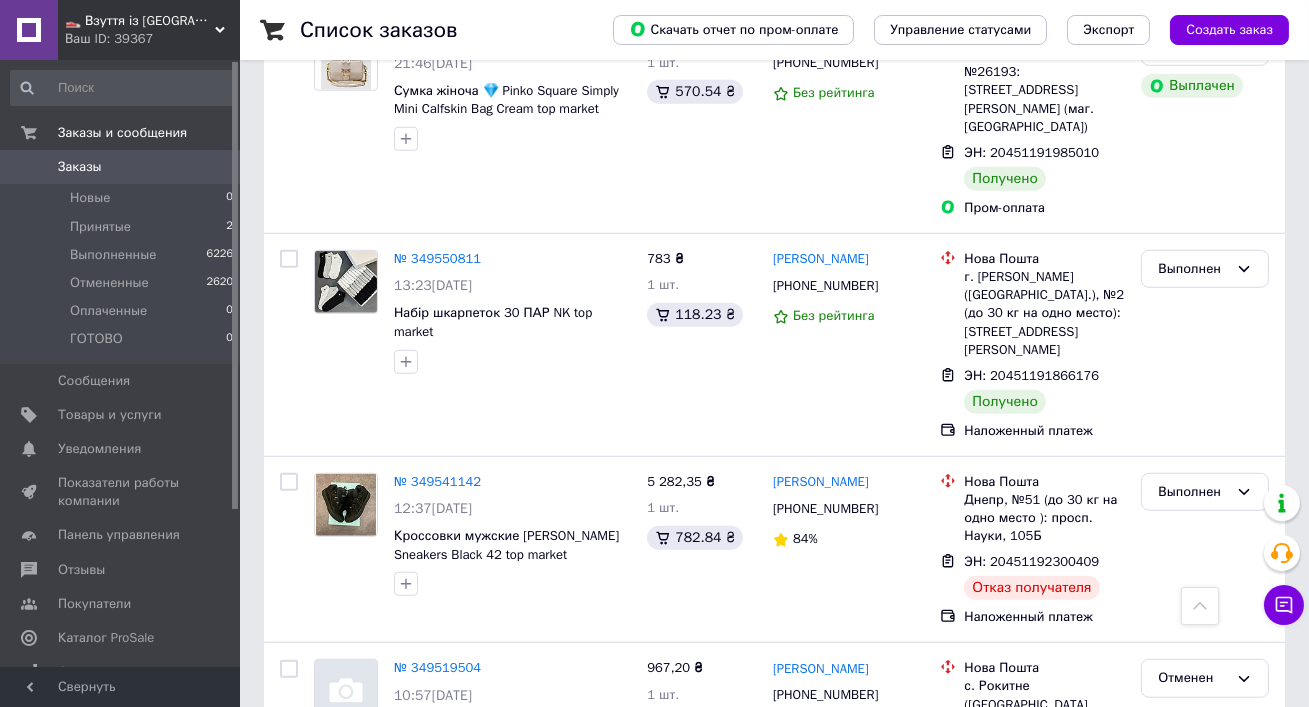 scroll, scrollTop: 3230, scrollLeft: 0, axis: vertical 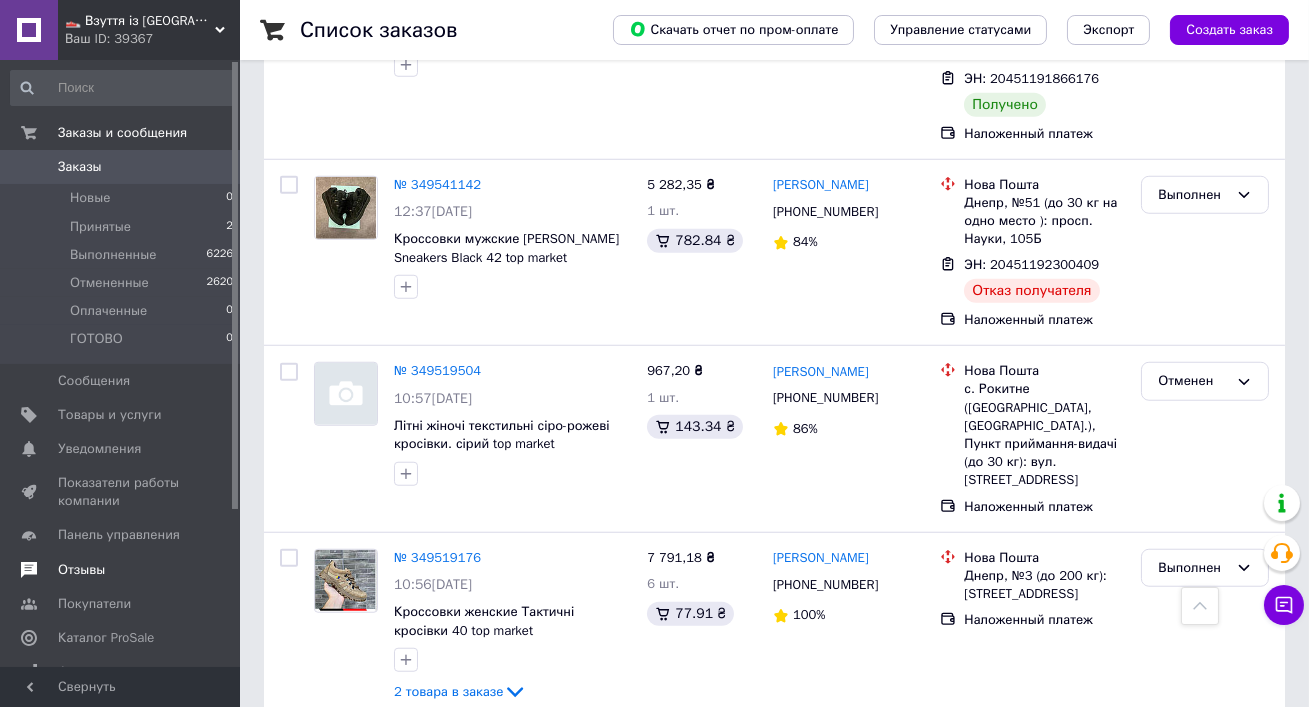 click on "Отзывы" at bounding box center [121, 570] 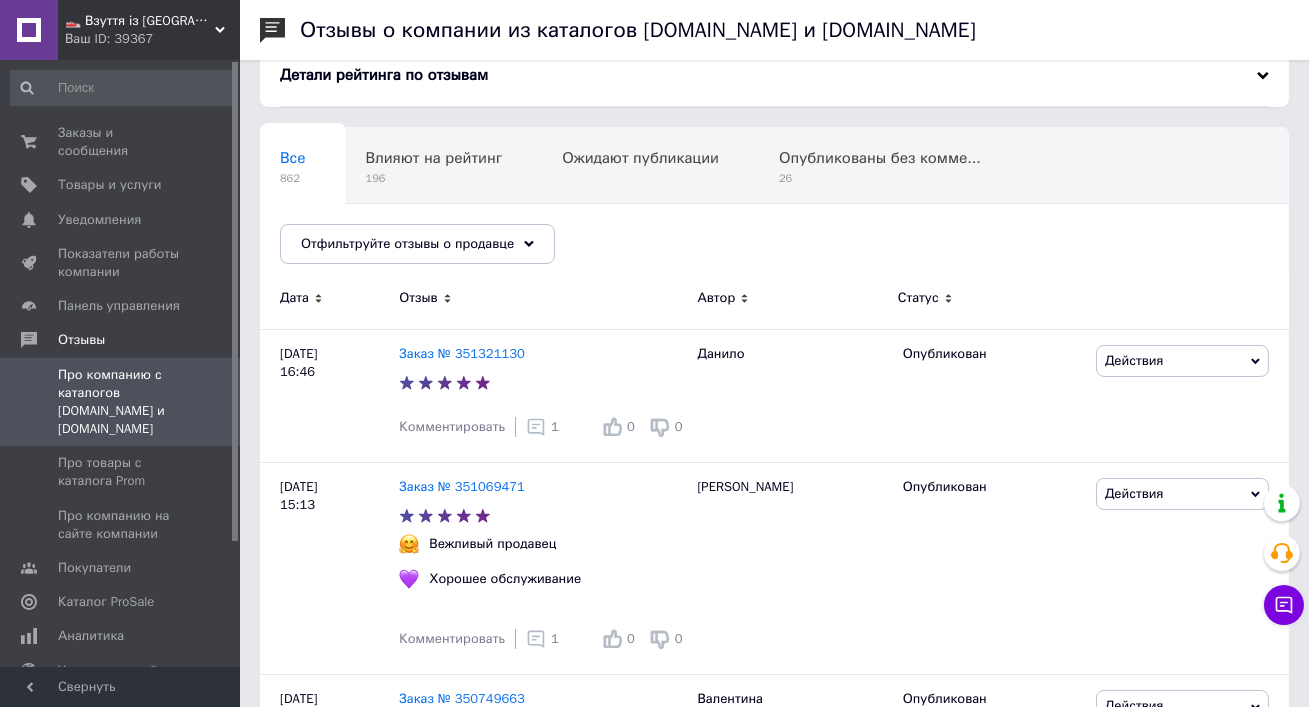 scroll, scrollTop: 181, scrollLeft: 0, axis: vertical 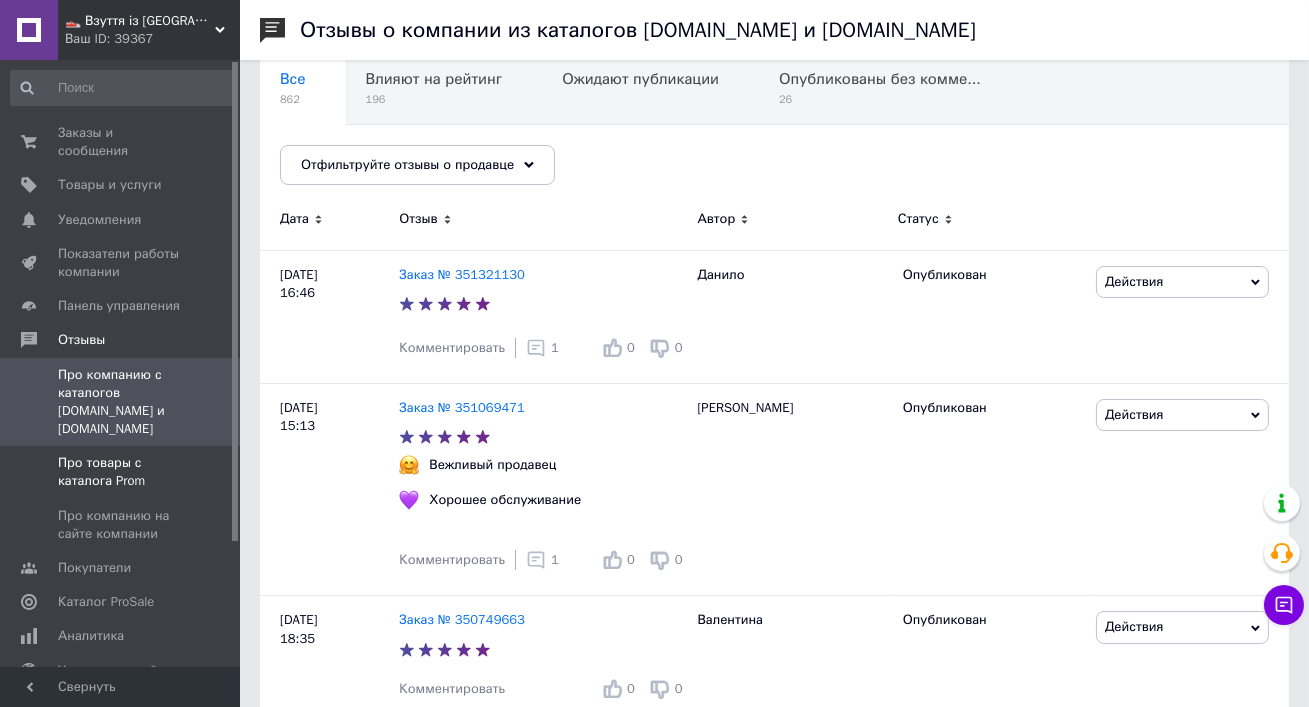 click on "Про товары с каталога Prom" at bounding box center [121, 472] 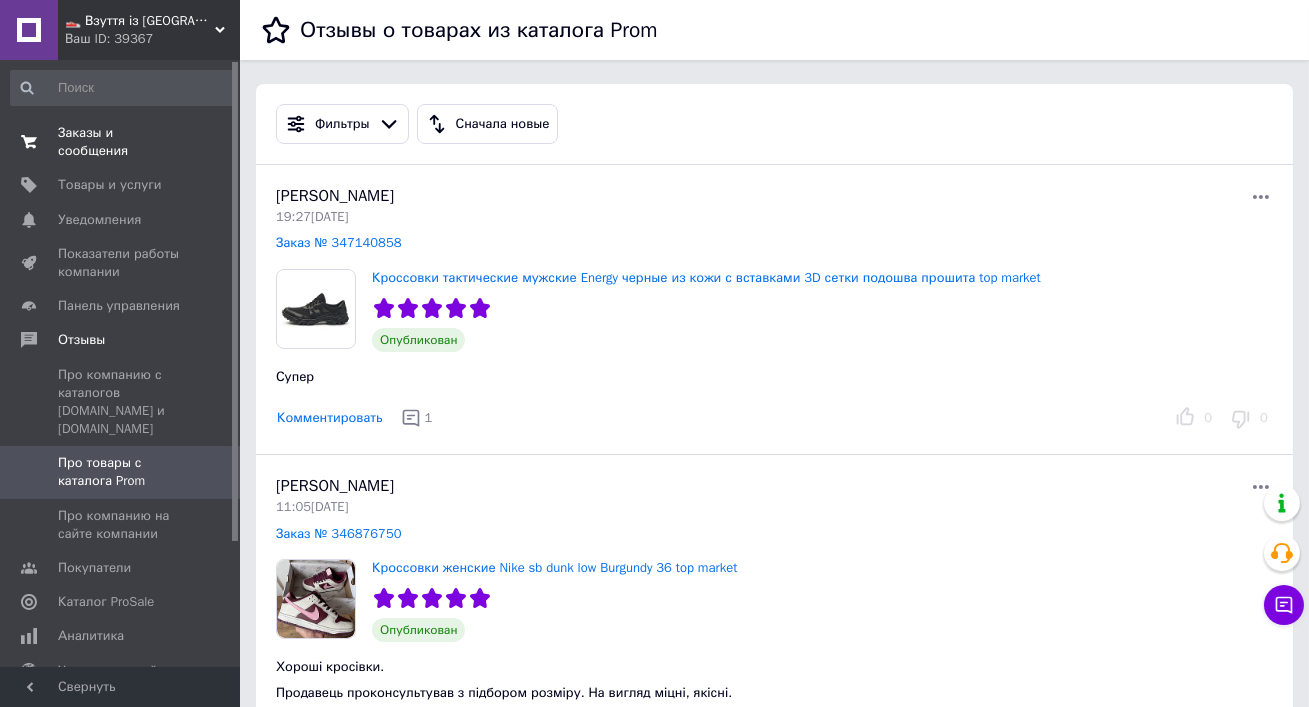 click on "Заказы и сообщения" at bounding box center (121, 142) 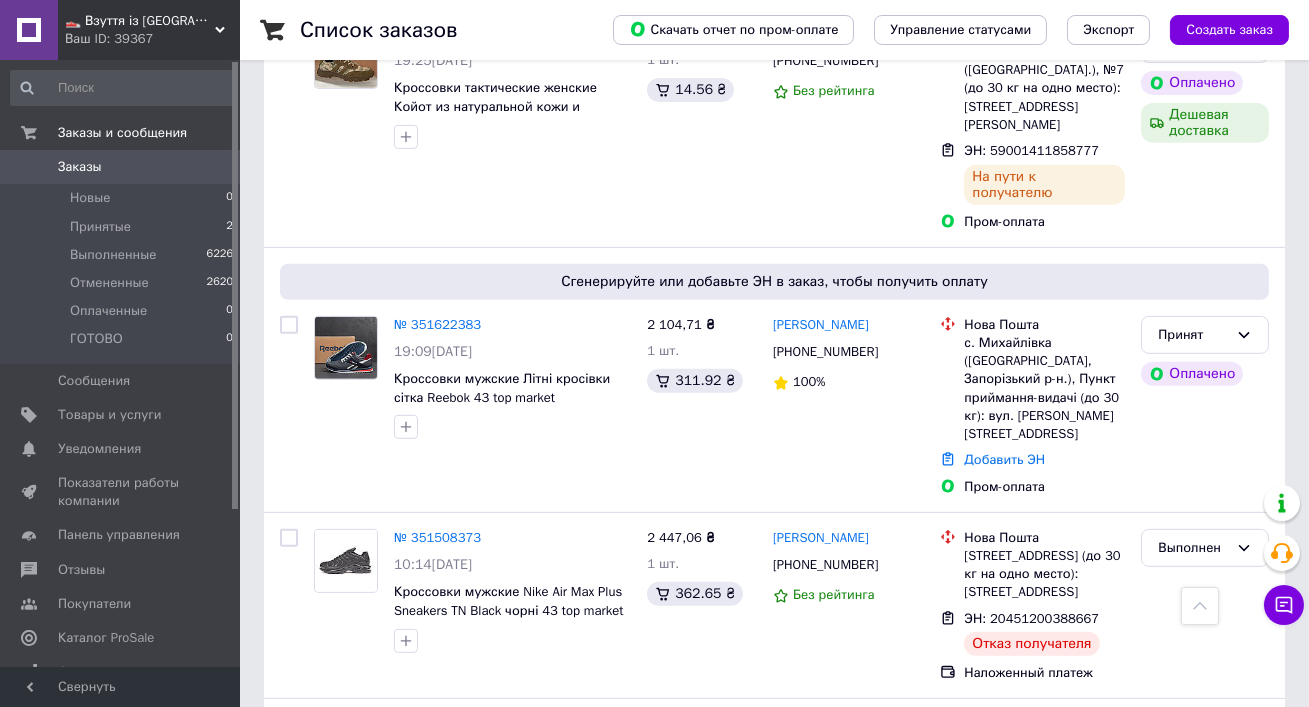 scroll, scrollTop: 1821, scrollLeft: 0, axis: vertical 